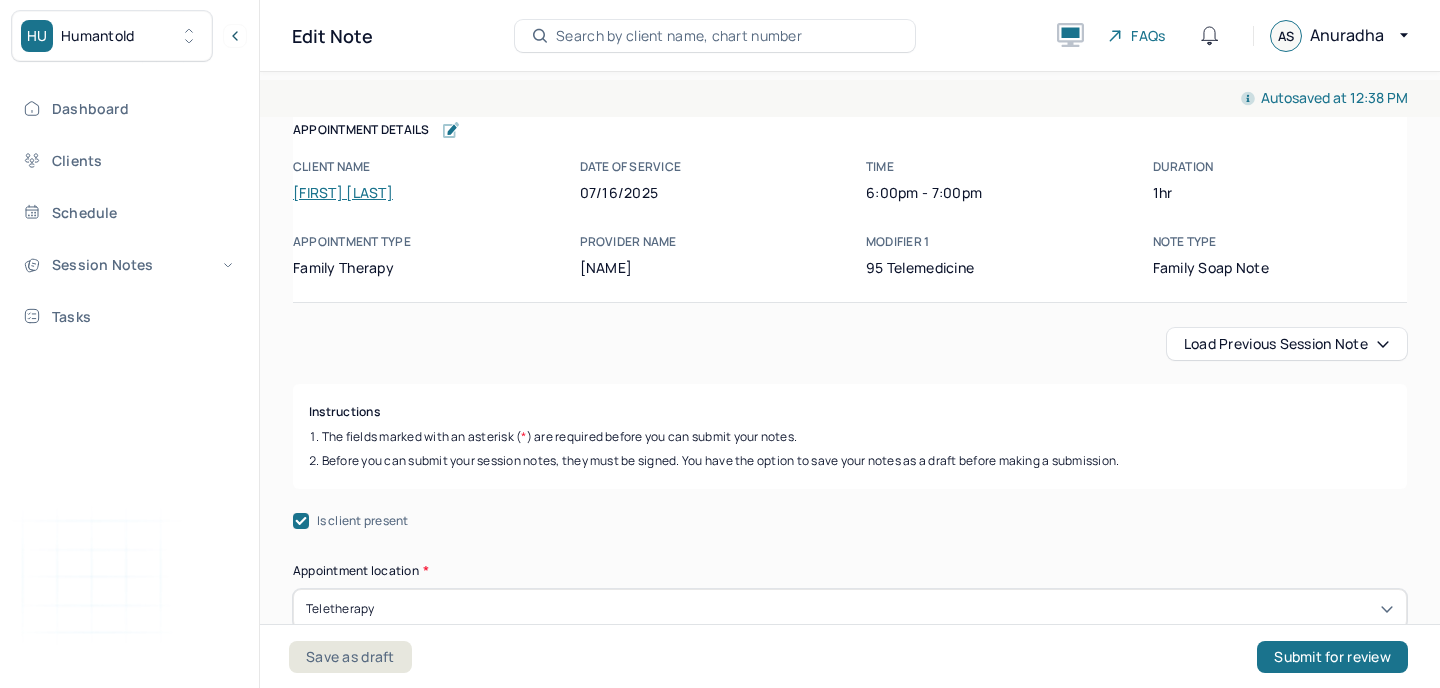 scroll, scrollTop: 0, scrollLeft: 0, axis: both 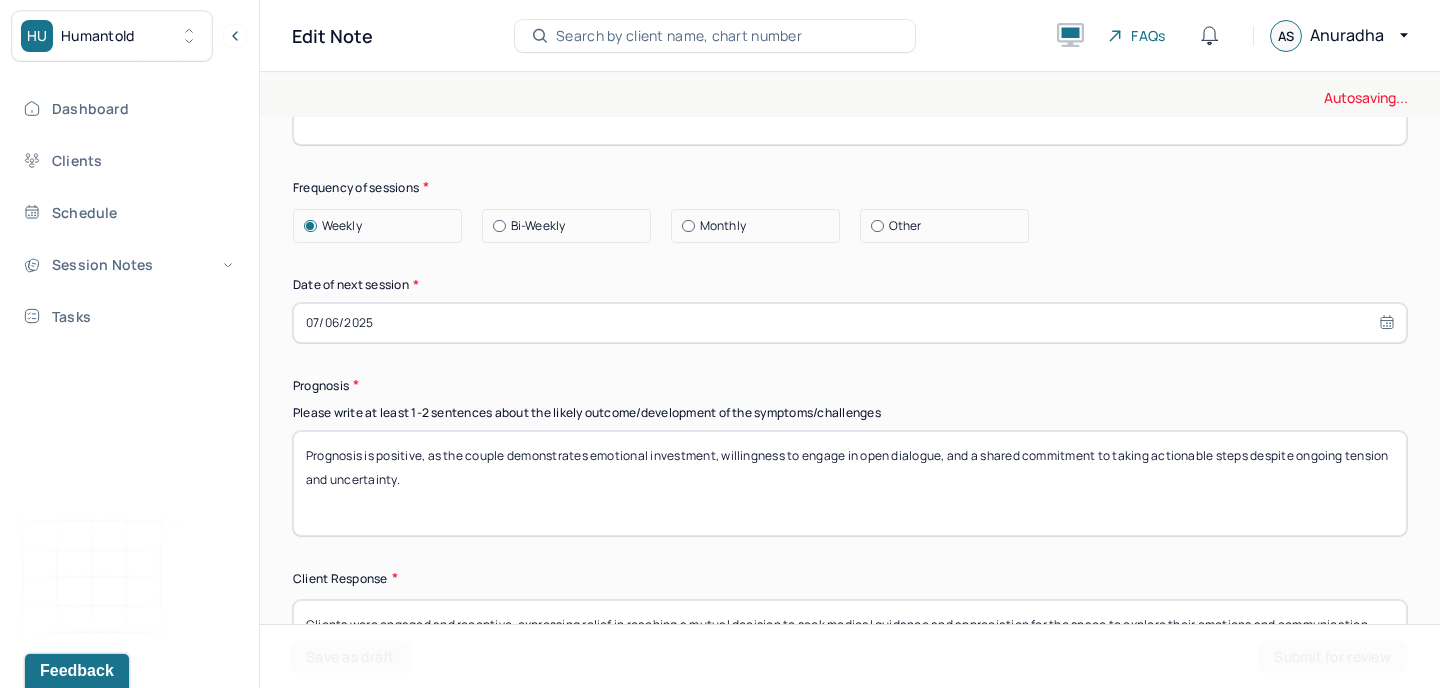 type on "Next session will focus on supporting the couple in processing relational fears, exploring the impact of past trauma on current dynamics, and reinforcing emotional safety and mutual understanding through continued open communication and value-based goal setting." 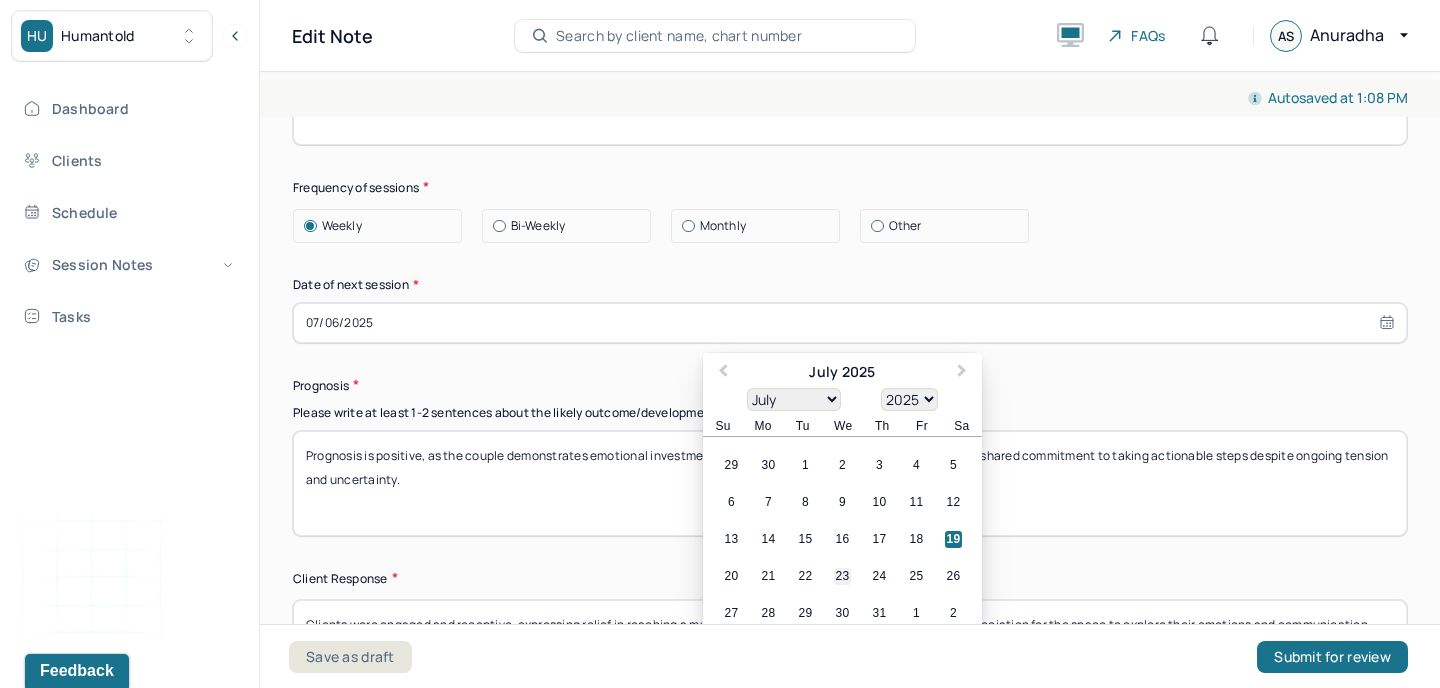 click on "23" at bounding box center [842, 576] 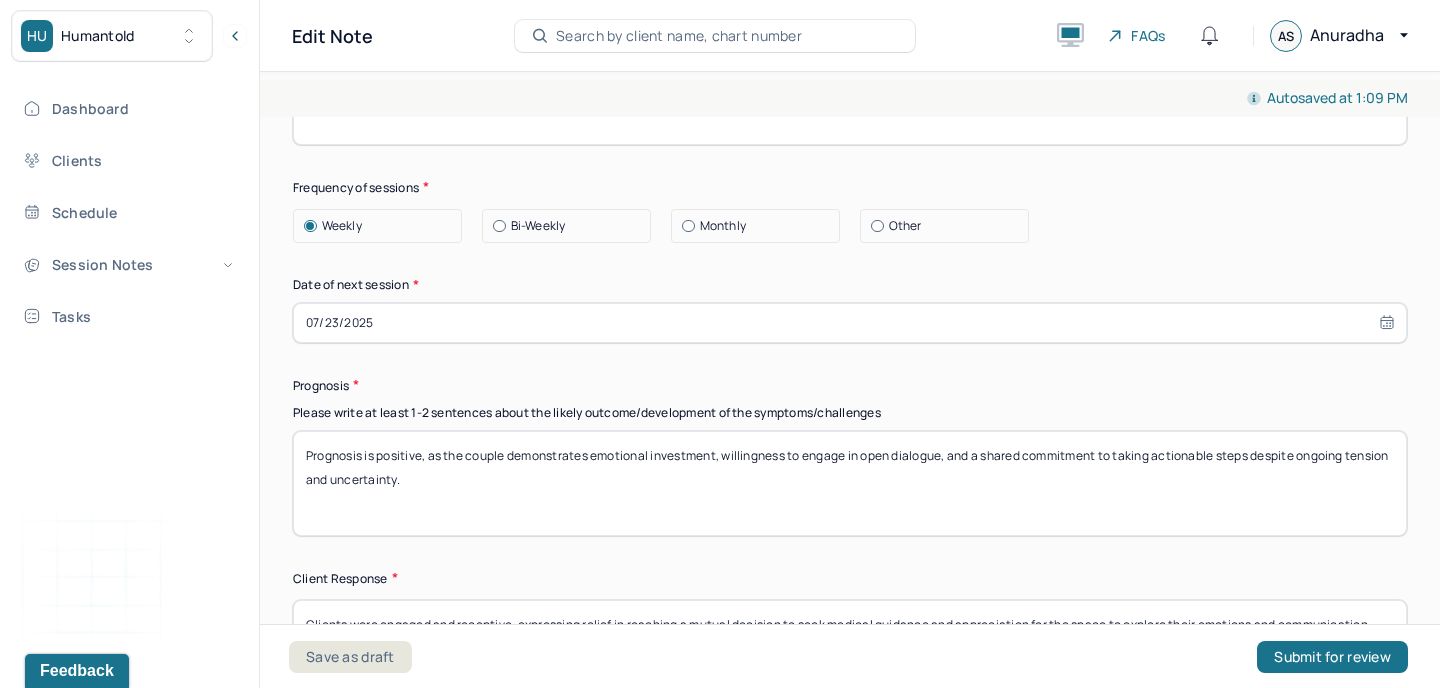 drag, startPoint x: 459, startPoint y: 473, endPoint x: 282, endPoint y: 423, distance: 183.92662 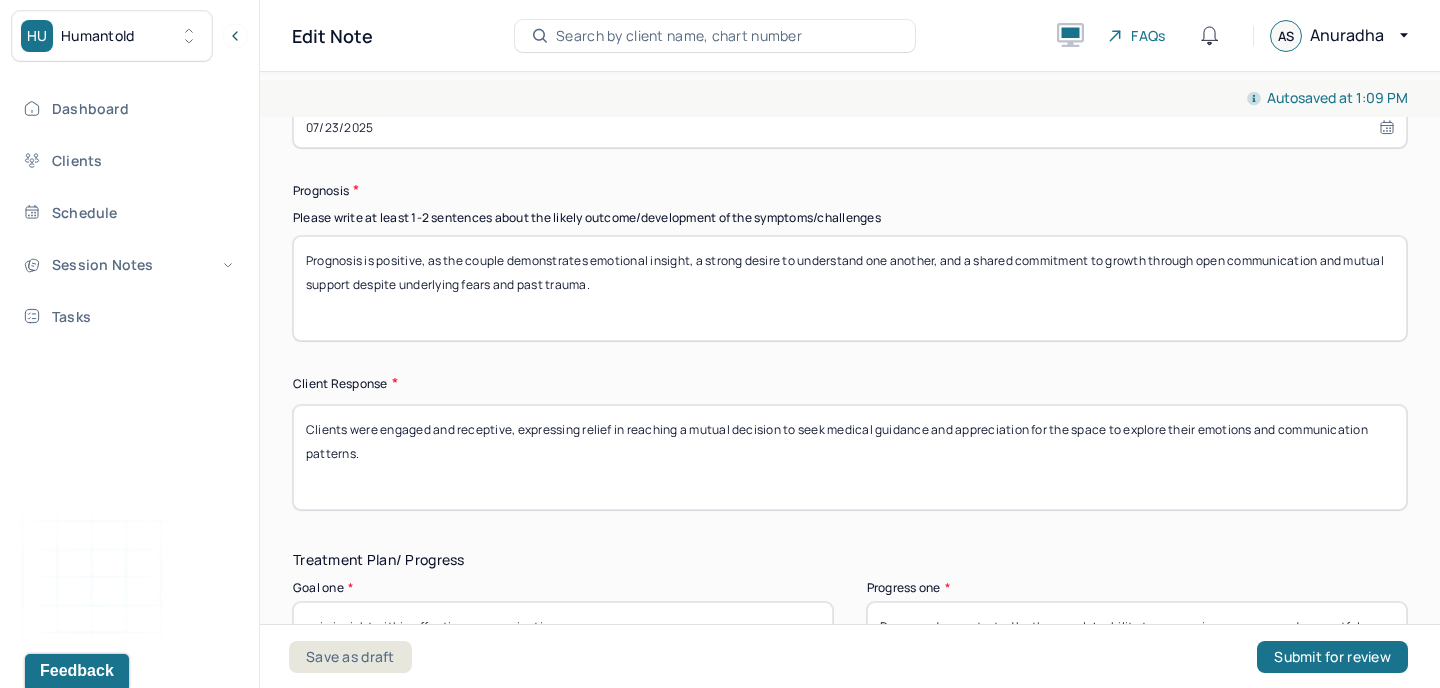 scroll, scrollTop: 3033, scrollLeft: 0, axis: vertical 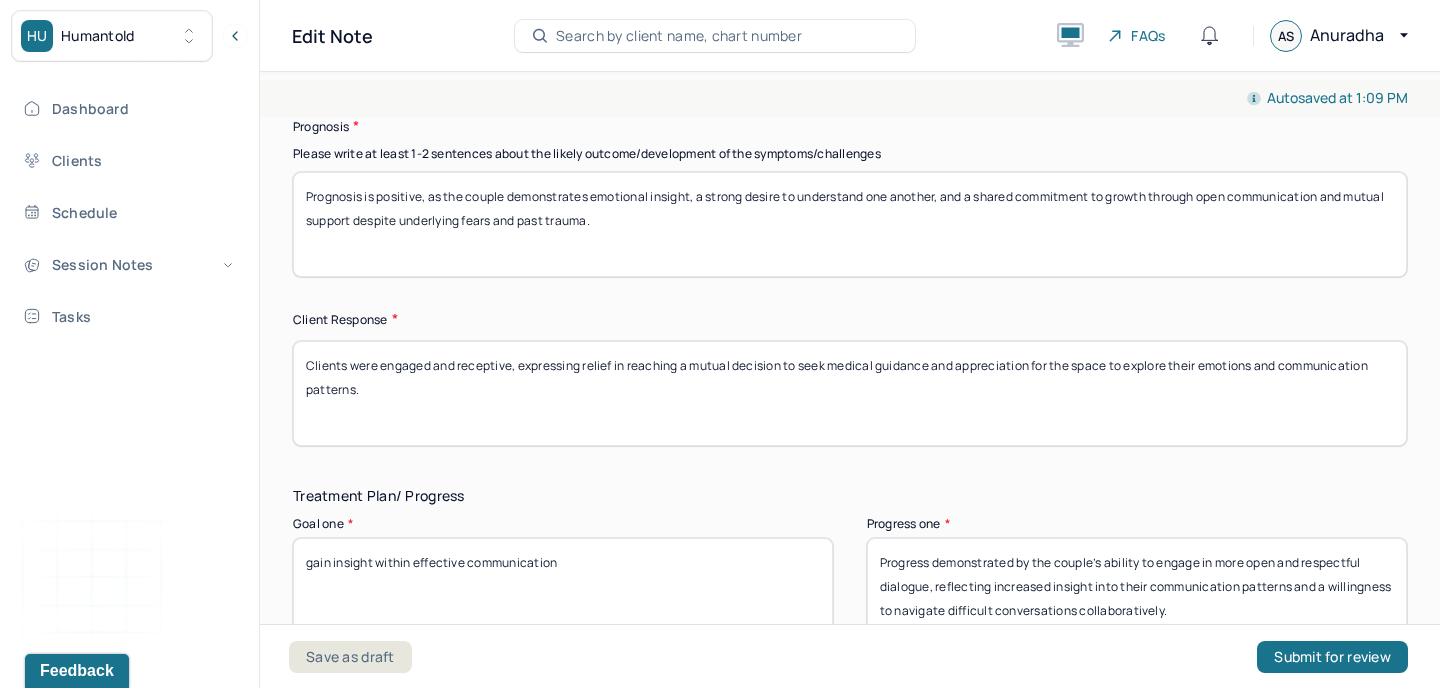 type on "Prognosis is positive, as the couple demonstrates emotional insight, a strong desire to understand one another, and a shared commitment to growth through open communication and mutual support despite underlying fears and past trauma." 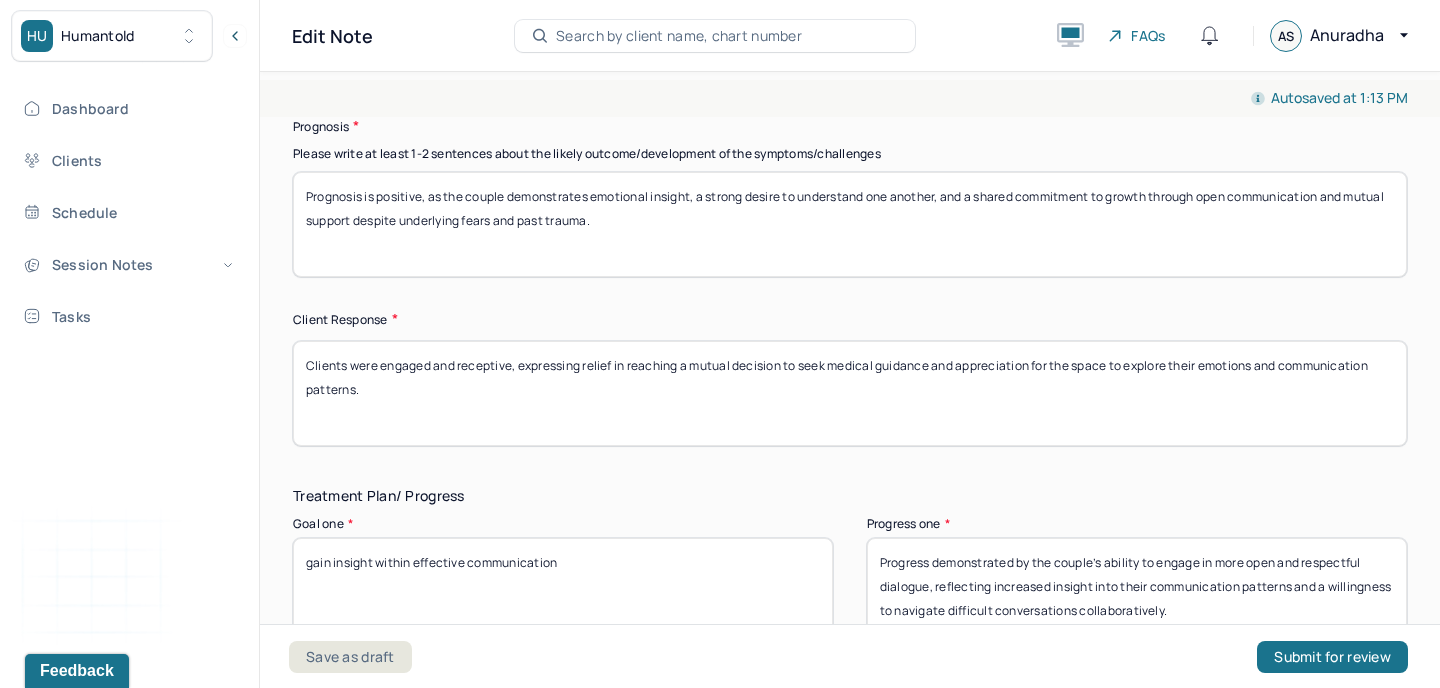 drag, startPoint x: 382, startPoint y: 393, endPoint x: 258, endPoint y: 312, distance: 148.11145 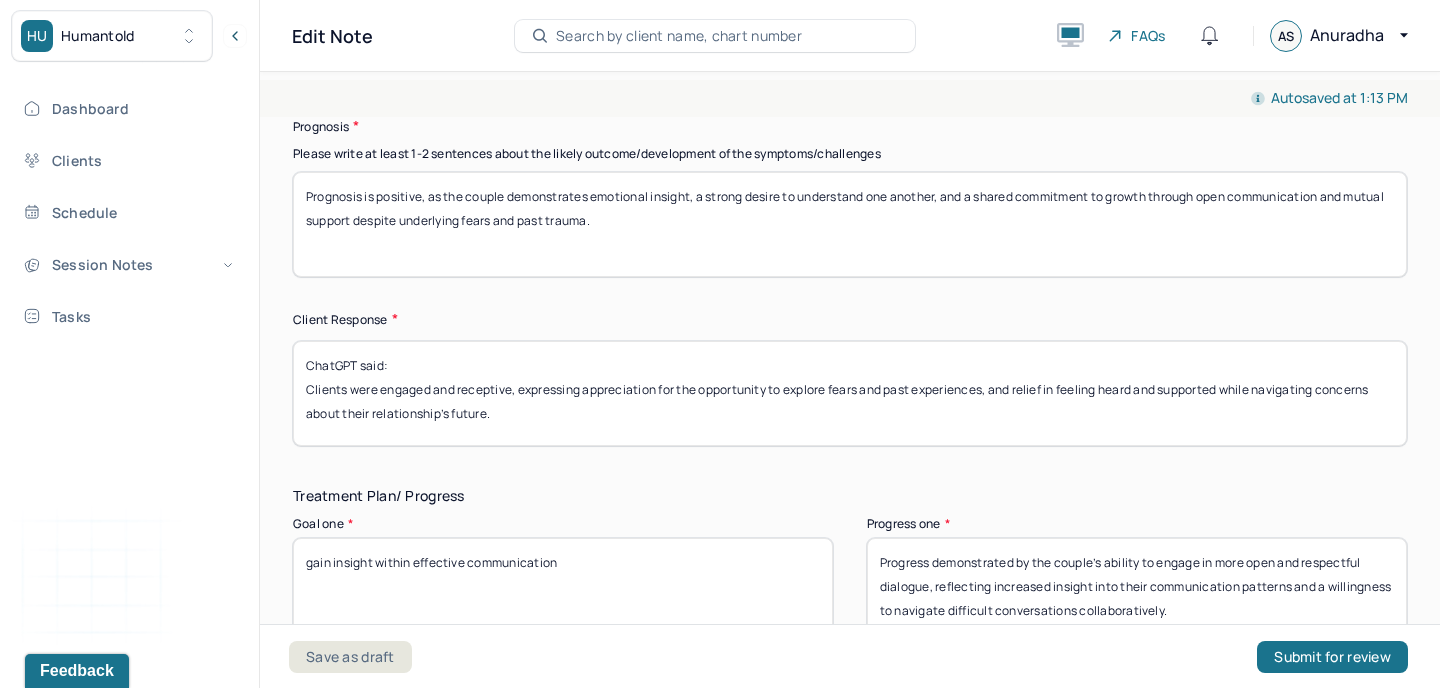 scroll, scrollTop: 3233, scrollLeft: 0, axis: vertical 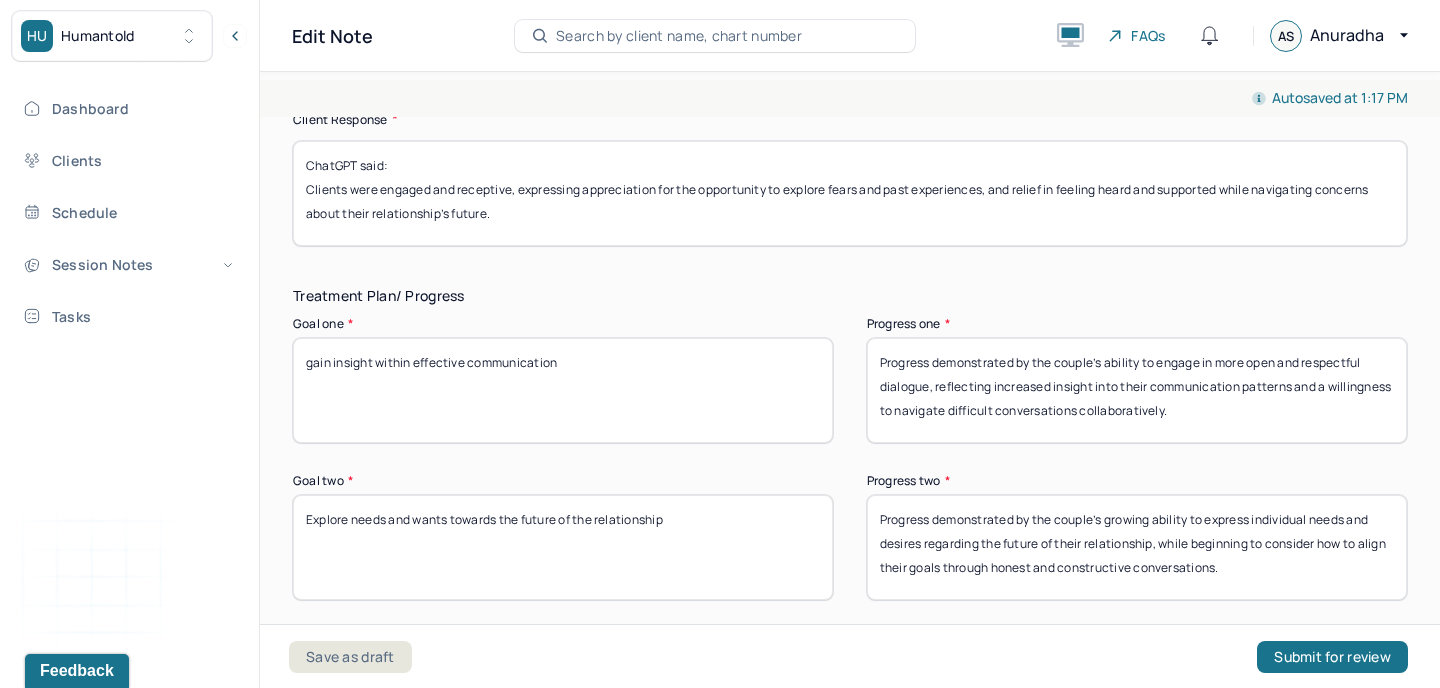 drag, startPoint x: 403, startPoint y: 159, endPoint x: 277, endPoint y: 156, distance: 126.035706 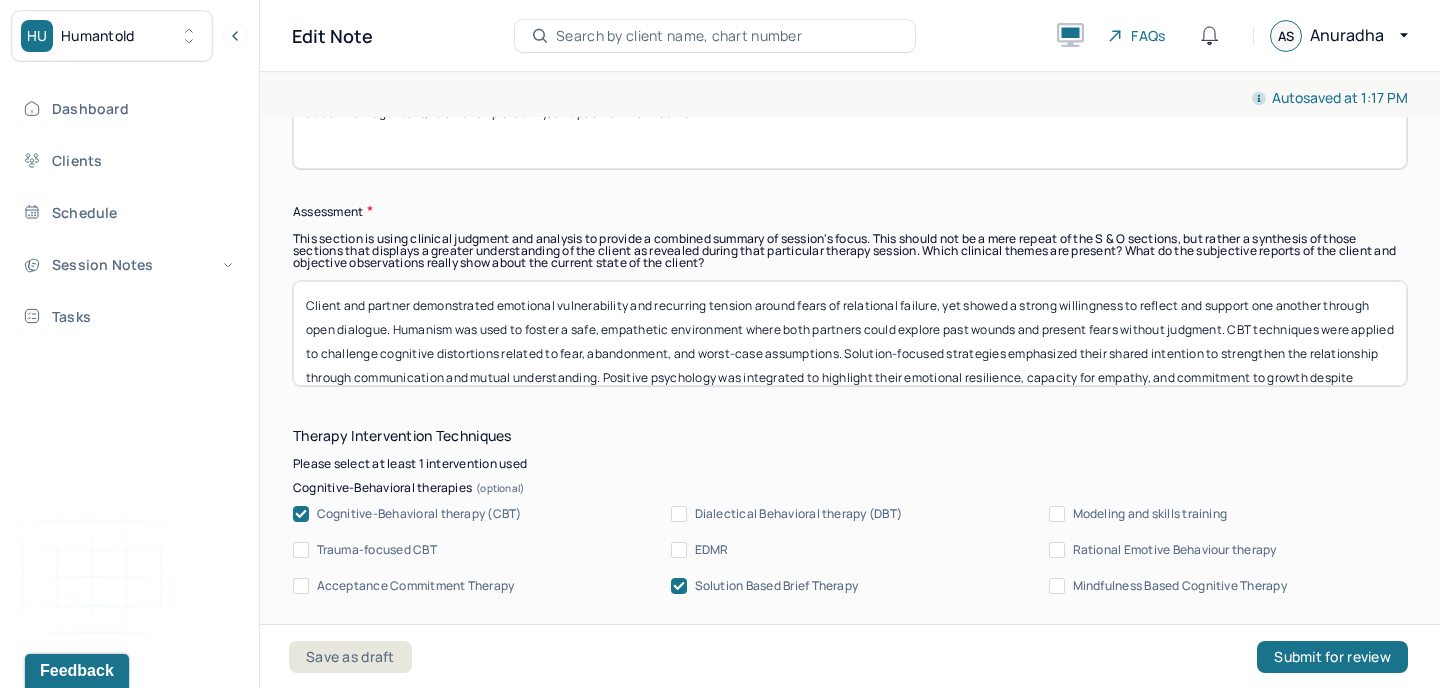 scroll, scrollTop: 1830, scrollLeft: 0, axis: vertical 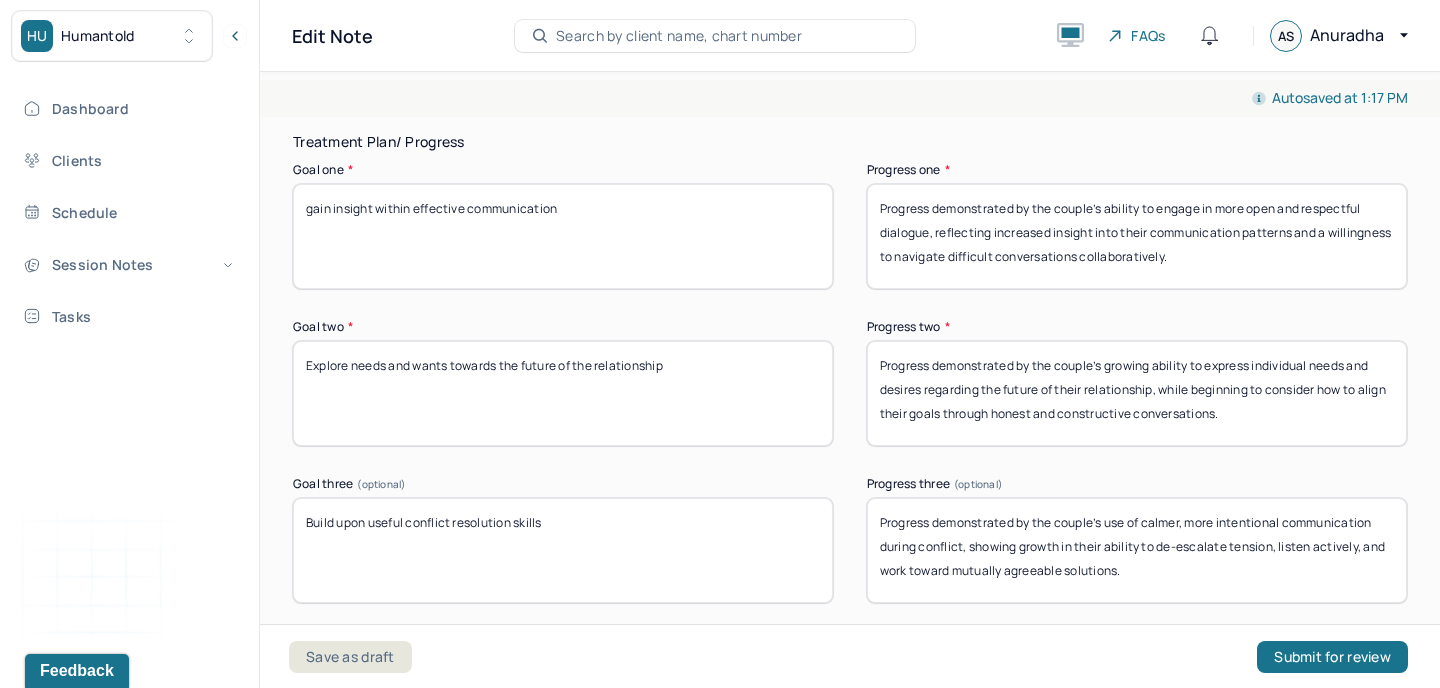 type on "Clients were engaged and receptive, expressing appreciation for the opportunity to explore fears and past experiences, and relief in feeling heard and supported while navigating concerns about their relationship’s future." 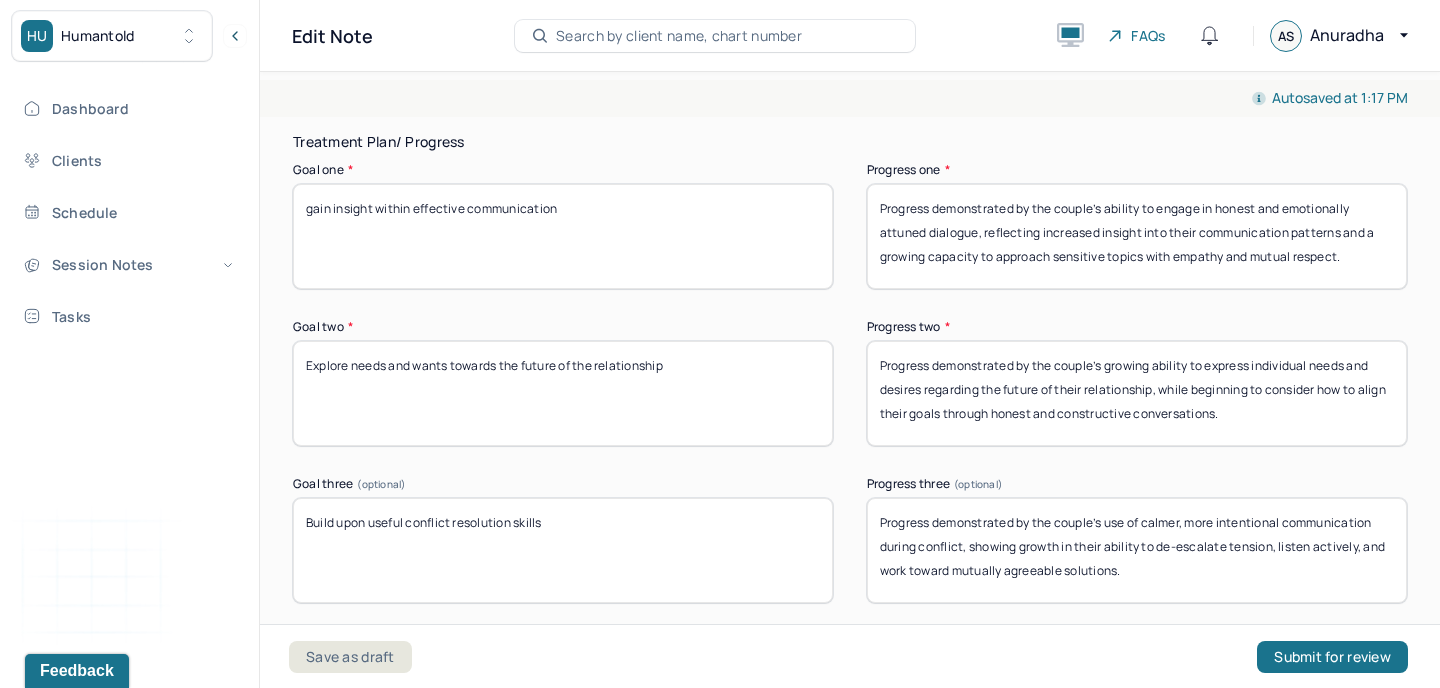 type on "Progress demonstrated by the couple’s ability to engage in honest and emotionally attuned dialogue, reflecting increased insight into their communication patterns and a growing capacity to approach sensitive topics with empathy and mutual respect." 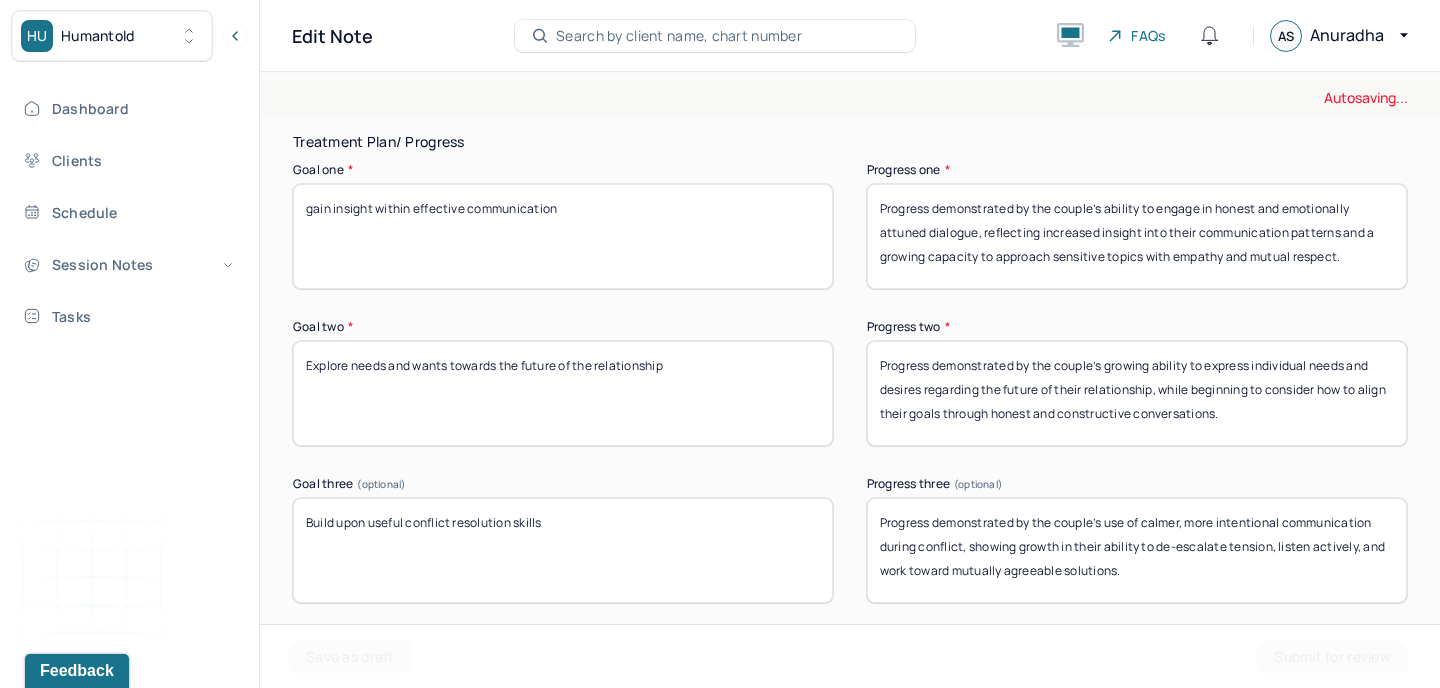 drag, startPoint x: 706, startPoint y: 357, endPoint x: 290, endPoint y: 356, distance: 416.0012 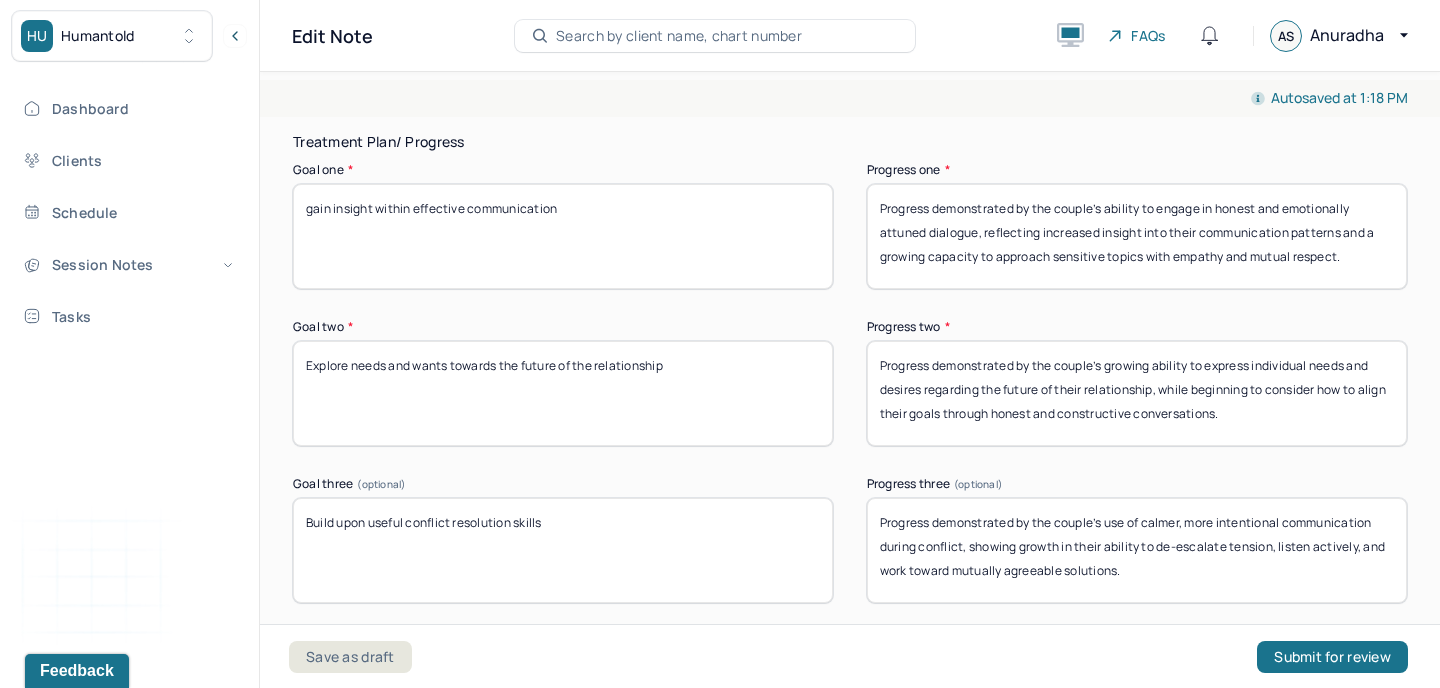 click on "Progress demonstrated by the couple’s growing ability to express individual needs and desires regarding the future of their relationship, while beginning to consider how to align their goals through honest and constructive conversations." at bounding box center (1137, 393) 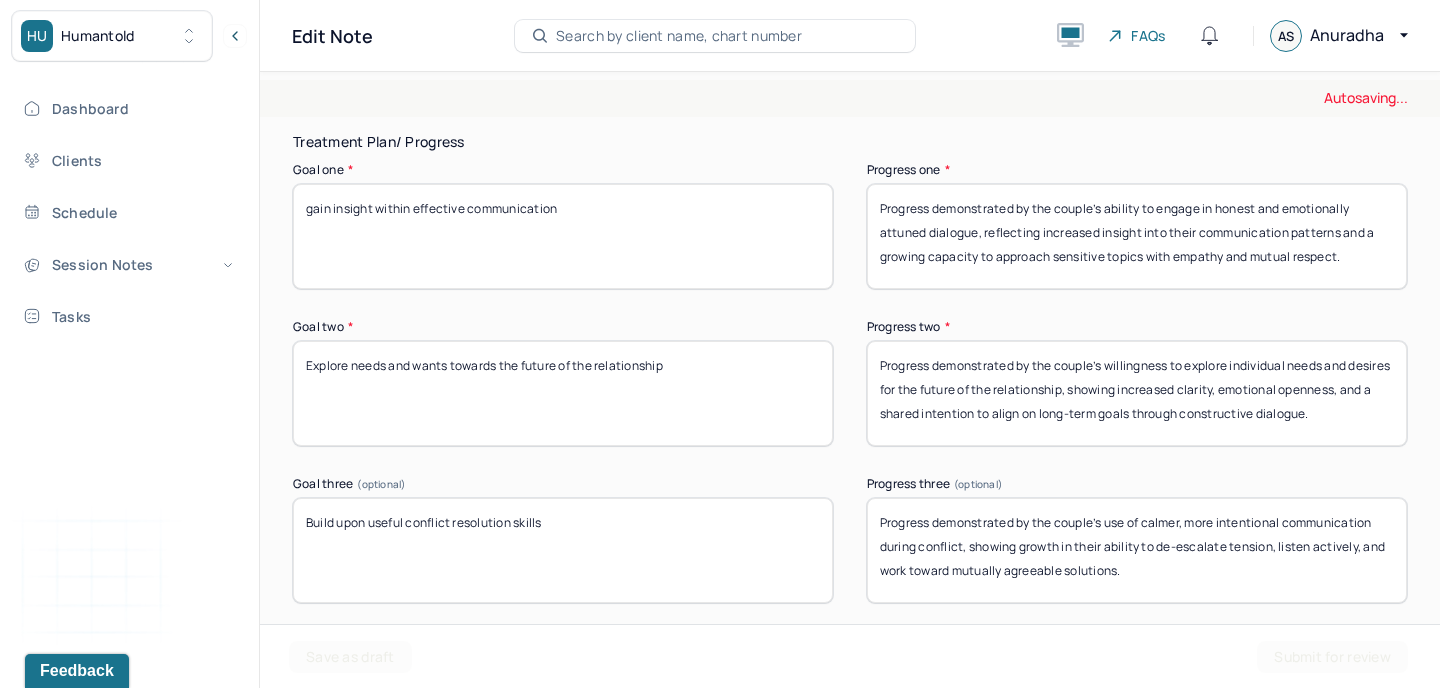 type on "Progress demonstrated by the couple’s willingness to explore individual needs and desires for the future of the relationship, showing increased clarity, emotional openness, and a shared intention to align on long-term goals through constructive dialogue." 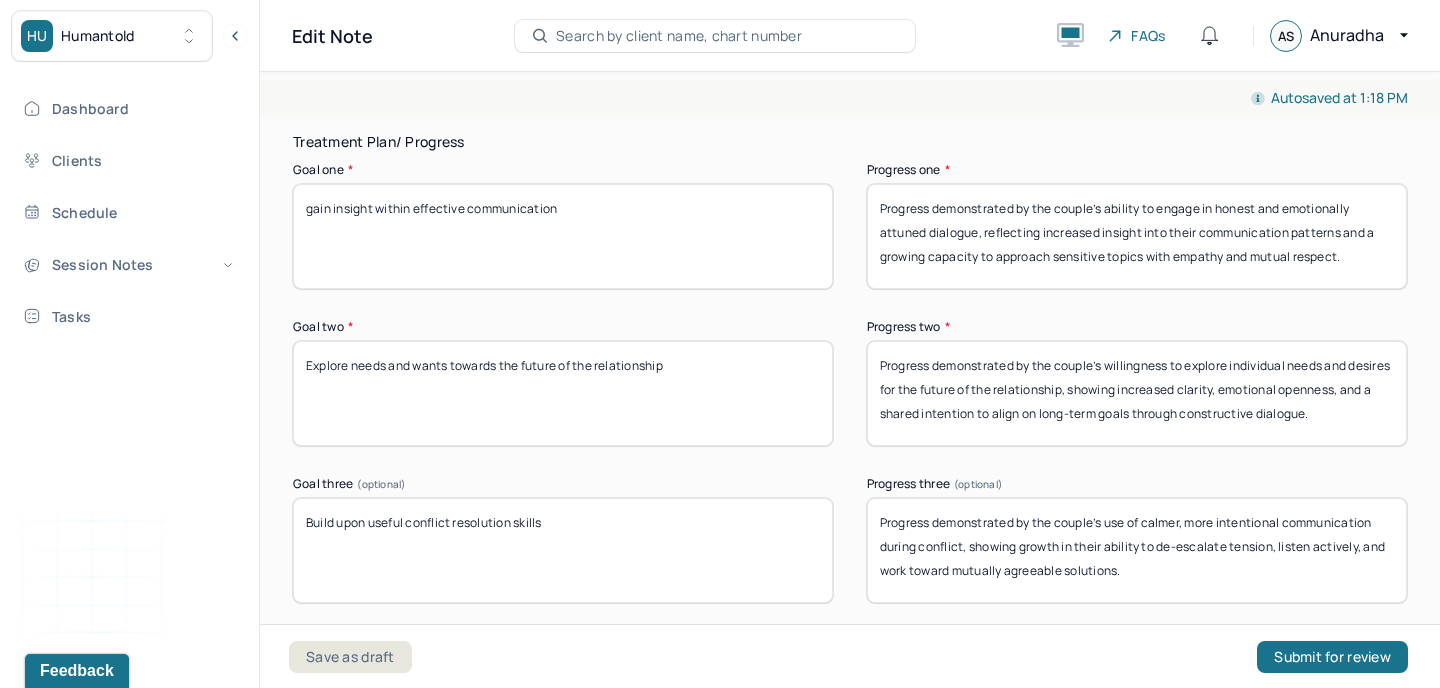 drag, startPoint x: 555, startPoint y: 524, endPoint x: 271, endPoint y: 515, distance: 284.14258 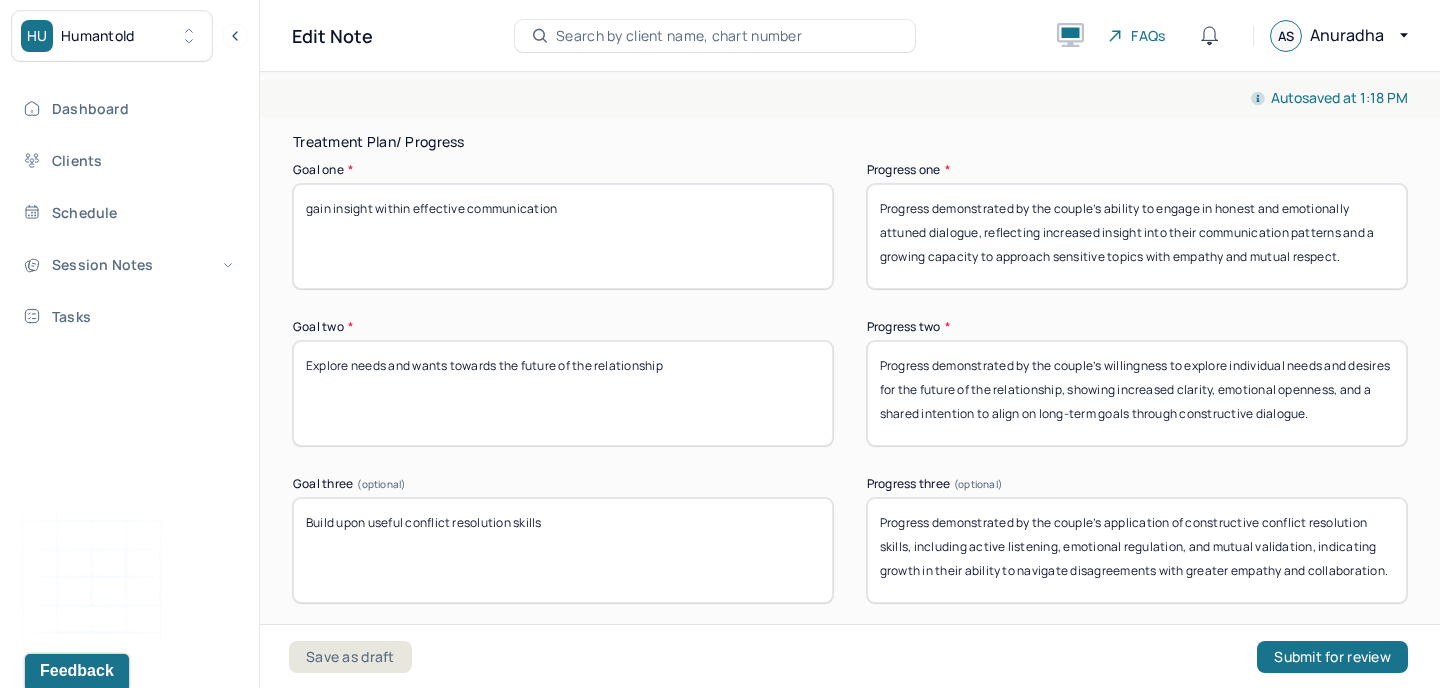 scroll, scrollTop: 0, scrollLeft: 0, axis: both 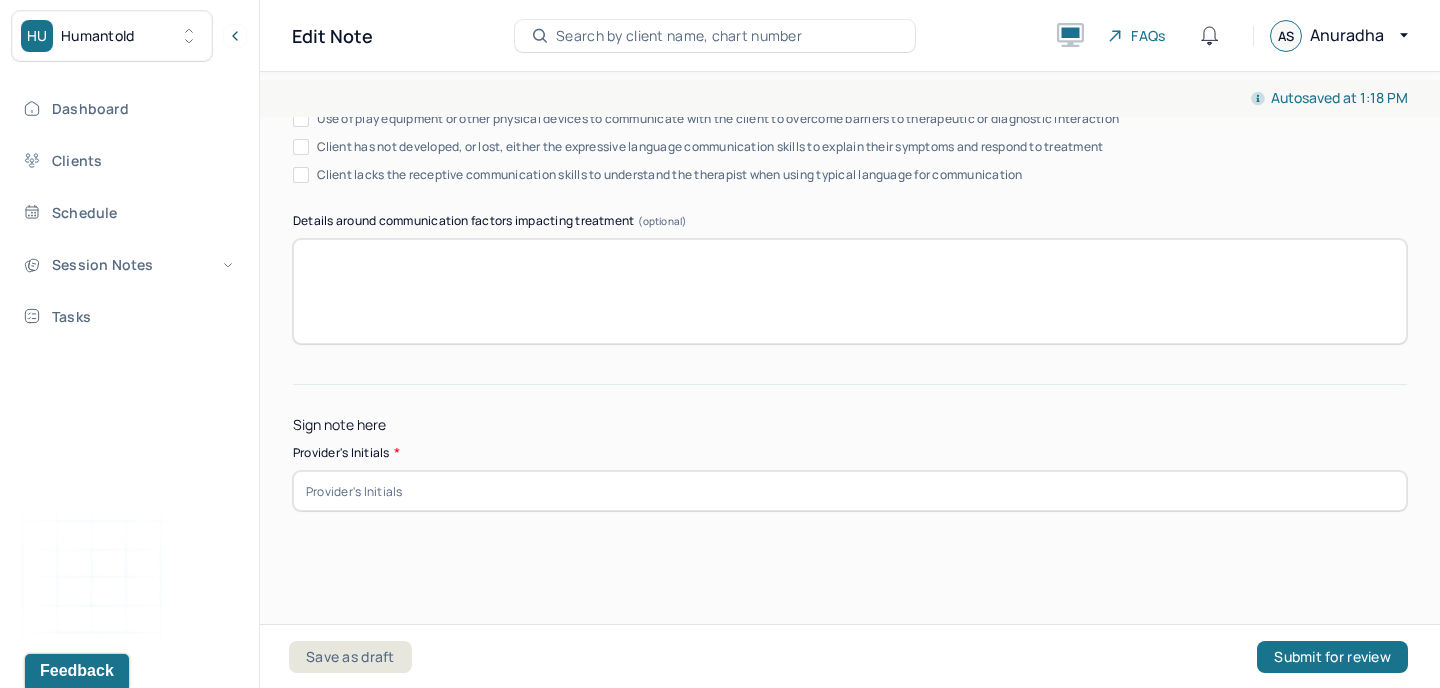 type on "Progress demonstrated by the couple’s application of constructive conflict resolution skills, including active listening, emotional regulation, and mutual validation, indicating growth in their ability to navigate disagreements with greater empathy and collaboration." 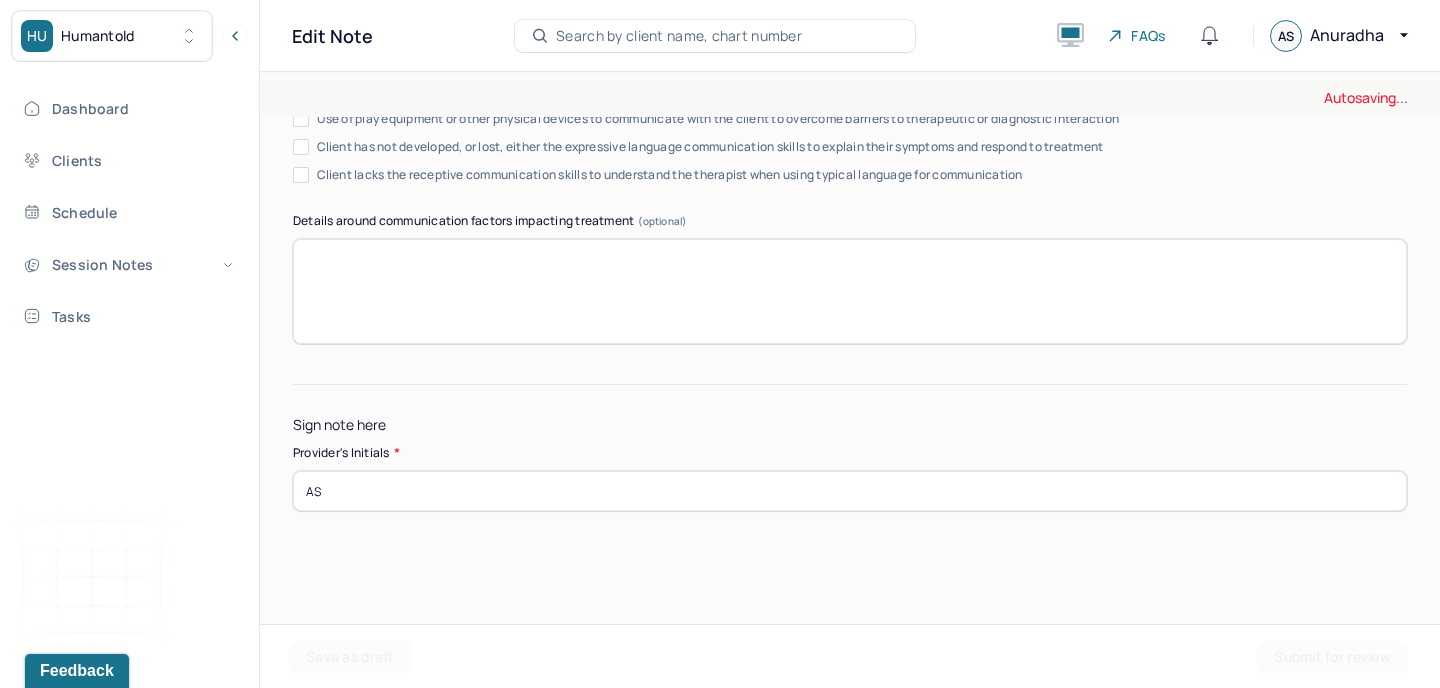 type on "AS" 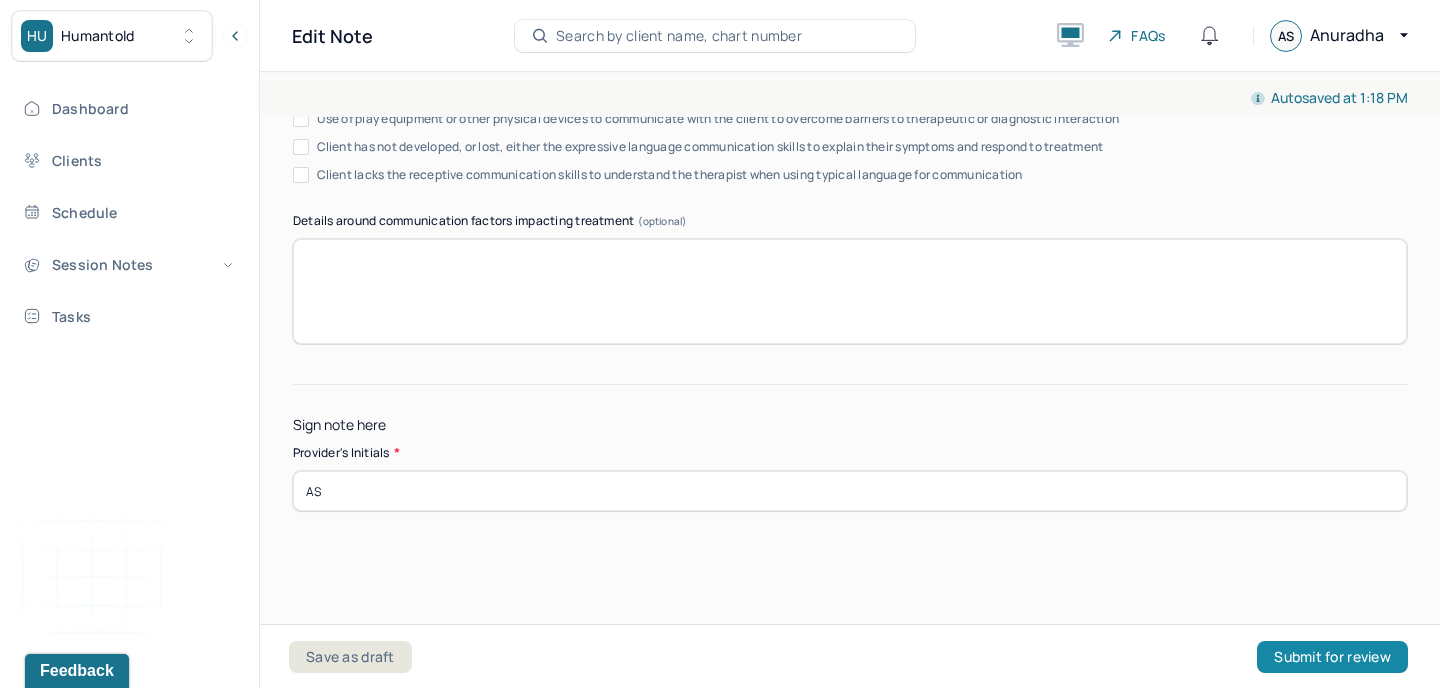 click on "Submit for review" at bounding box center (1332, 657) 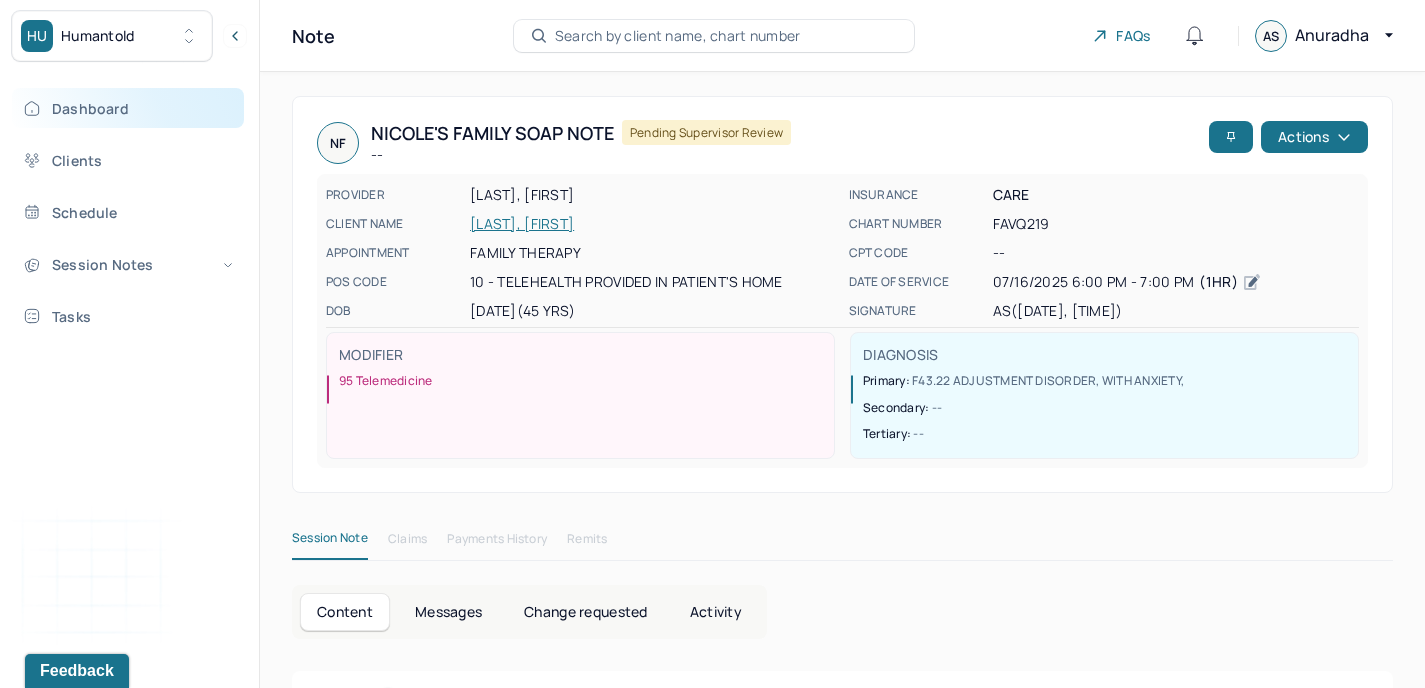 click on "Dashboard" at bounding box center (128, 108) 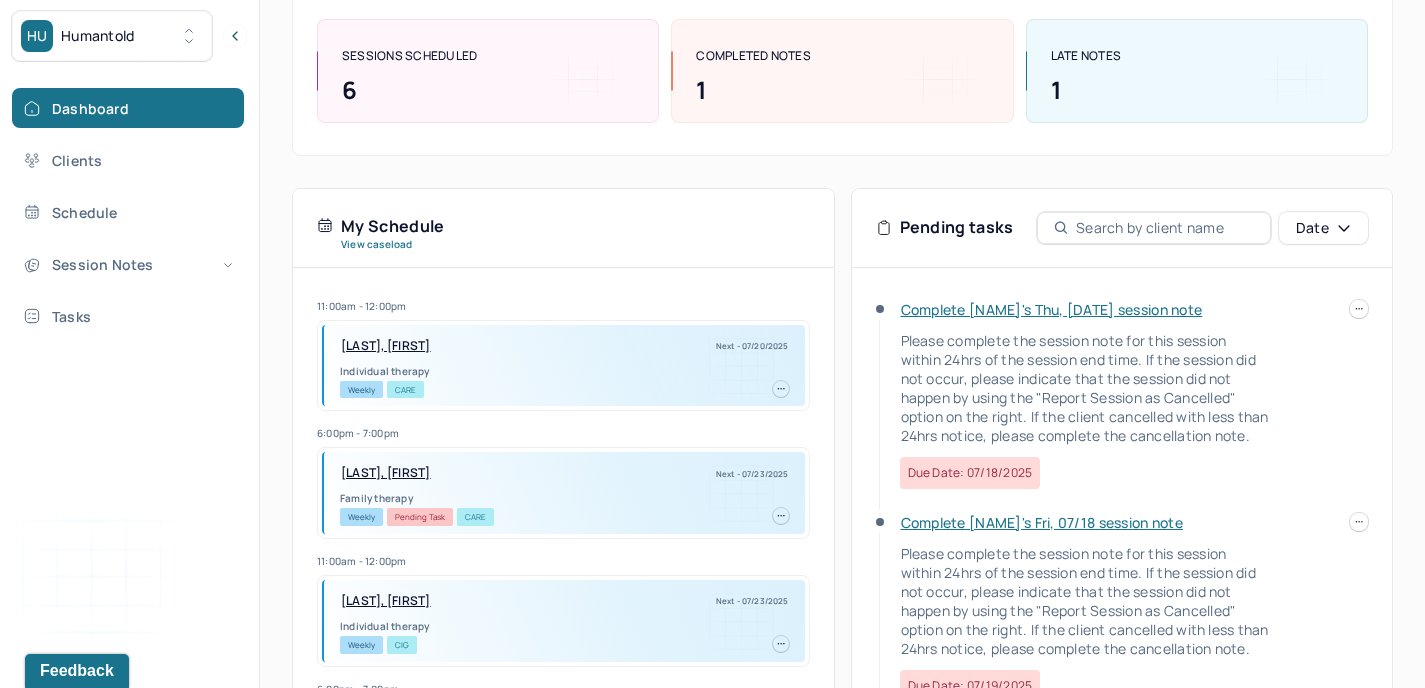 click on "Complete [NAME]'s Thu, [DATE] session note" at bounding box center [1052, 309] 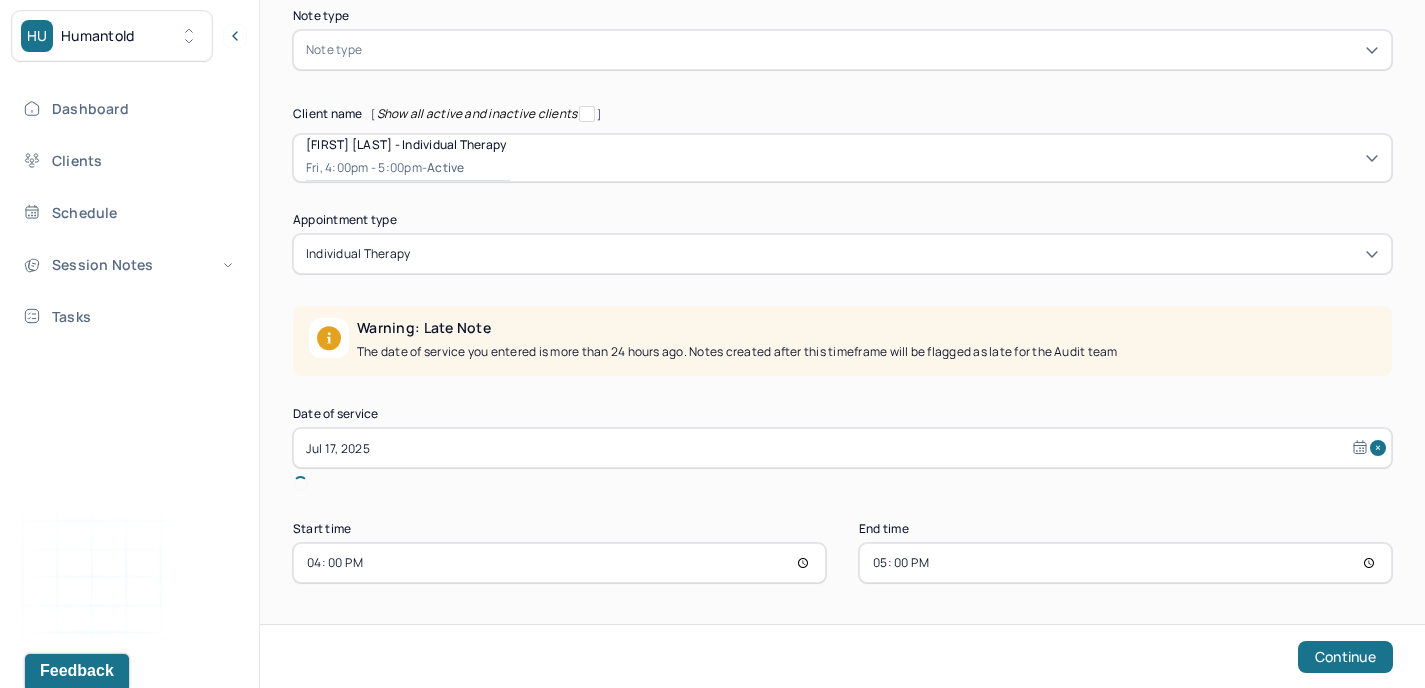 scroll, scrollTop: 141, scrollLeft: 0, axis: vertical 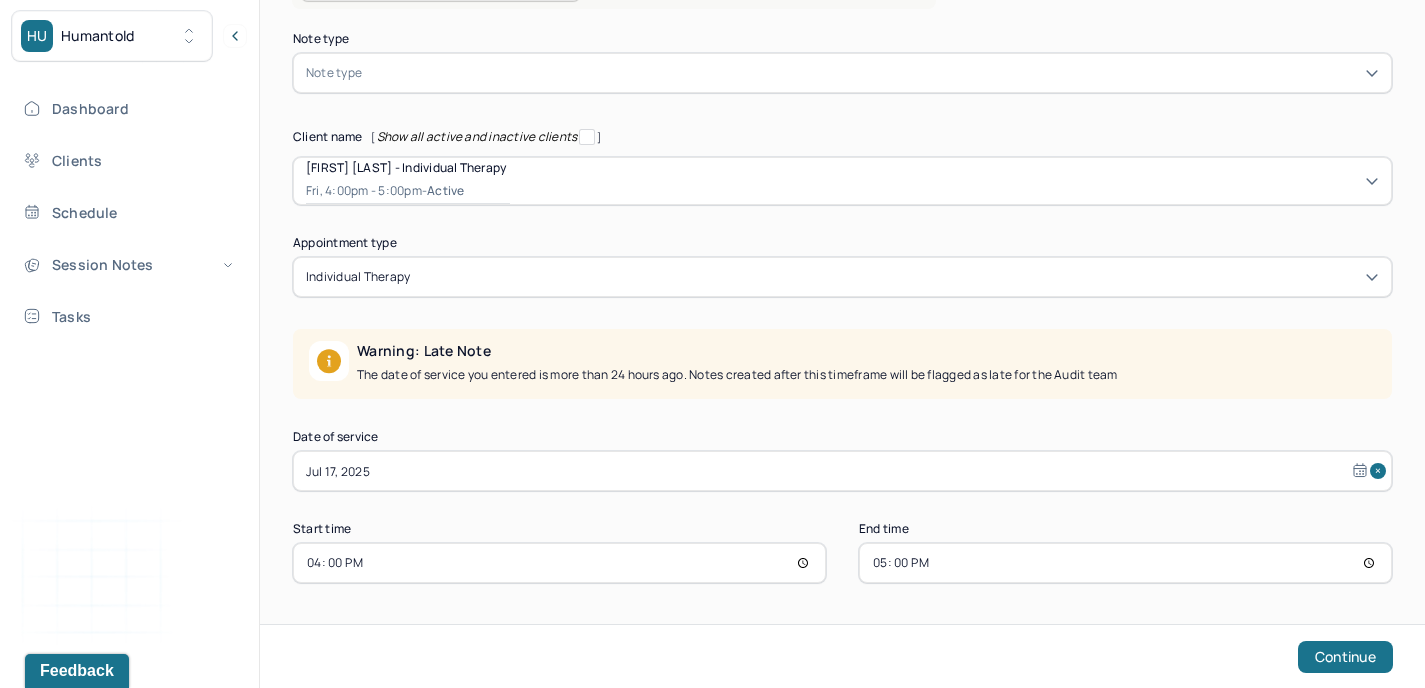 click at bounding box center [872, 73] 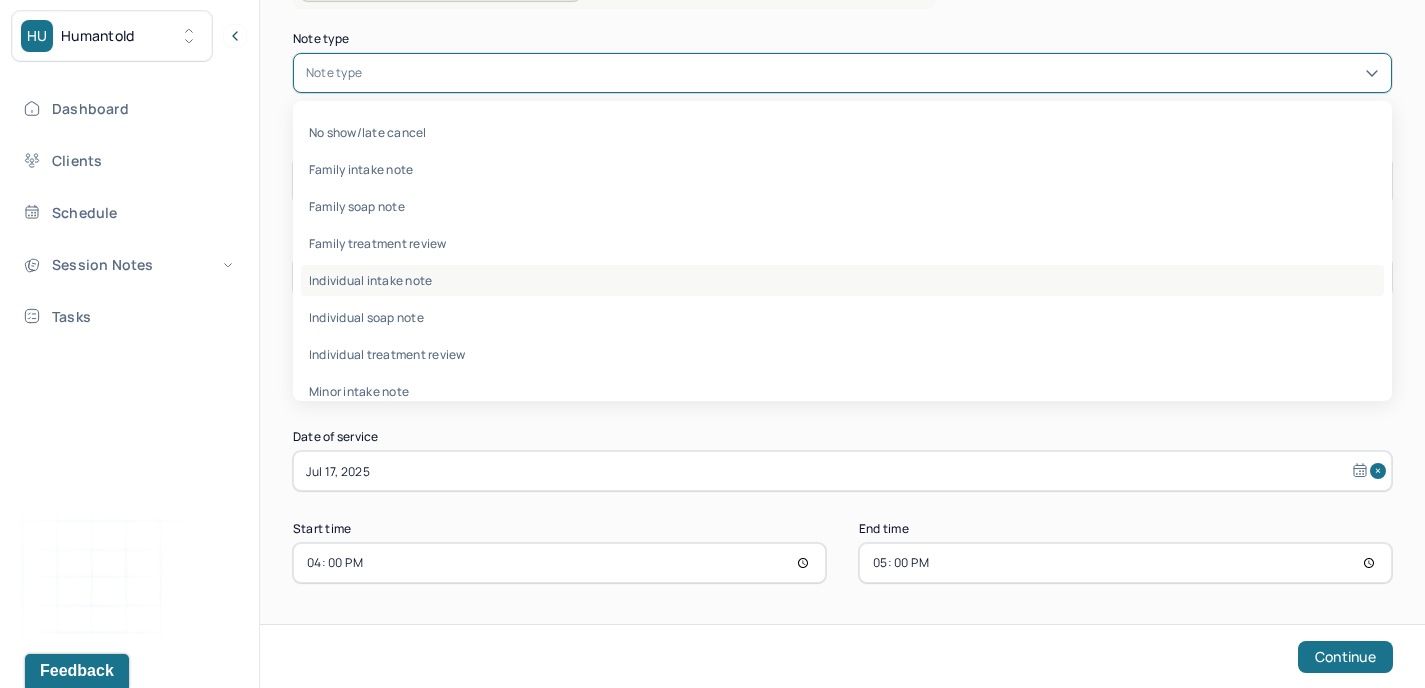 click on "Individual intake note" at bounding box center (842, 280) 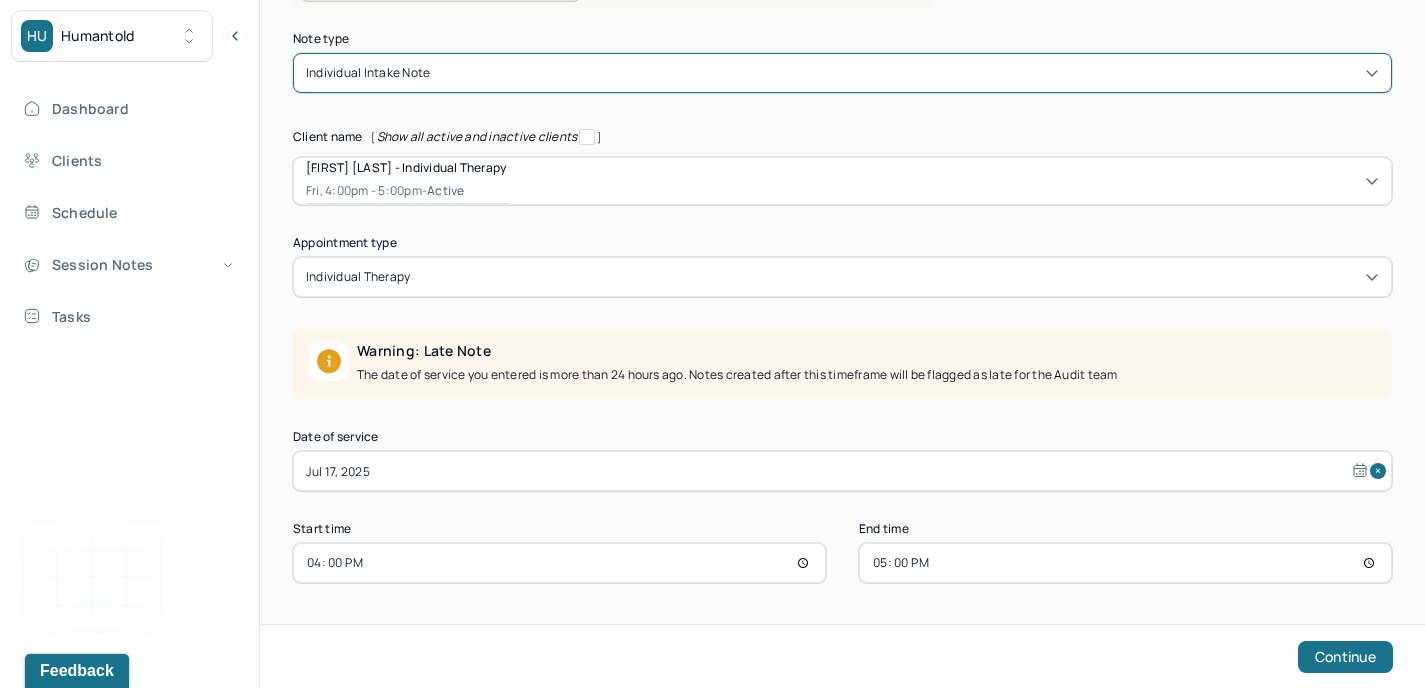 click on "Individual intake note" at bounding box center (842, 73) 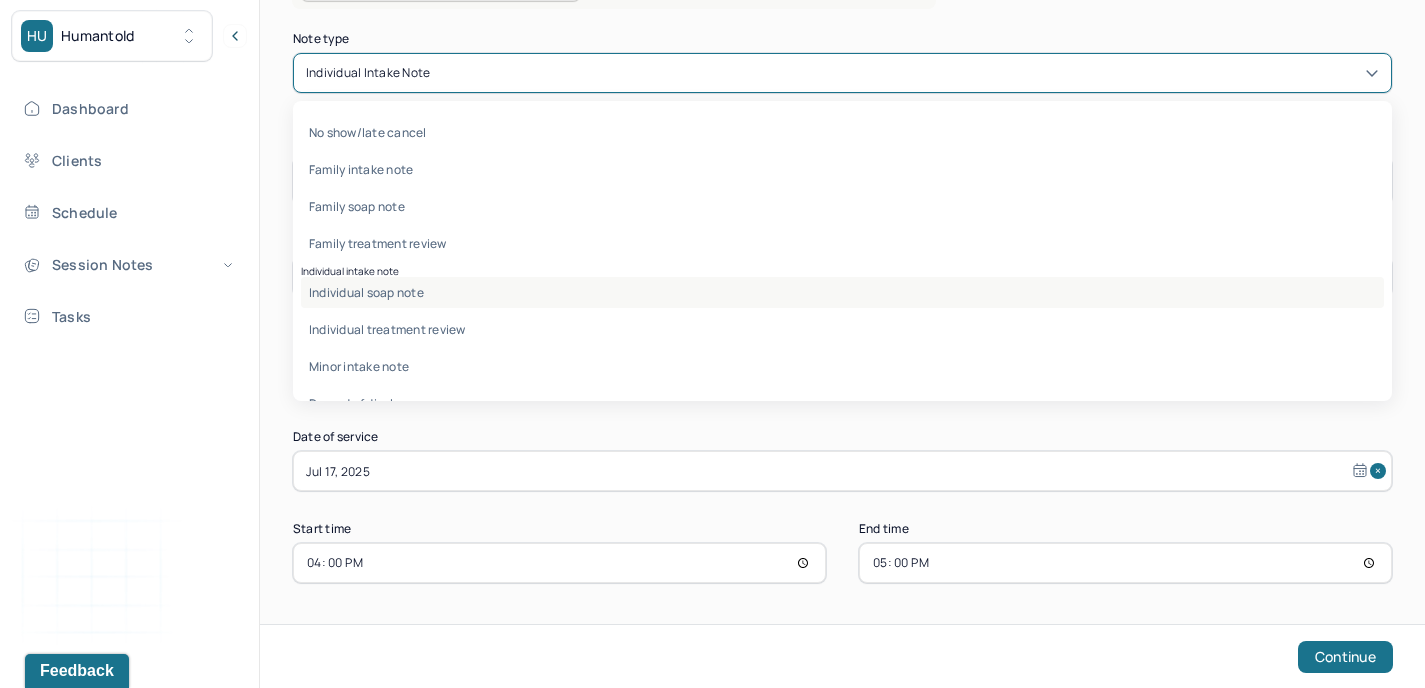 click on "Individual soap note" at bounding box center [842, 292] 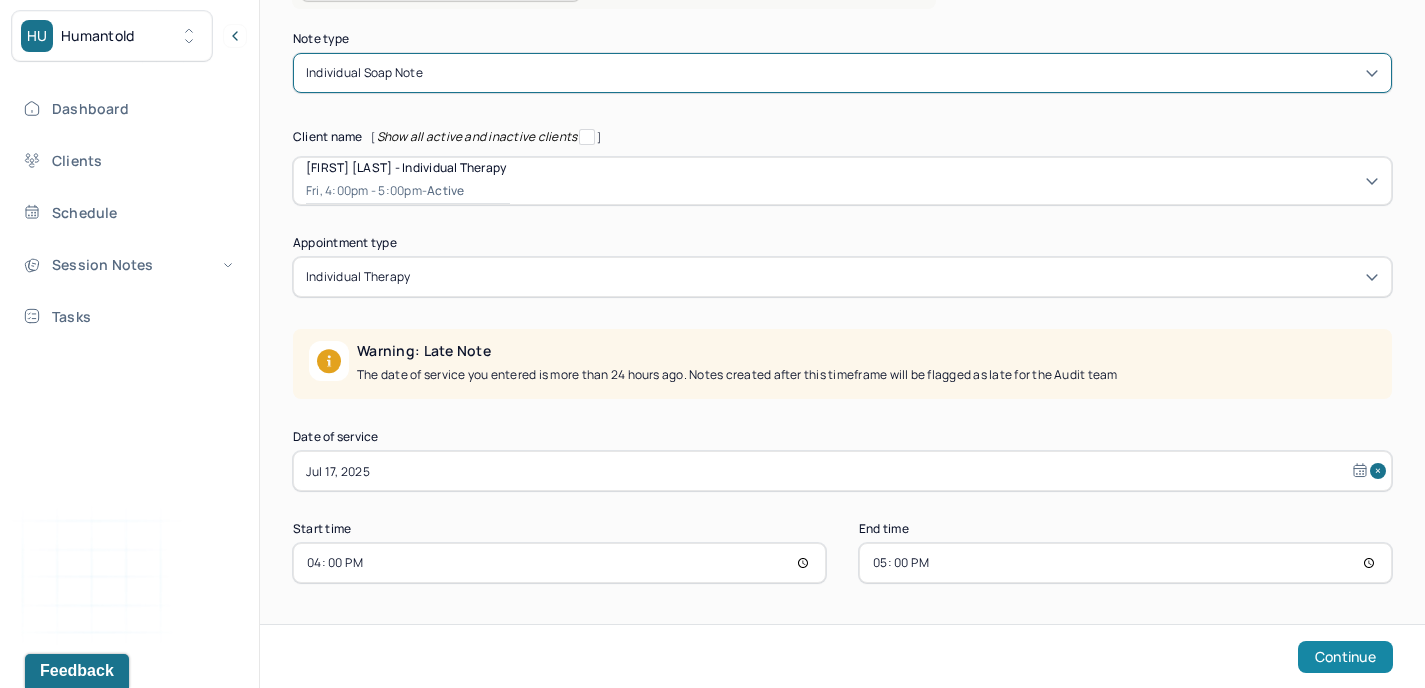 click on "Continue" at bounding box center [1345, 657] 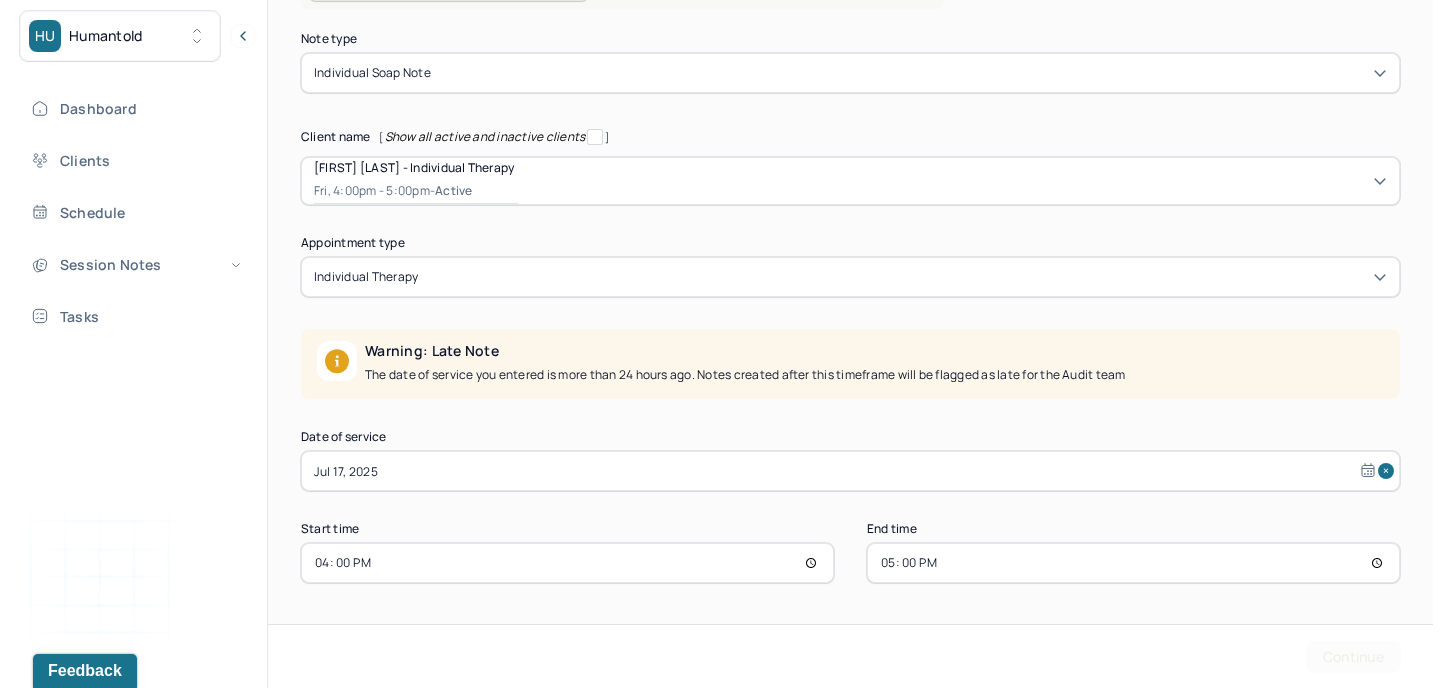 scroll, scrollTop: 0, scrollLeft: 0, axis: both 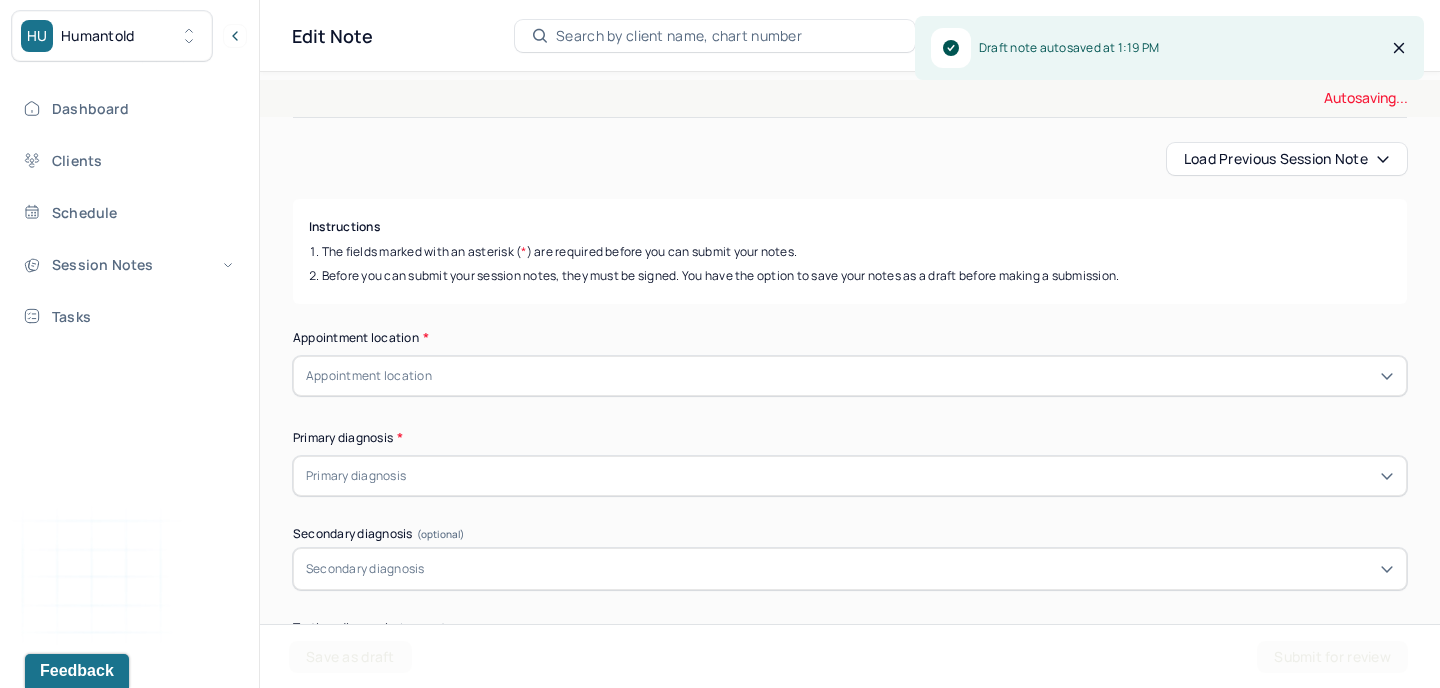 click on "Load previous session note" at bounding box center (1287, 159) 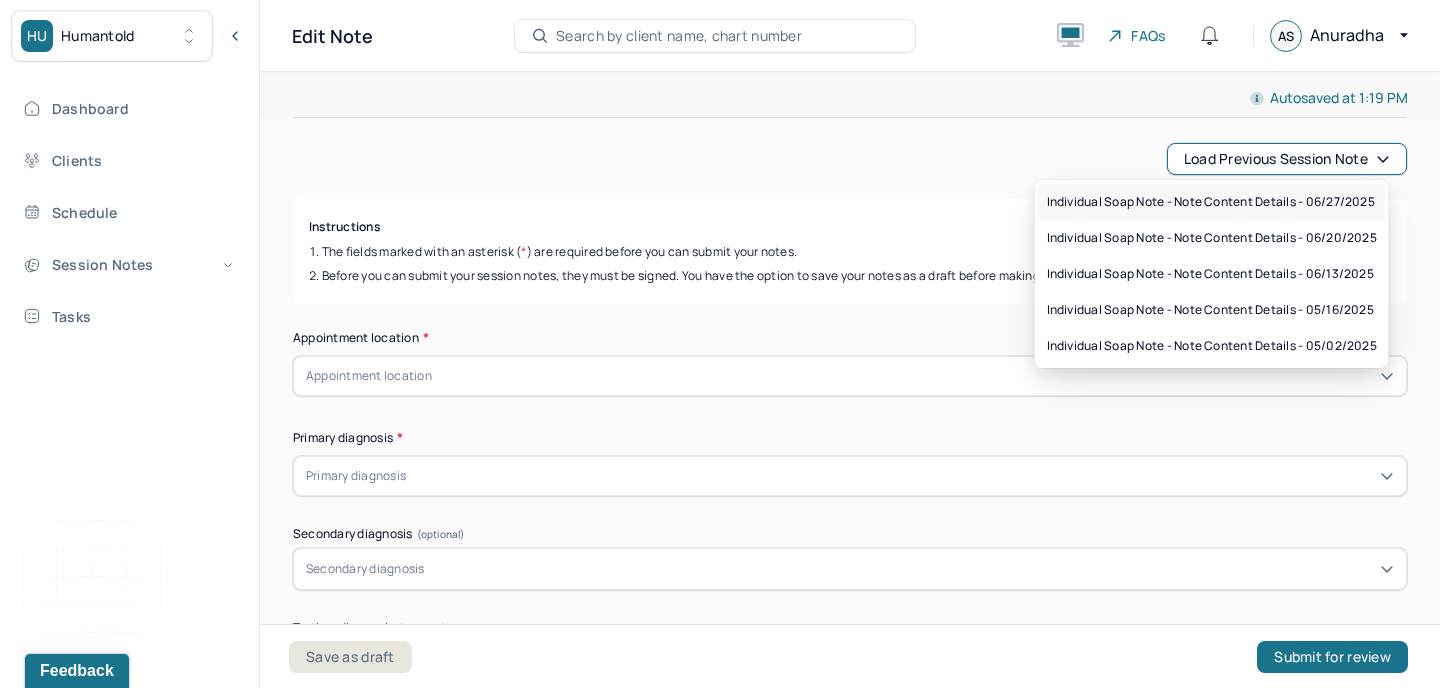 click on "Individual soap note   - Note content Details -   06/27/2025" at bounding box center [1211, 202] 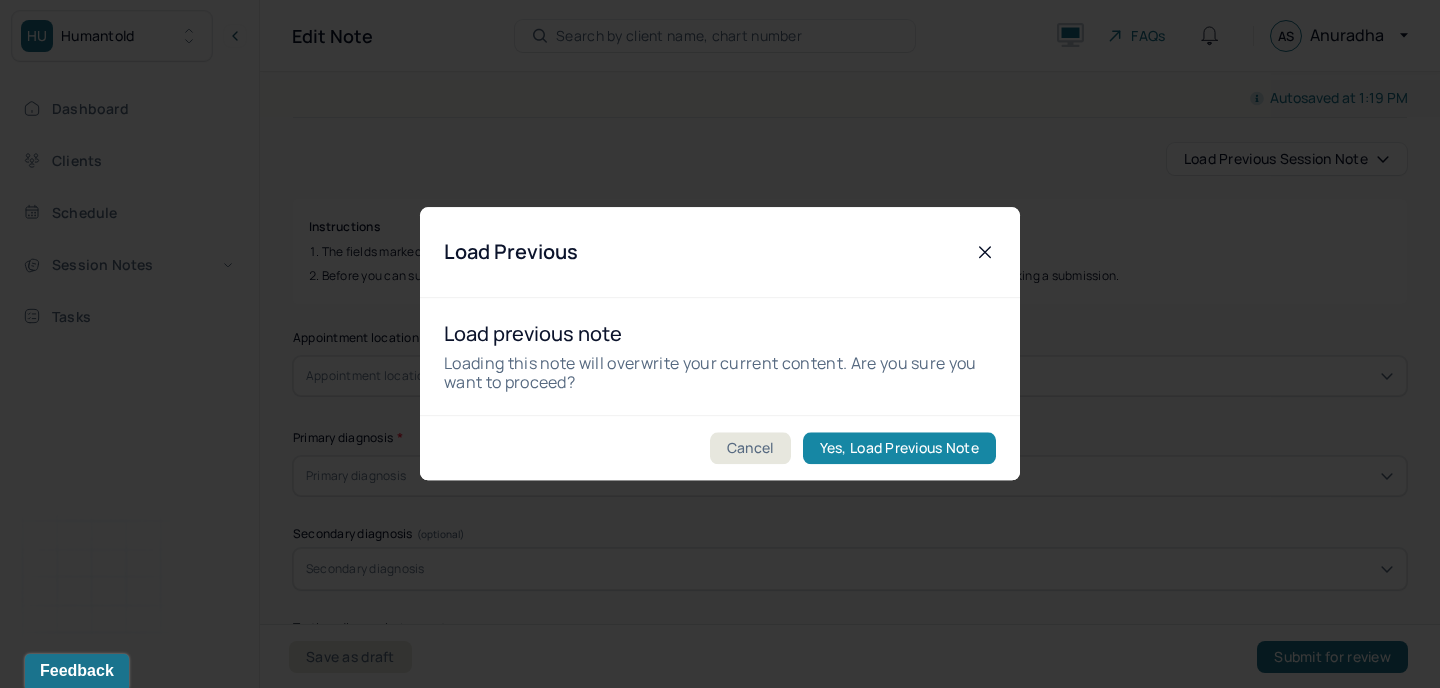 click on "Yes, Load Previous Note" at bounding box center [899, 449] 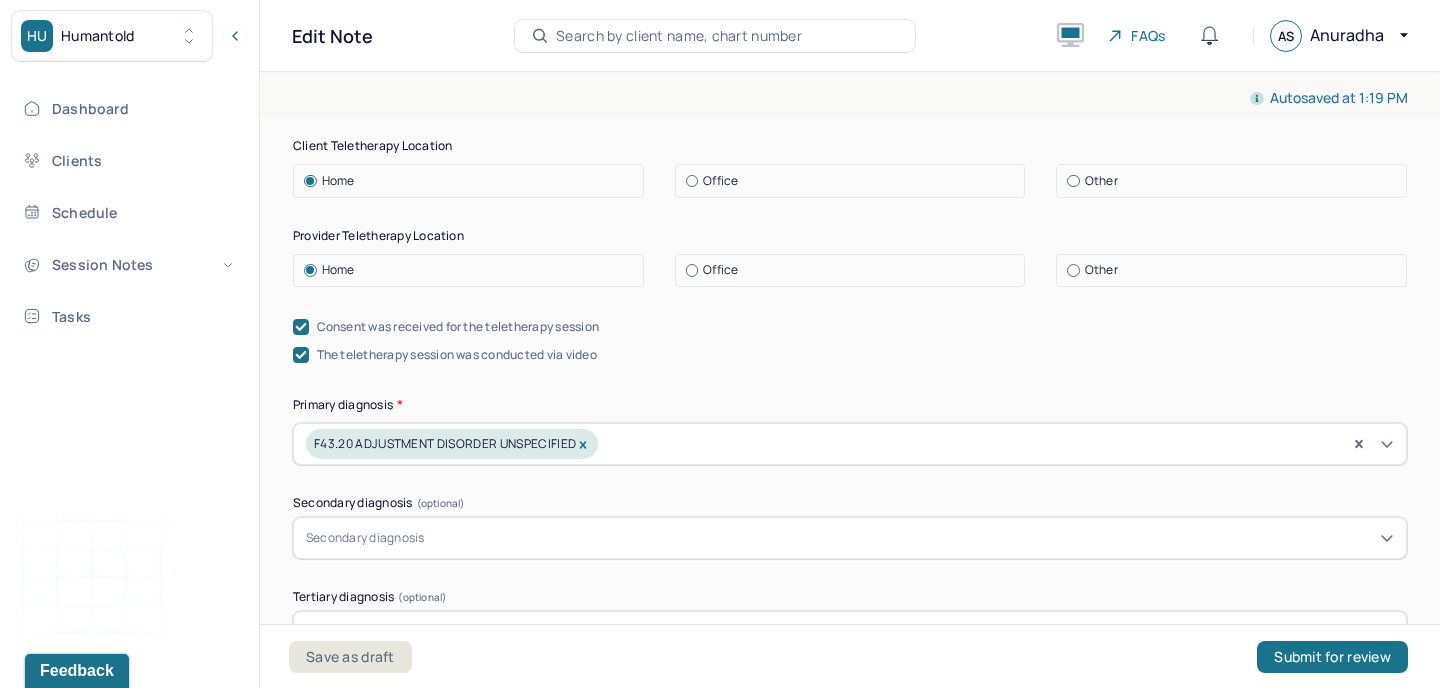 scroll, scrollTop: 475, scrollLeft: 0, axis: vertical 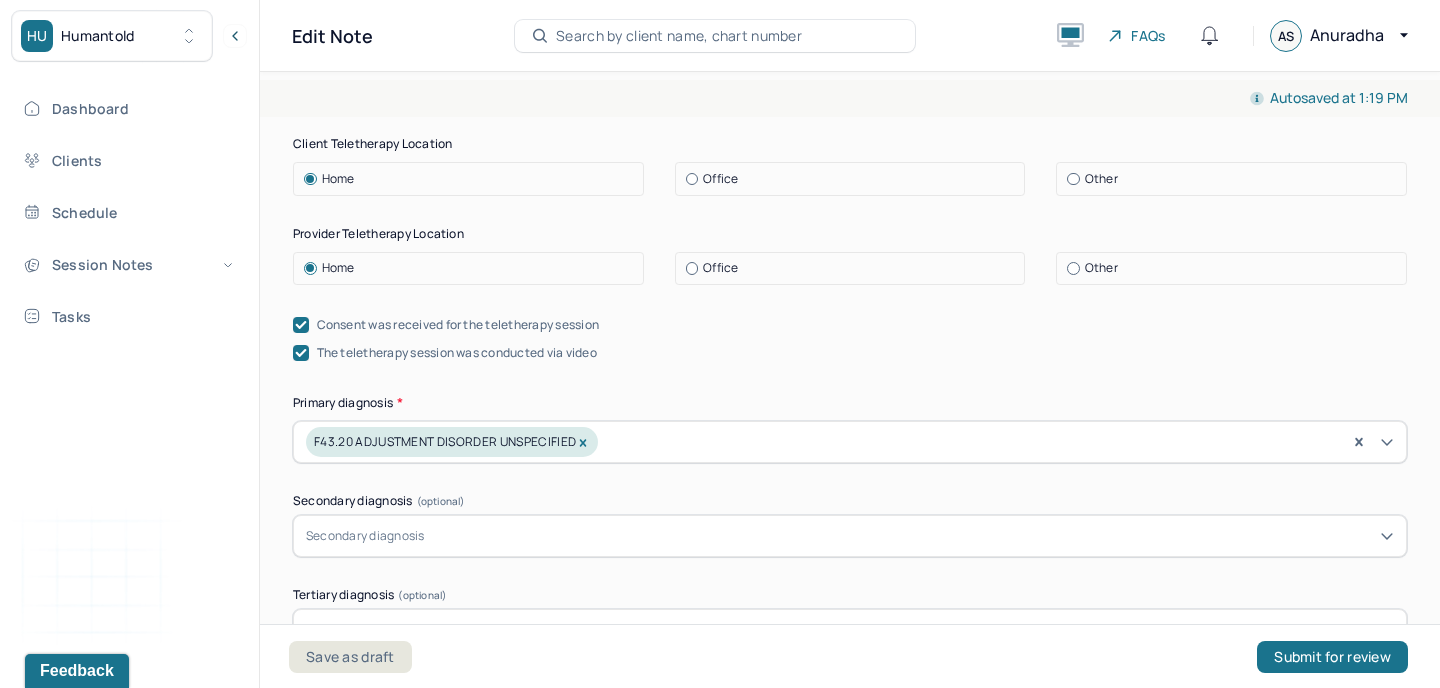 click on "Other" at bounding box center (1236, 179) 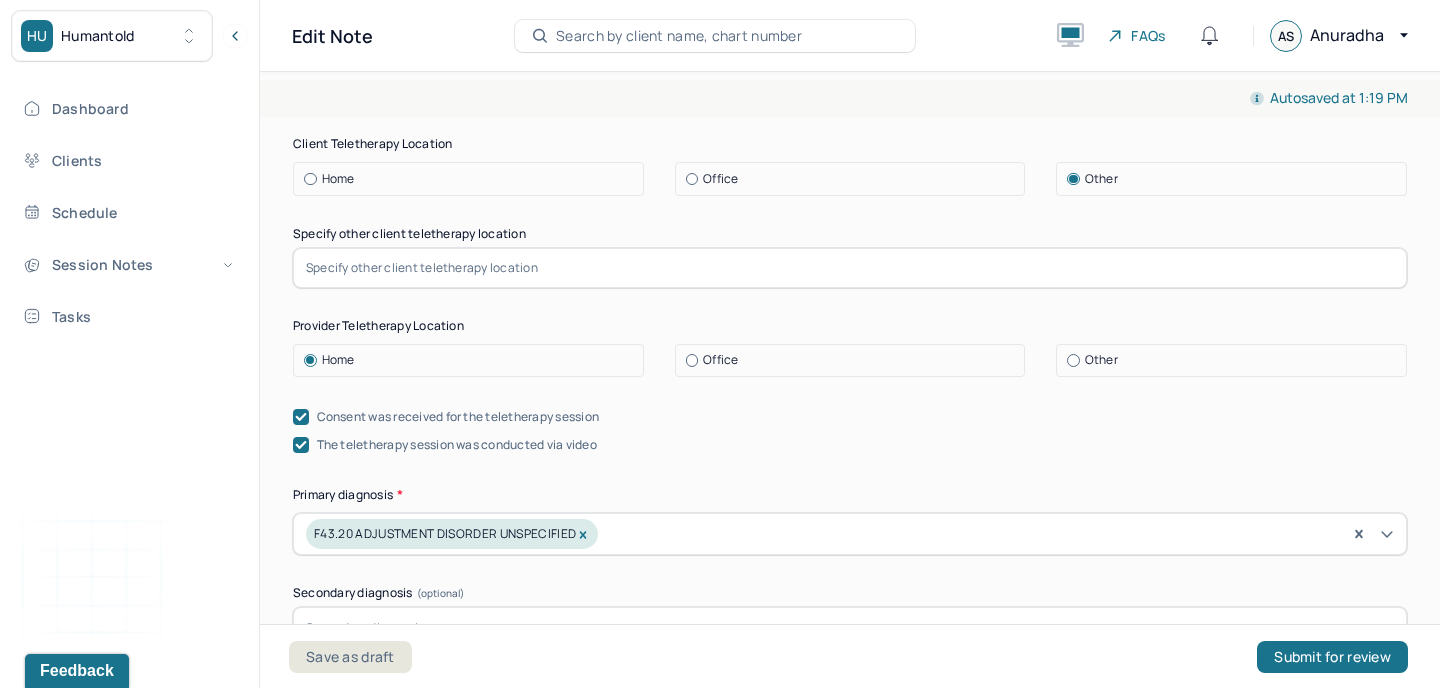 click at bounding box center [850, 268] 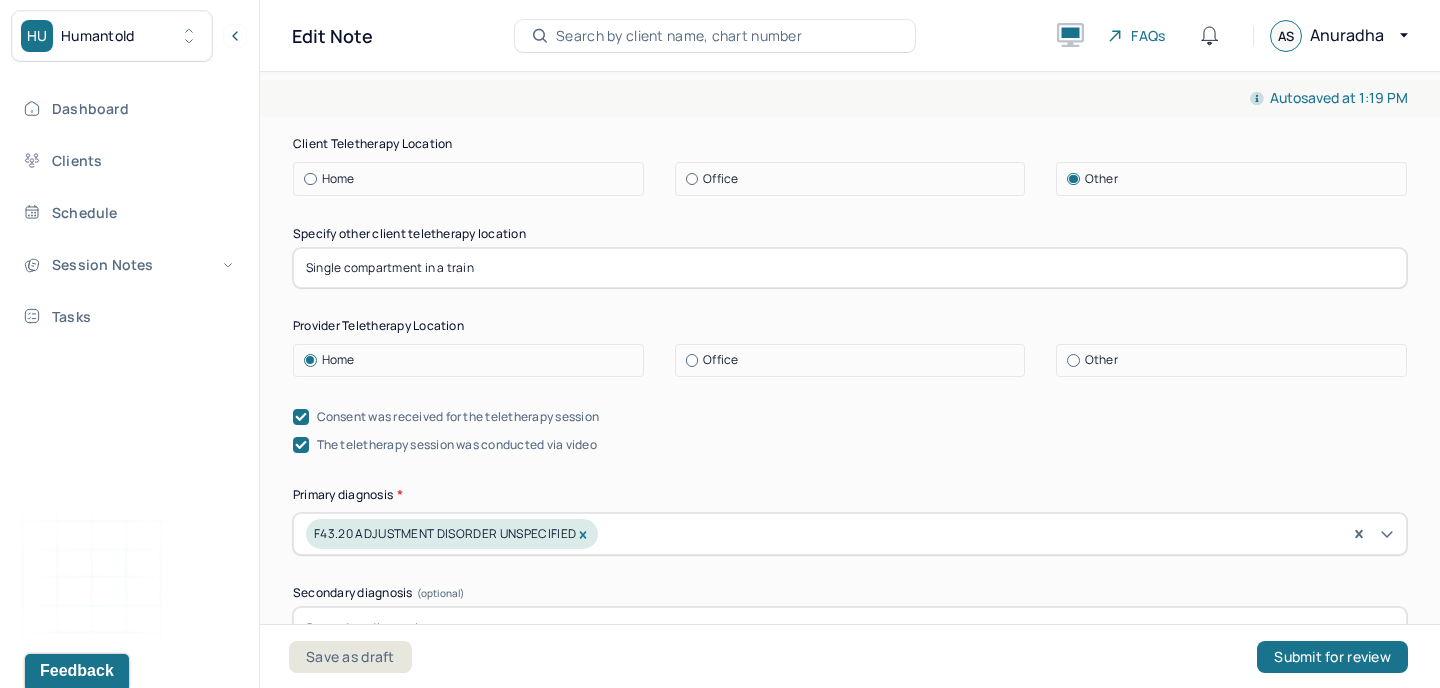 click on "Single compartment in a train" at bounding box center (850, 268) 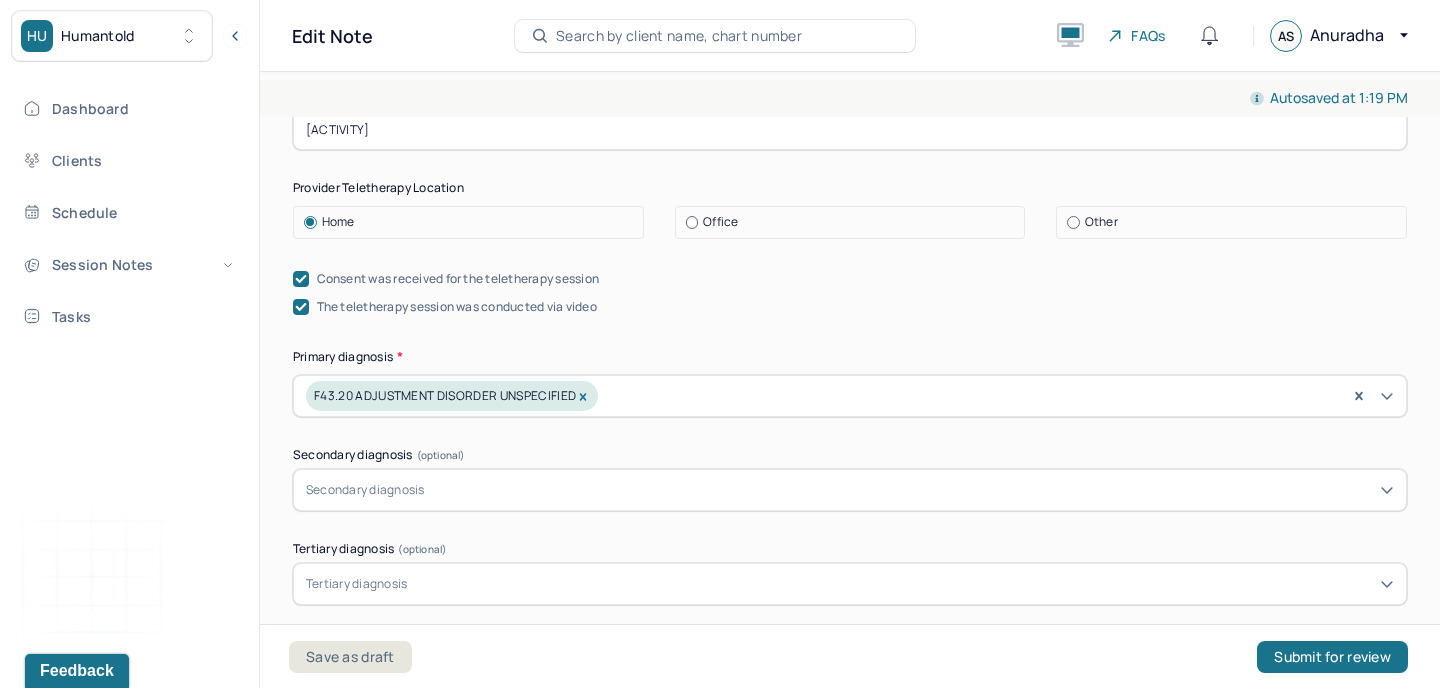 scroll, scrollTop: 634, scrollLeft: 0, axis: vertical 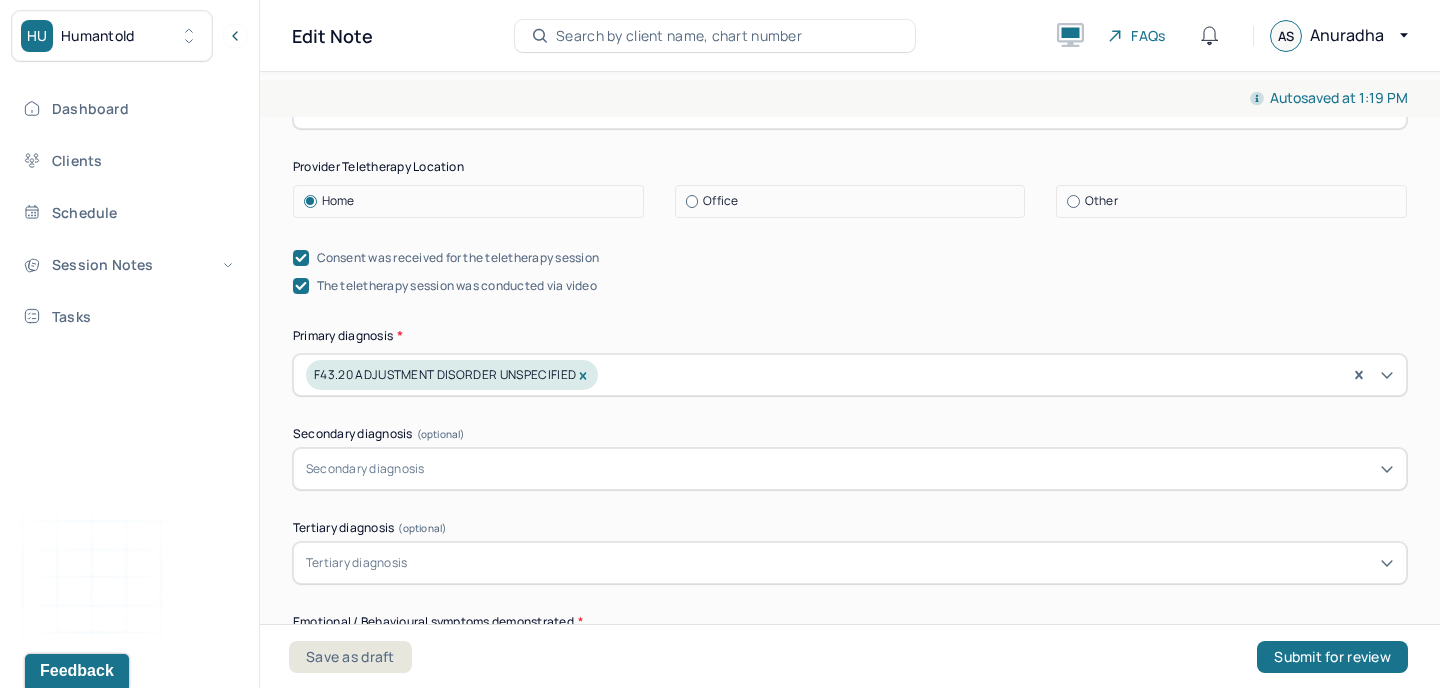 type on "[ACTIVITY]" 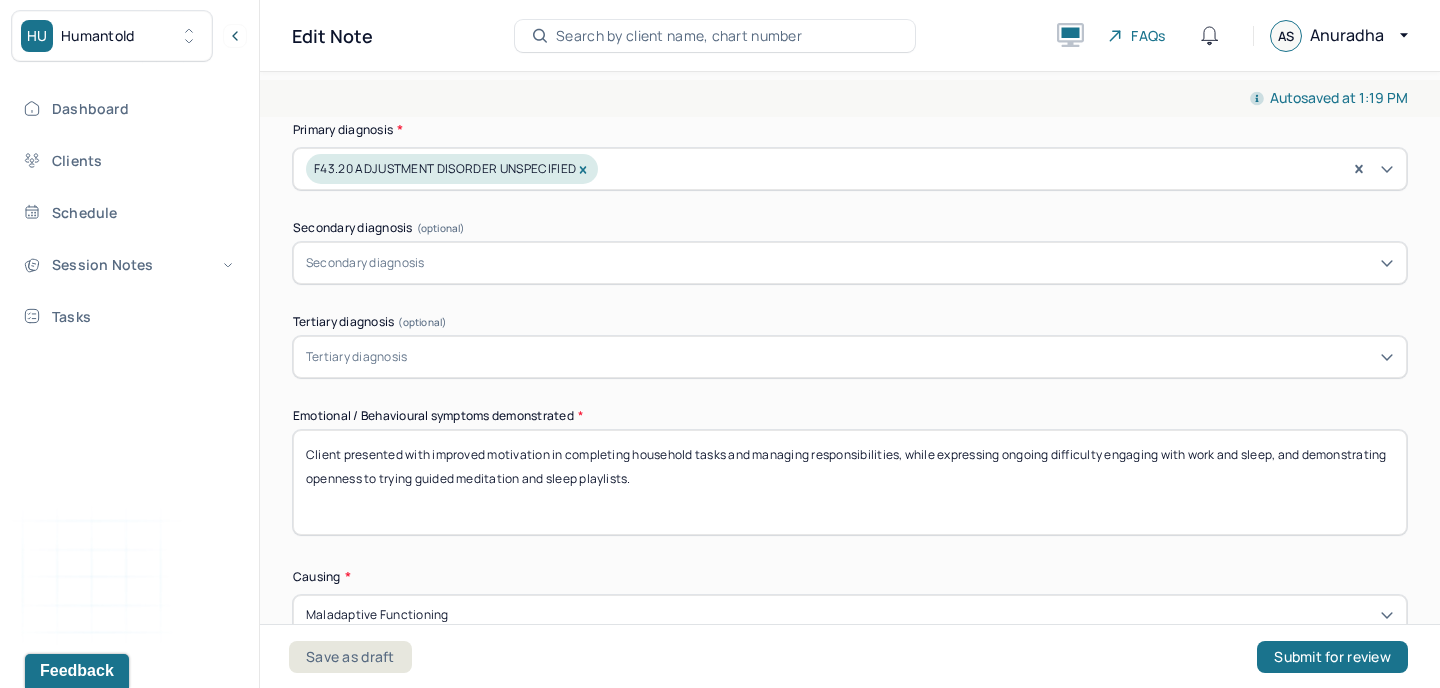 scroll, scrollTop: 841, scrollLeft: 0, axis: vertical 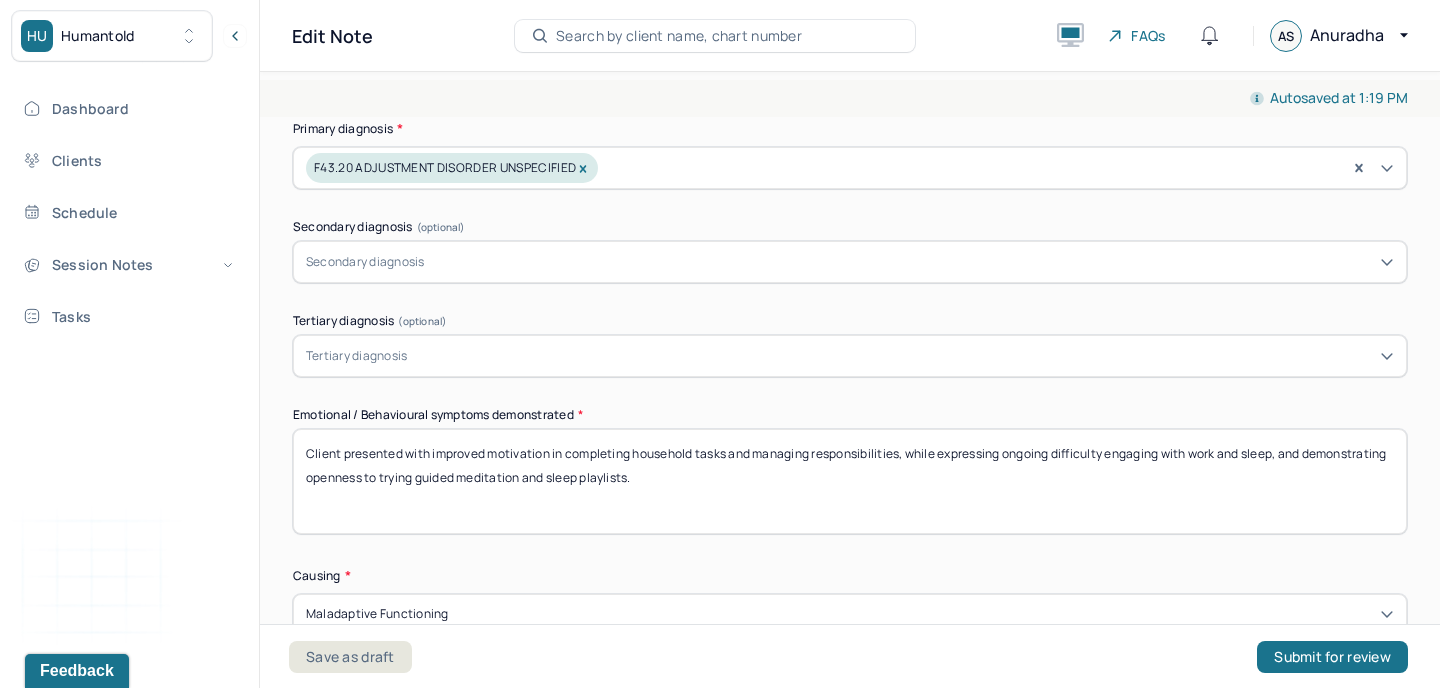 click on "Client presented with improved motivation in completing household tasks and managing responsibilities, while expressing ongoing difficulty engaging with work and sleep, and demonstrating openness to trying guided meditation and sleep playlists." at bounding box center [850, 481] 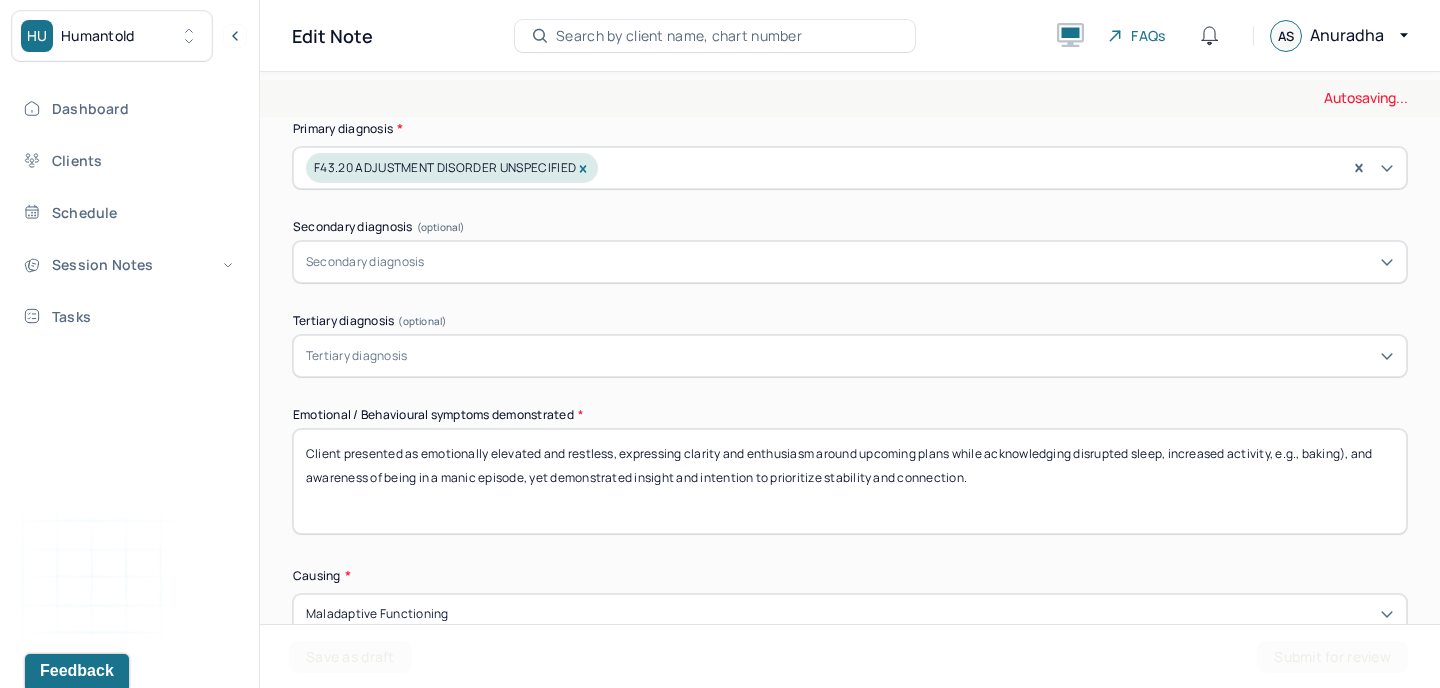 click on "Client presented as emotionally elevated and restless, expressing clarity and enthusiasm around upcoming plans while acknowledging disrupted sleep, increased activity (e.g., baking), and awareness of being in a manic episode, yet demonstrated insight and intention to prioritize stability and connection." at bounding box center [850, 481] 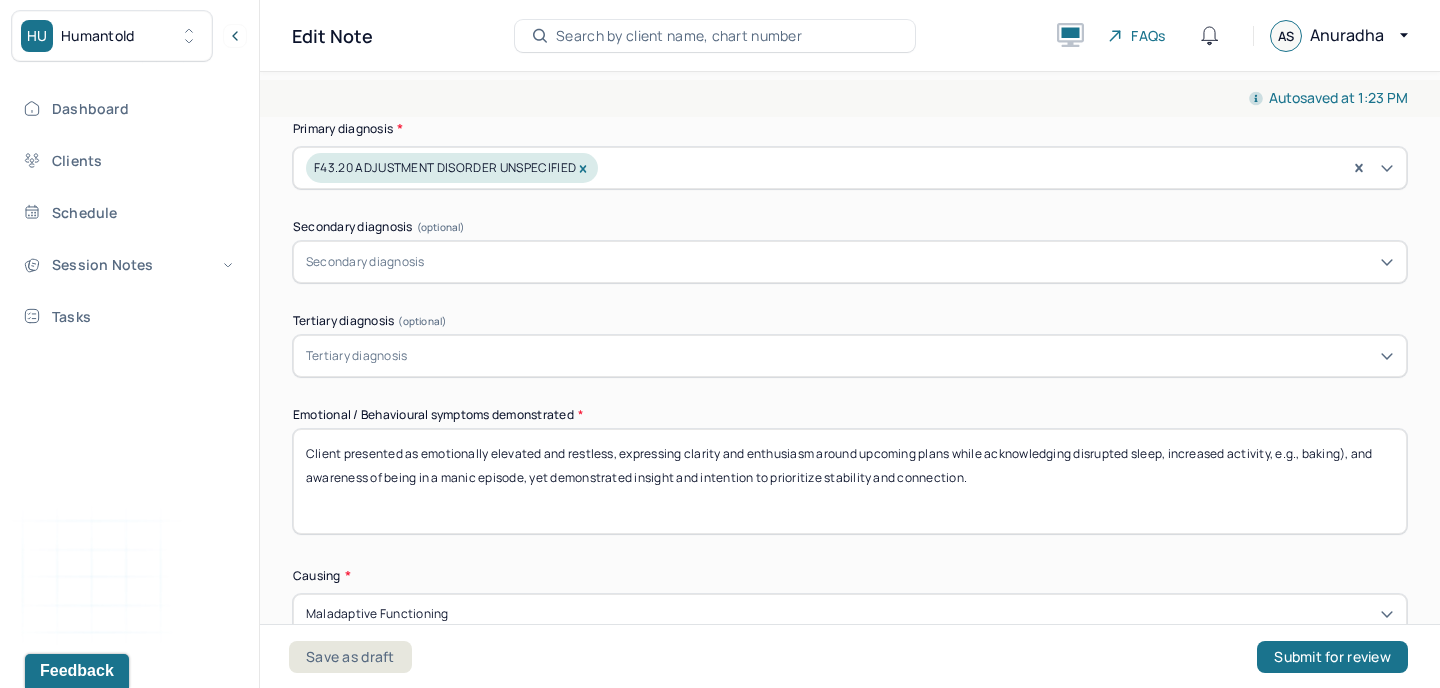 click on "Client presented as emotionally elevated and restless, expressing clarity and enthusiasm around upcoming plans while acknowledging disrupted sleep, increased activity, e.g., baking), and awareness of being in a manic episode, yet demonstrated insight and intention to prioritize stability and connection." at bounding box center [850, 481] 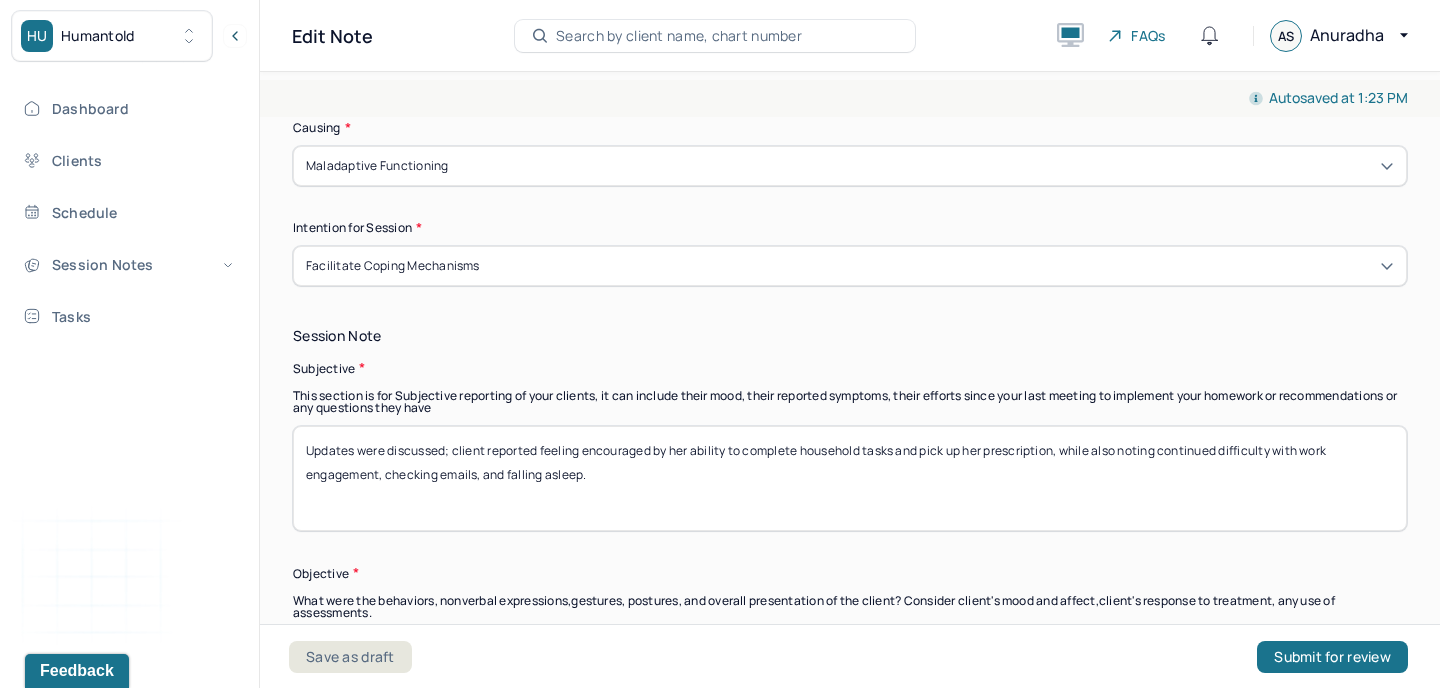 scroll, scrollTop: 1297, scrollLeft: 0, axis: vertical 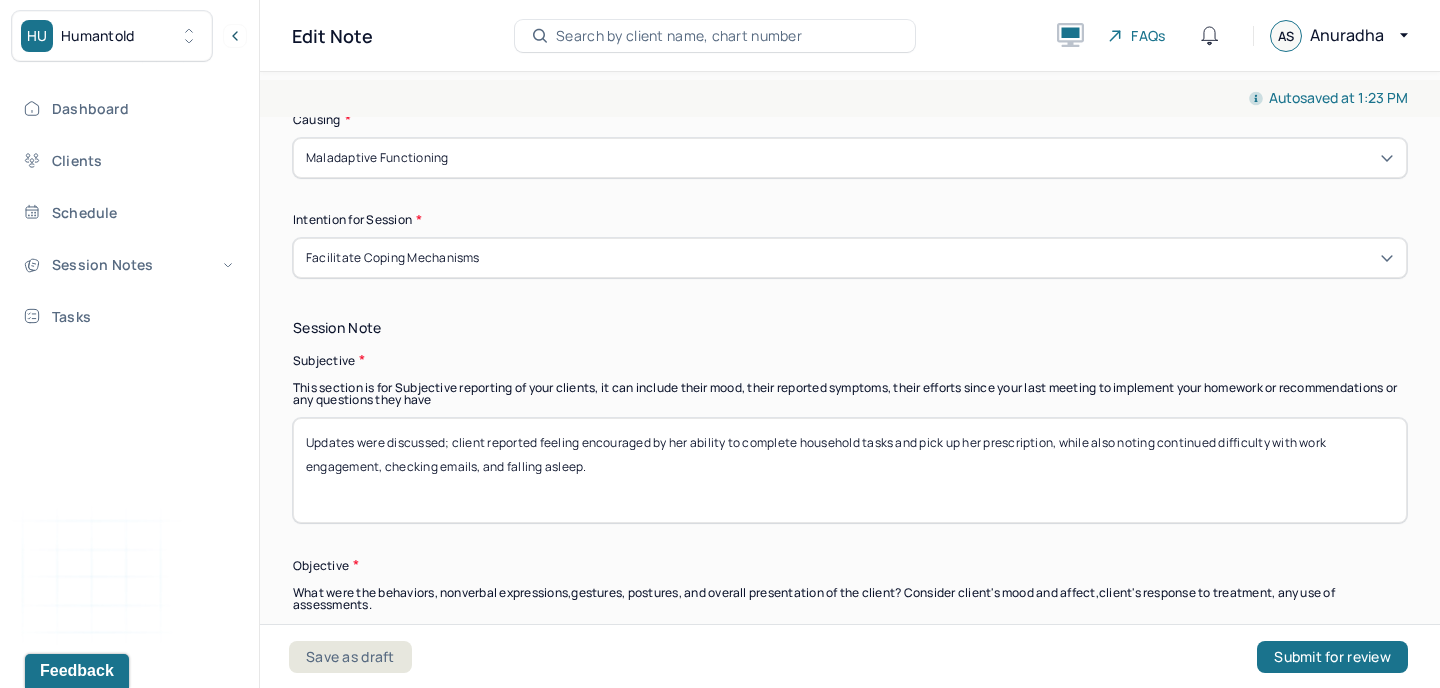 type on "Client presented as emotionally elevated and restless, expressing clarity and enthusiasm around upcoming plans while acknowledging disrupted sleep, increased activity, e.g., baking, and awareness of being in a manic episode, yet demonstrated insight and intention to prioritize stability and connection." 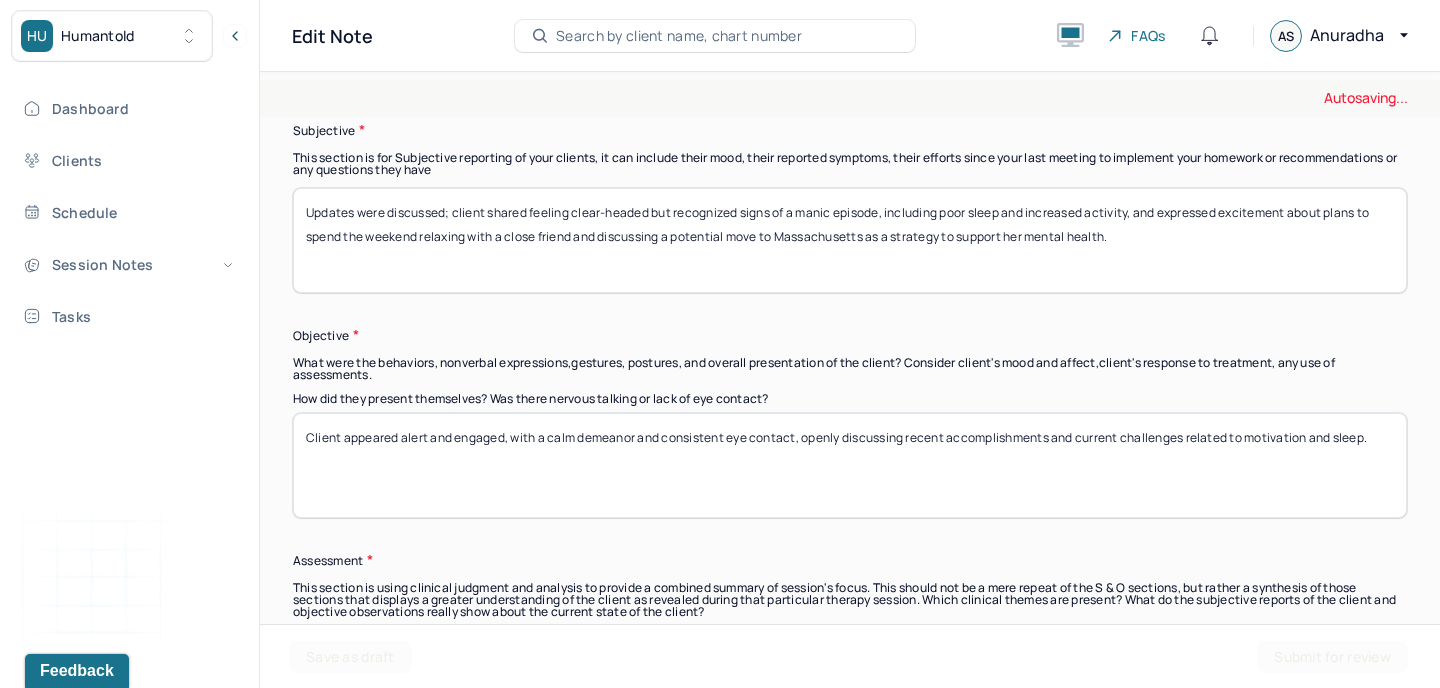 scroll, scrollTop: 1532, scrollLeft: 0, axis: vertical 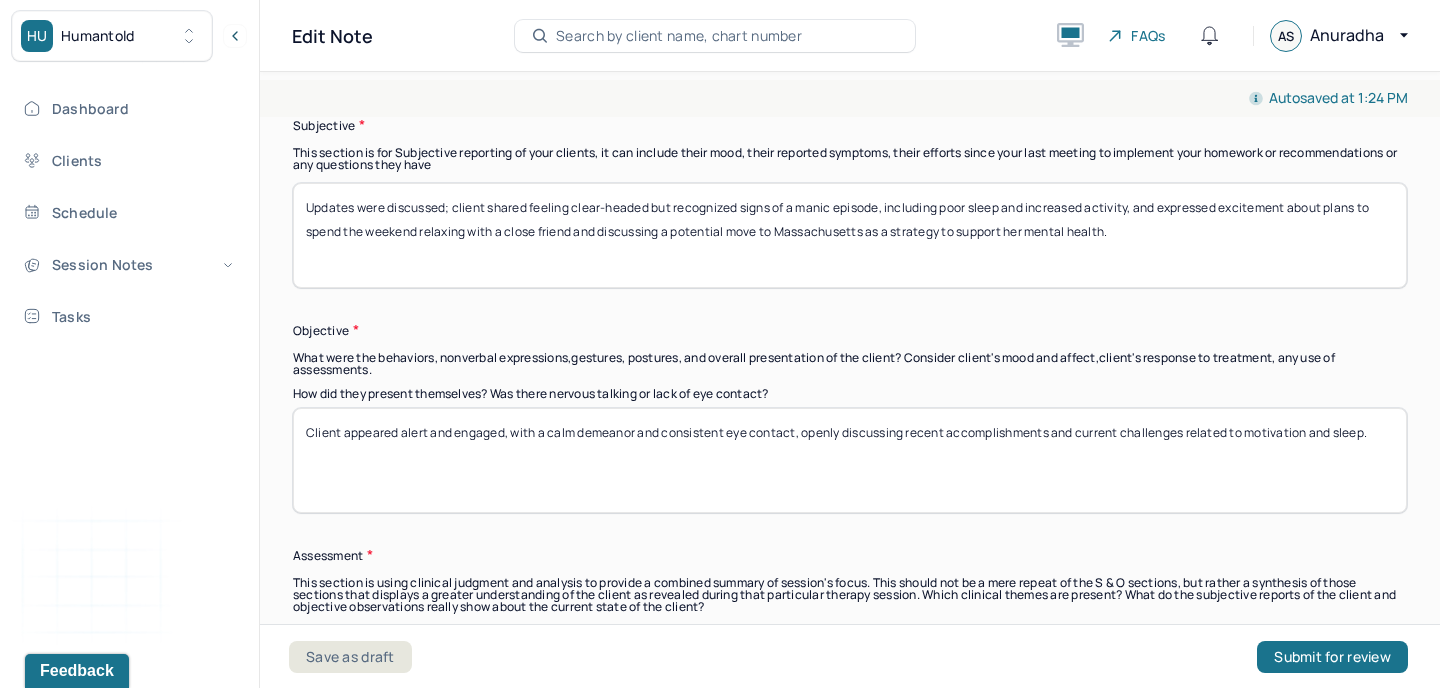 type on "Updates were discussed; client shared feeling clear-headed but recognized signs of a manic episode, including poor sleep and increased activity, and expressed excitement about plans to spend the weekend relaxing with a close friend and discussing a potential move to Massachusetts as a strategy to support her mental health." 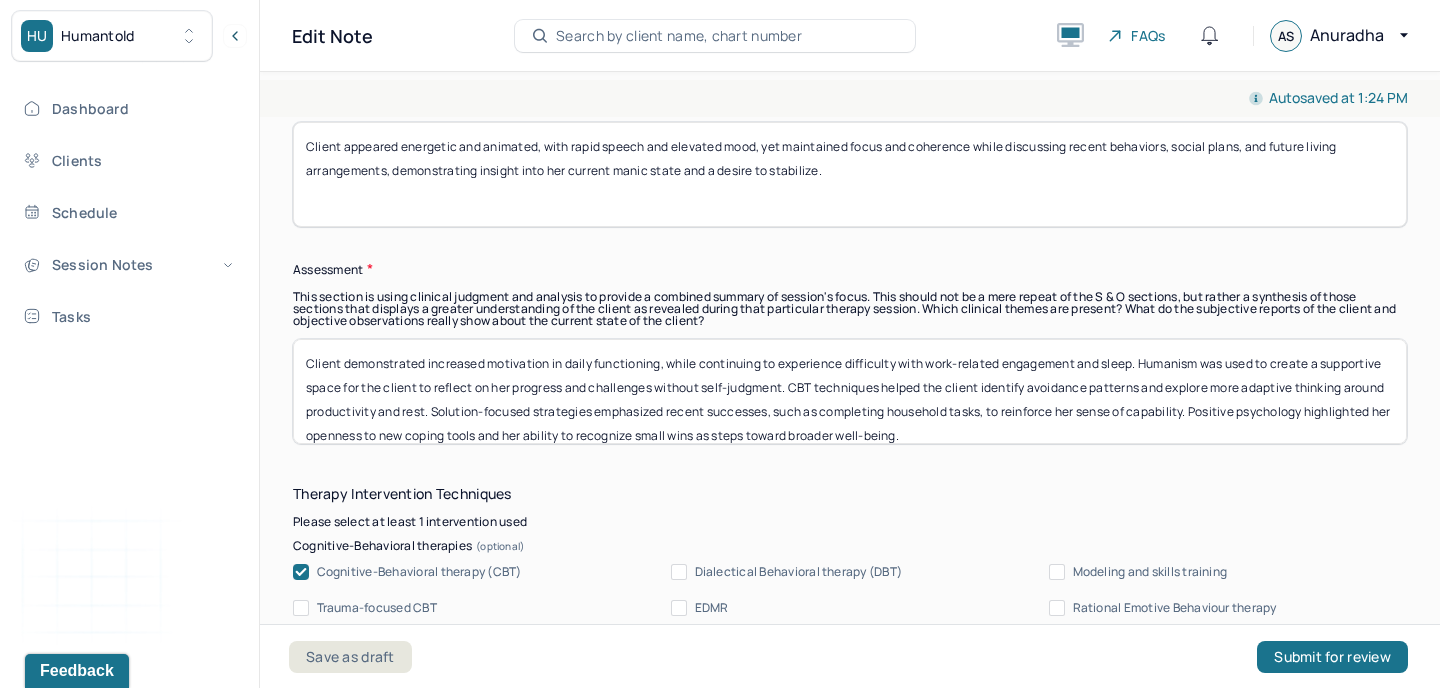 scroll, scrollTop: 1826, scrollLeft: 0, axis: vertical 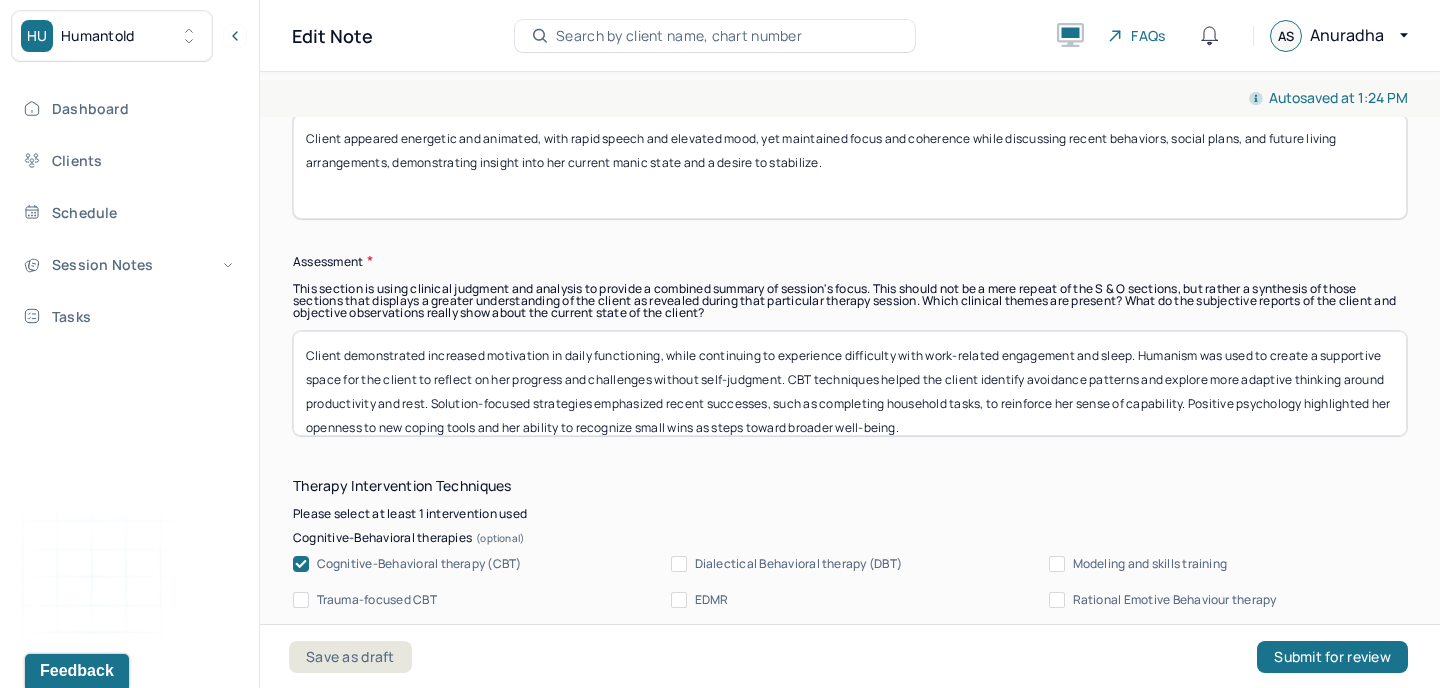 type on "Client appeared energetic and animated, with rapid speech and elevated mood, yet maintained focus and coherence while discussing recent behaviors, social plans, and future living arrangements, demonstrating insight into her current manic state and a desire to stabilize." 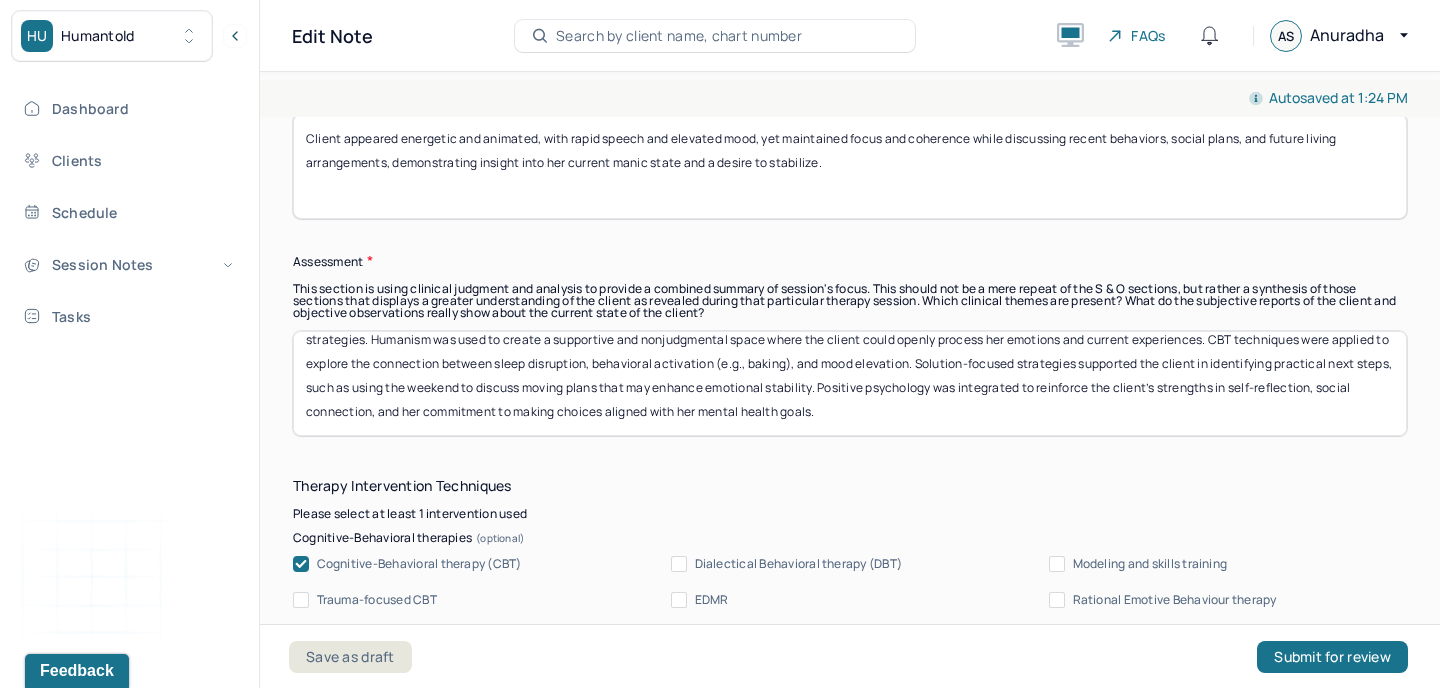 scroll, scrollTop: 0, scrollLeft: 0, axis: both 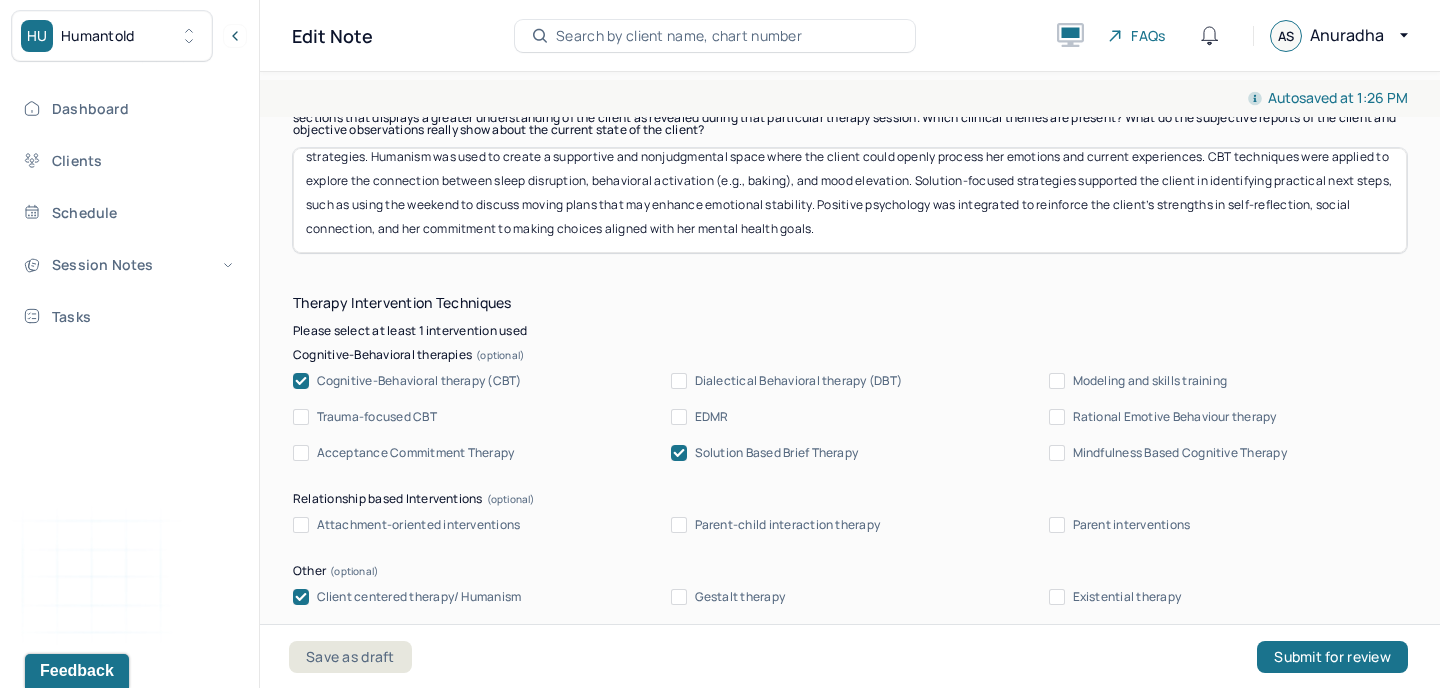 click on "Client demonstrated heightened mood and increased energy consistent with a manic episode, while also showing notable self-awareness and motivation to engage in proactive coping strategies. Humanism was used to create a supportive and nonjudgmental space where the client could openly process her emotions and current experiences. CBT techniques were applied to explore the connection between sleep disruption, behavioral activation (e.g., baking), and mood elevation. Solution-focused strategies supported the client in identifying practical next steps, such as using the weekend to discuss moving plans that may enhance emotional stability. Positive psychology was integrated to reinforce the client’s strengths in self-reflection, social connection, and her commitment to making choices aligned with her mental health goals." at bounding box center [850, 200] 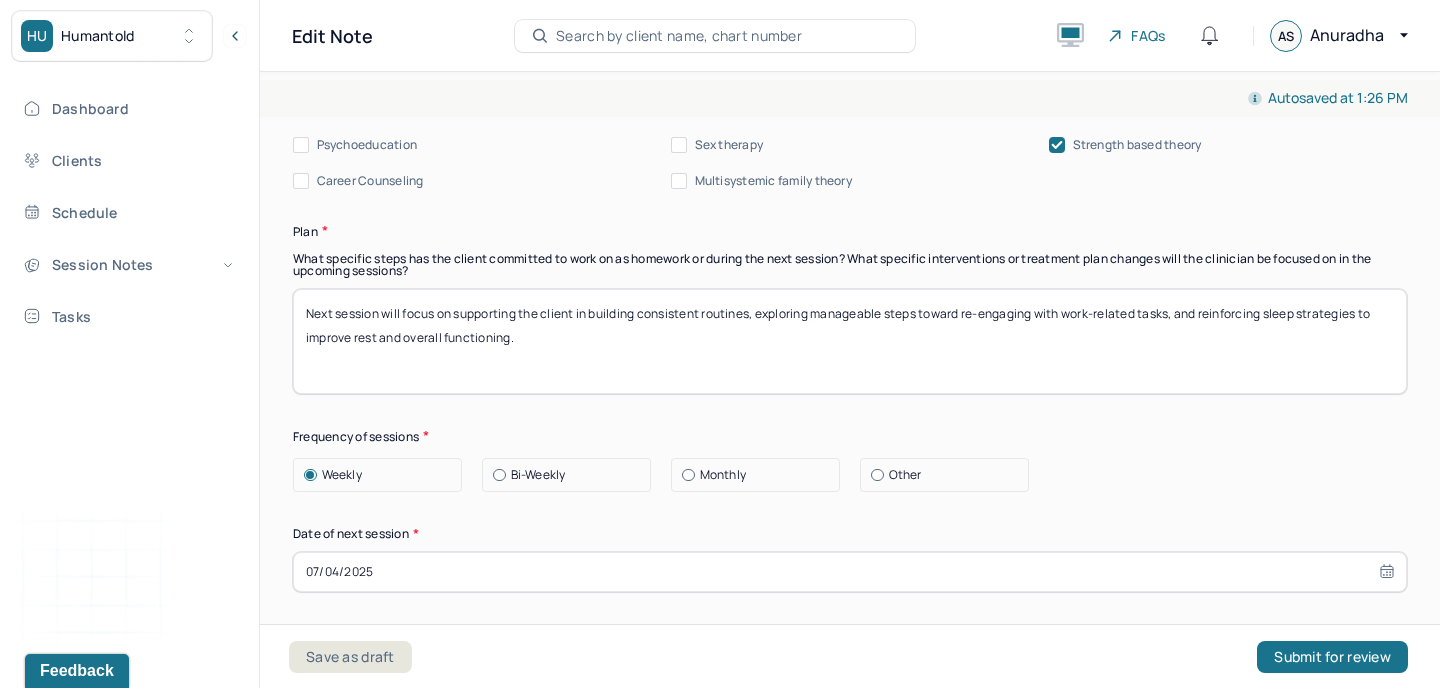 scroll, scrollTop: 2594, scrollLeft: 0, axis: vertical 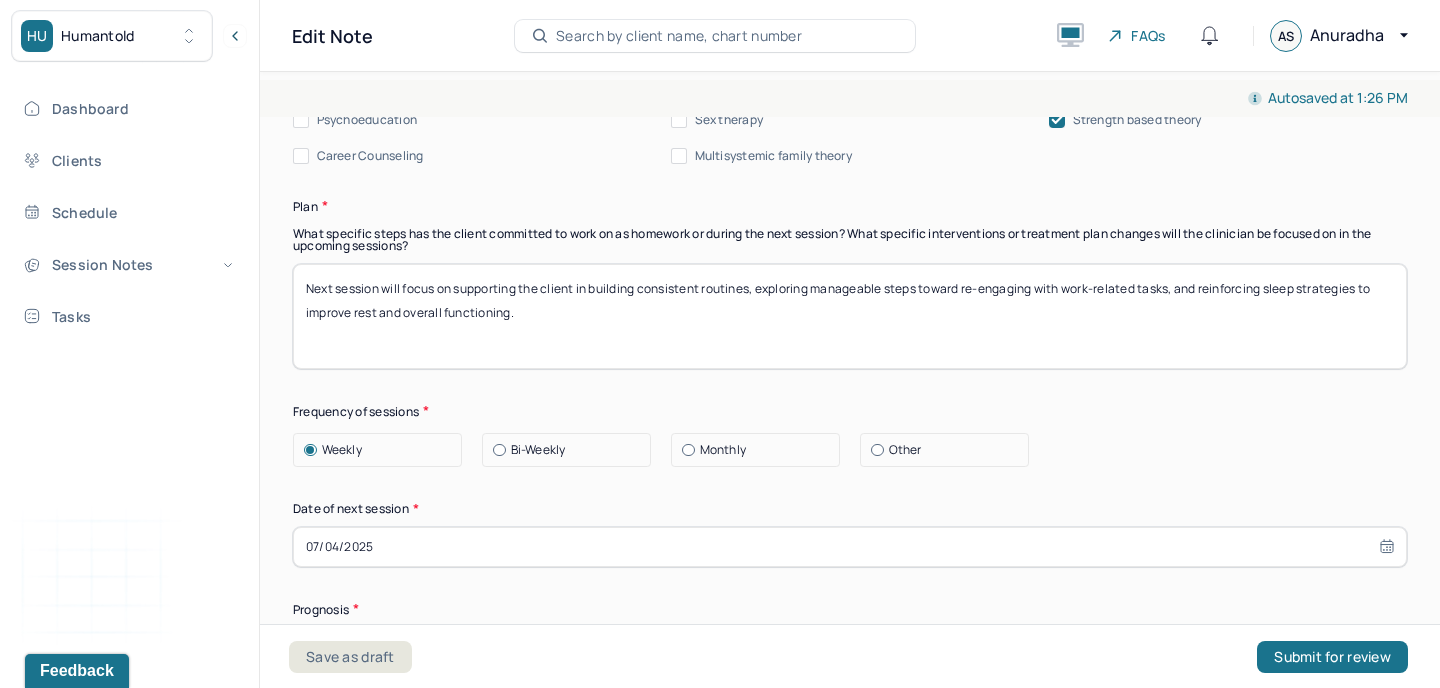 type on "Client demonstrated heightened mood and increased energy consistent with a manic episode, while also showing notable self-awareness and motivation to engage in proactive coping strategies. Humanism was used to create a supportive and nonjudgmental space where the client could openly process her emotions and current experiences. CBT techniques were applied to explore the connection between sleep disruption and mood elevation. Solution-focused strategies supported the client in identifying practical next steps, such as using the weekend to discuss moving plans that may enhance emotional stability. Positive psychology was integrated to reinforce the client’s strengths in self-reflection, social connection, and her commitment to making choices aligned with her mental health goals." 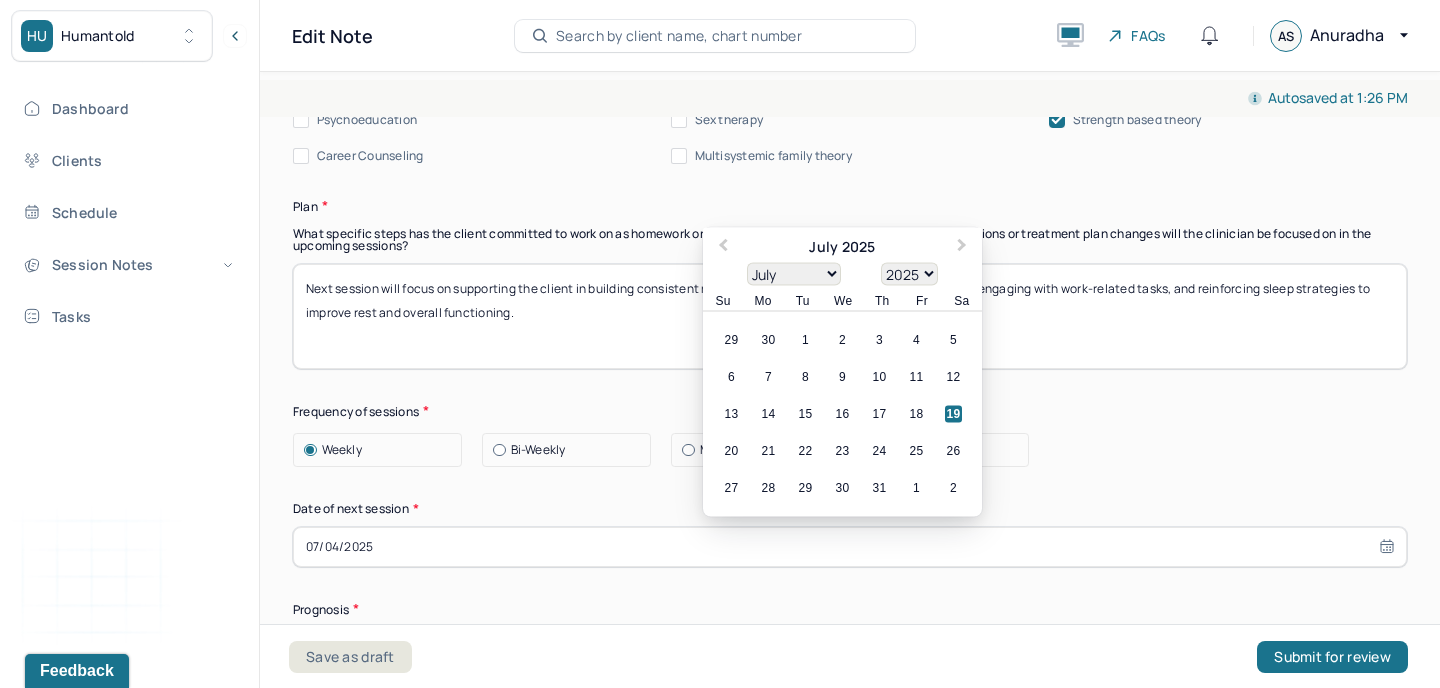 click on "07/04/2025" at bounding box center (850, 547) 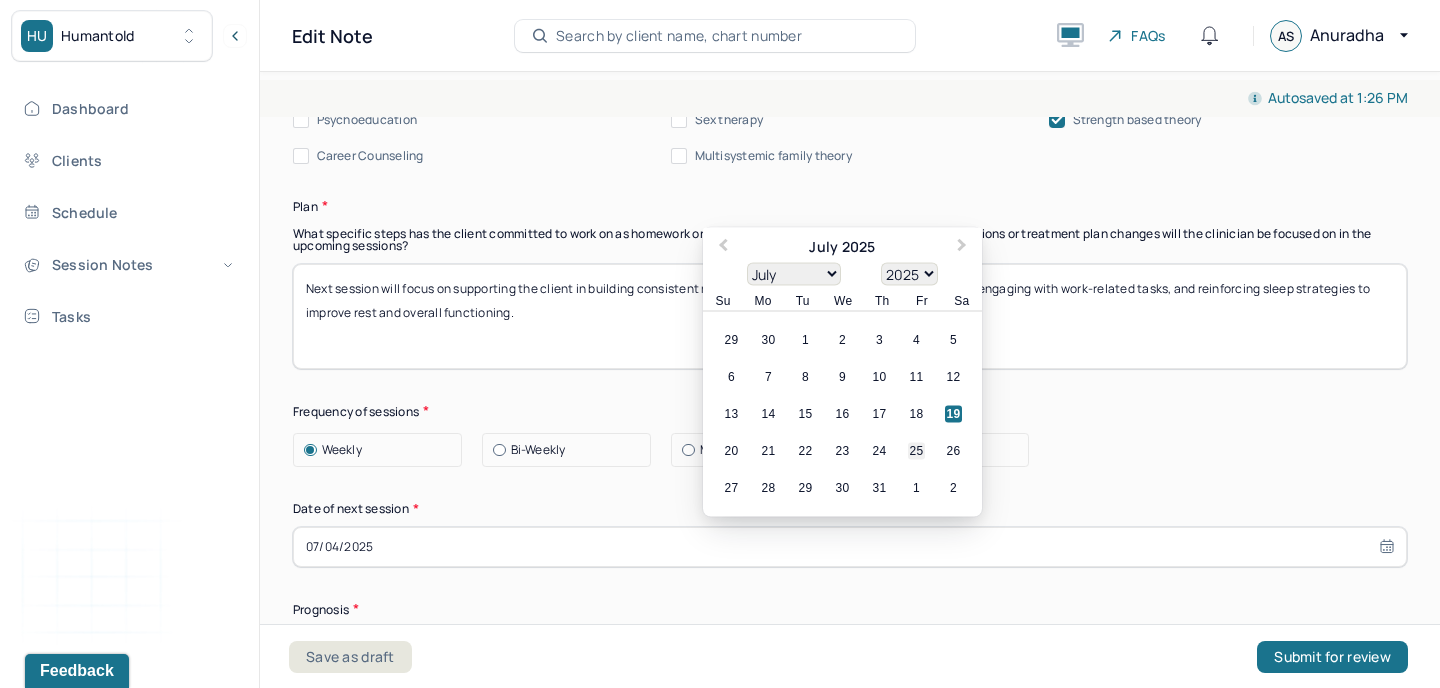 click on "25" at bounding box center (916, 450) 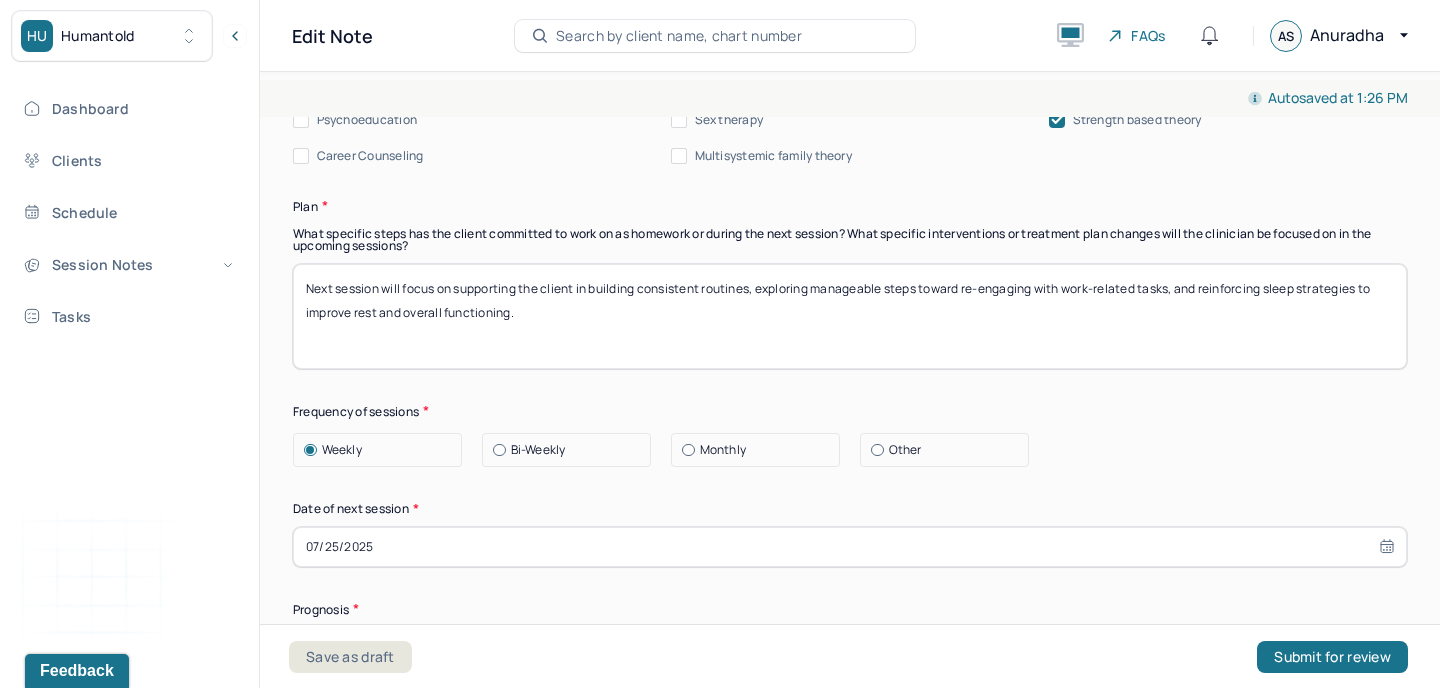 select on "6" 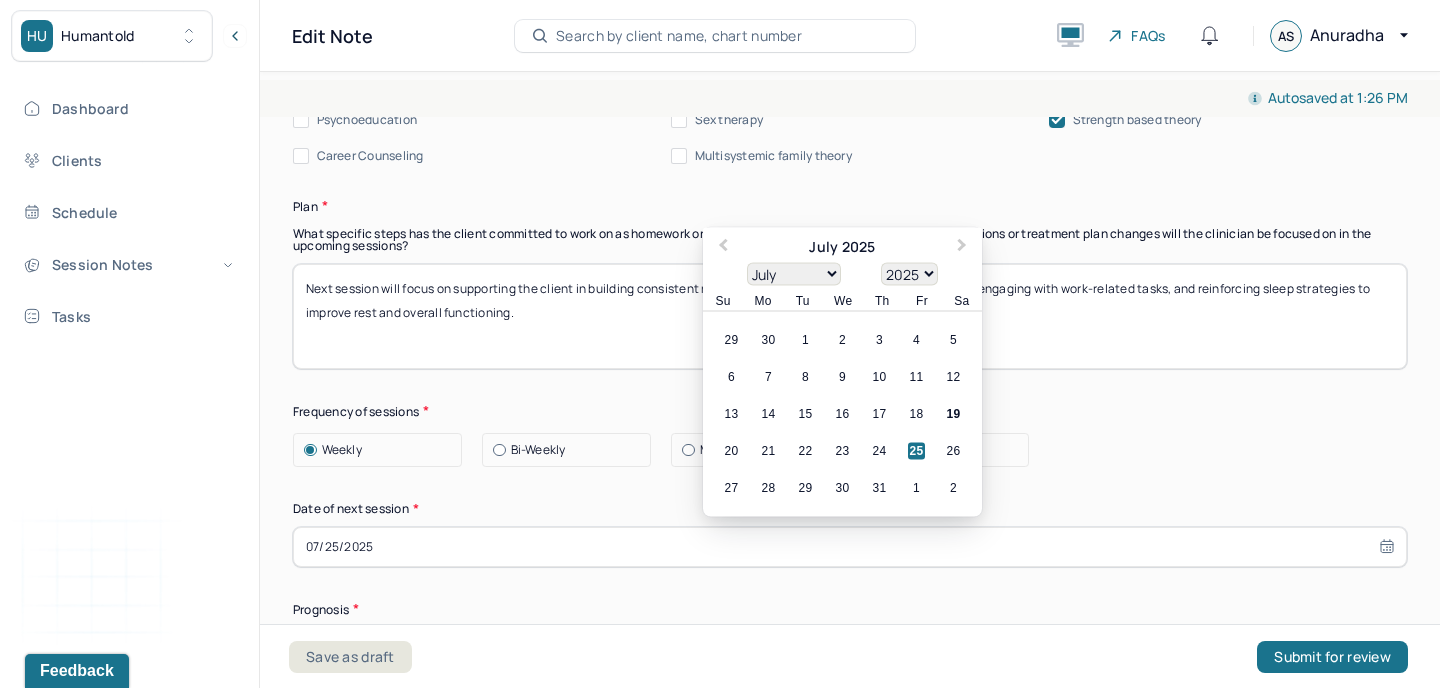 click on "Next session will focus on supporting the client in building consistent routines, exploring manageable steps toward re-engaging with work-related tasks, and reinforcing sleep strategies to improve rest and overall functioning." at bounding box center (850, 316) 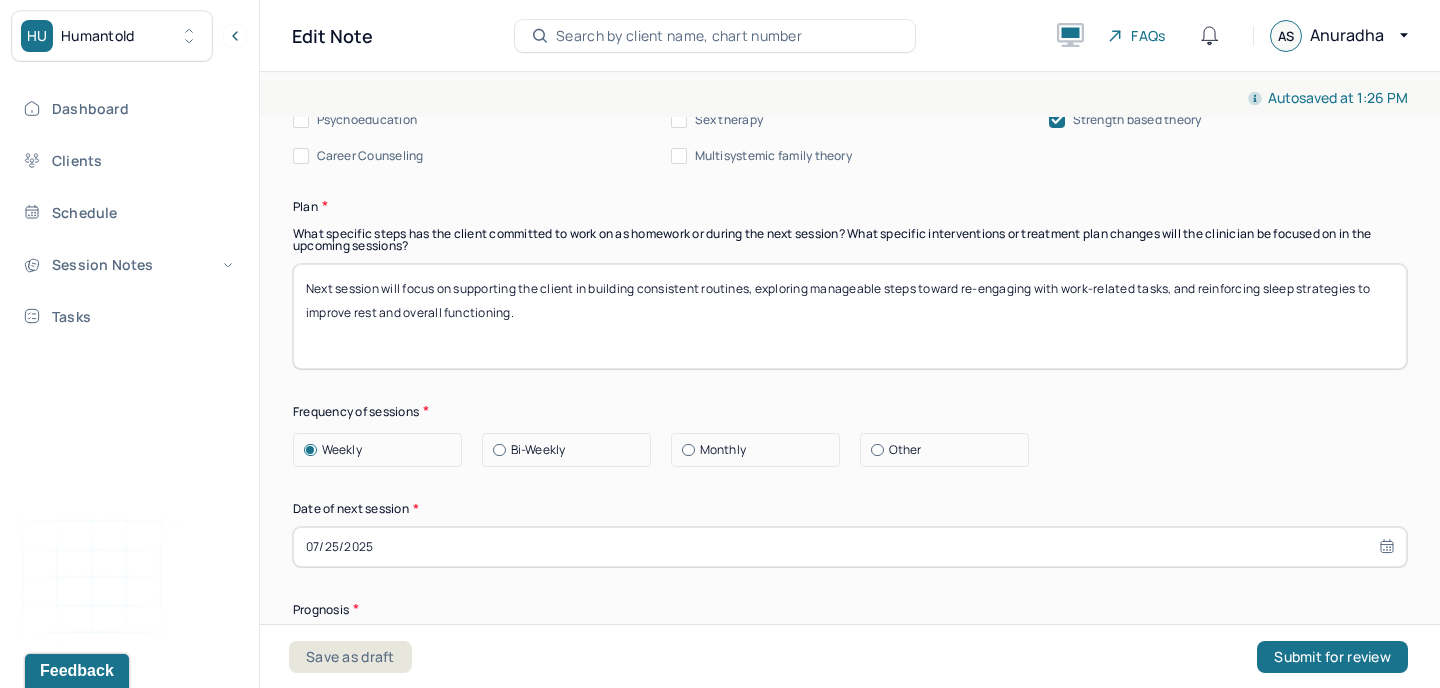 click on "Next session will focus on supporting the client in building consistent routines, exploring manageable steps toward re-engaging with work-related tasks, and reinforcing sleep strategies to improve rest and overall functioning." at bounding box center [850, 316] 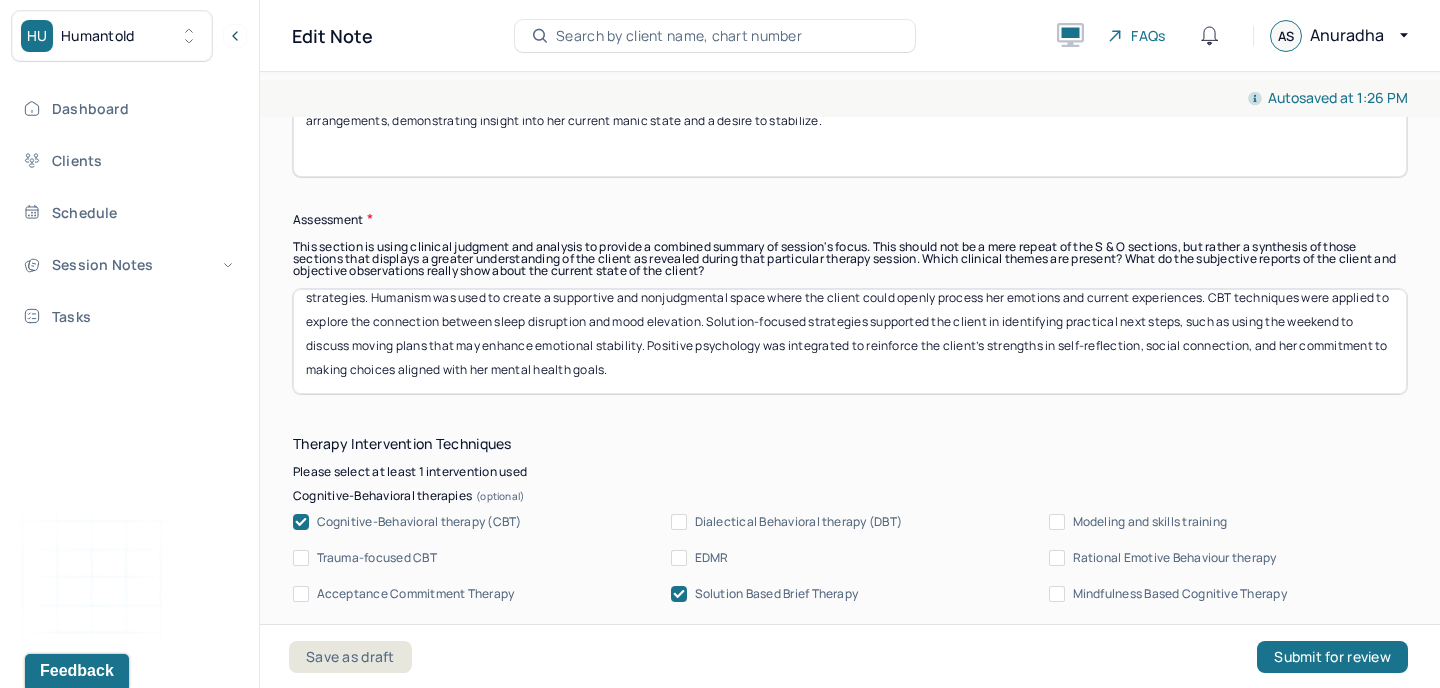 scroll, scrollTop: 1853, scrollLeft: 0, axis: vertical 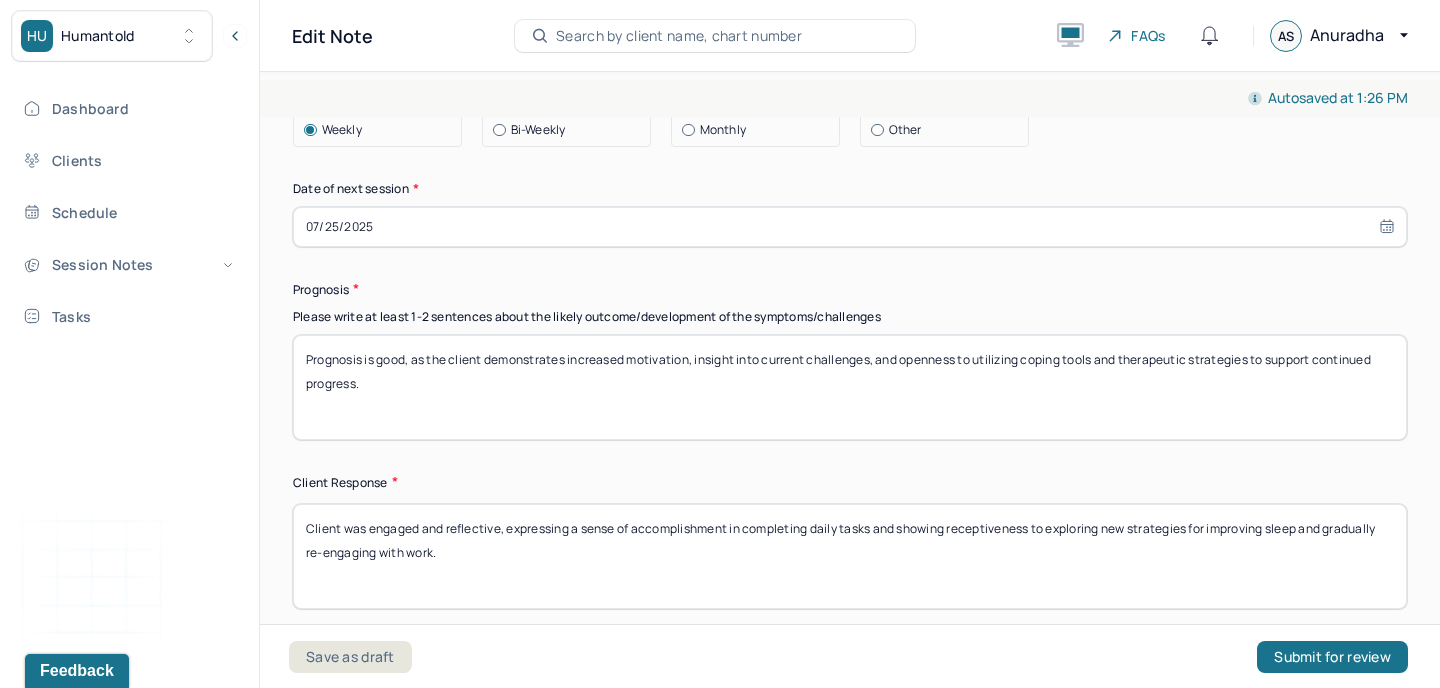 type on "Next session will focus on monitoring mood stability, exploring the outcomes of the weekend discussion about the potential move, and reinforcing strategies for emotional regulation, healthy routines, and intentional decision-making that support long-term well-being." 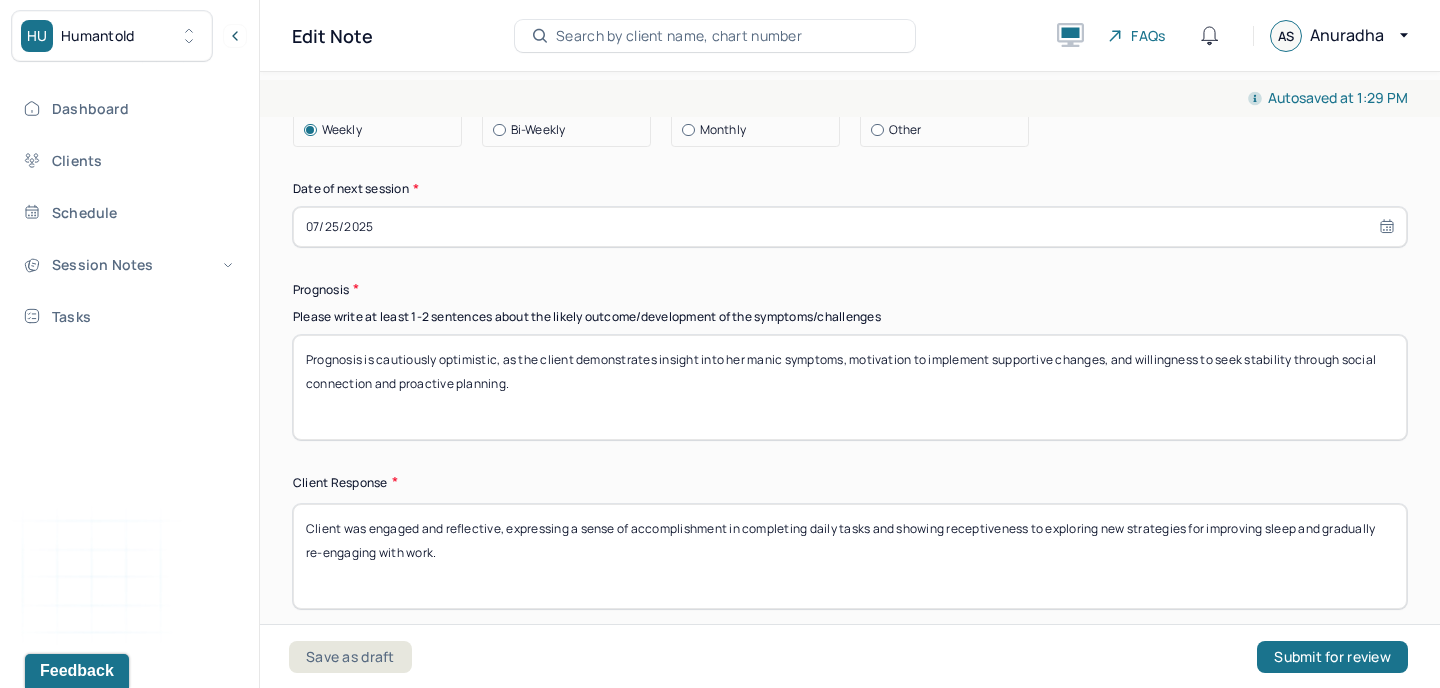 type on "Prognosis is cautiously optimistic, as the client demonstrates insight into her manic symptoms, motivation to implement supportive changes, and willingness to seek stability through social connection and proactive planning." 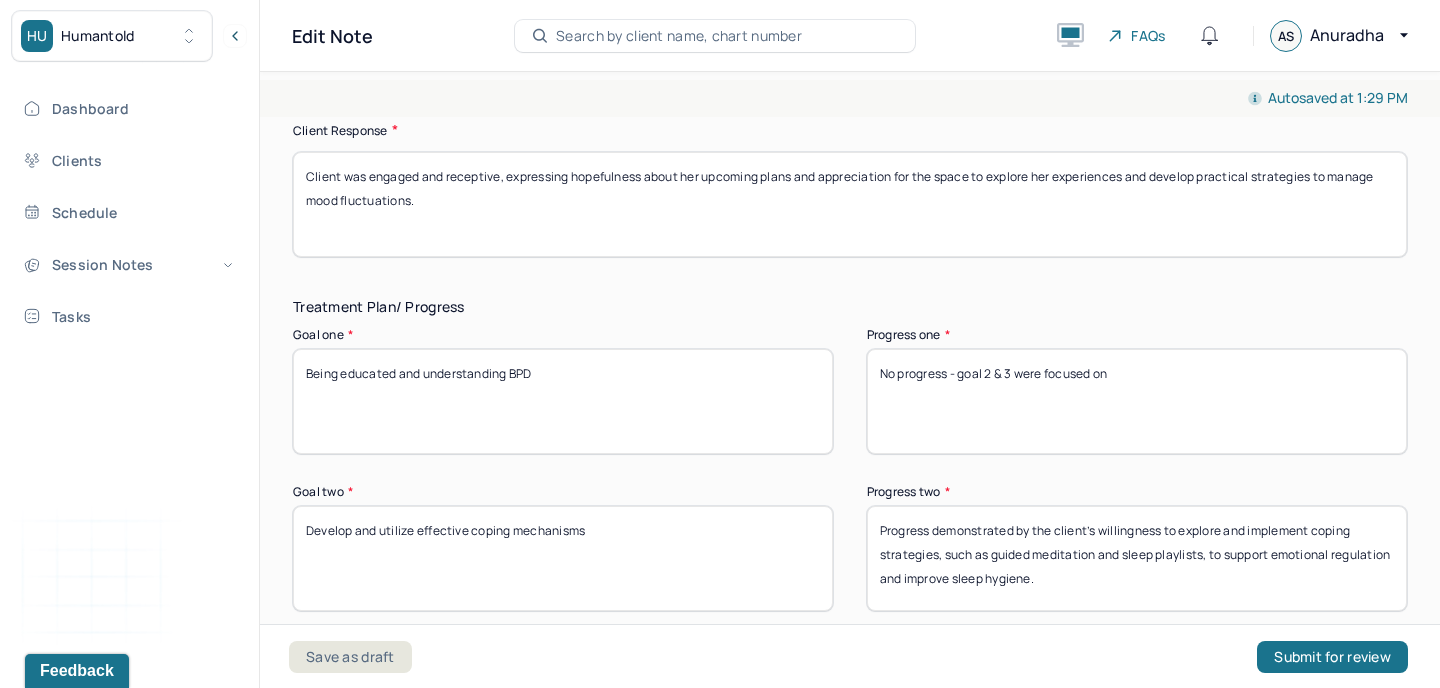 scroll, scrollTop: 3263, scrollLeft: 0, axis: vertical 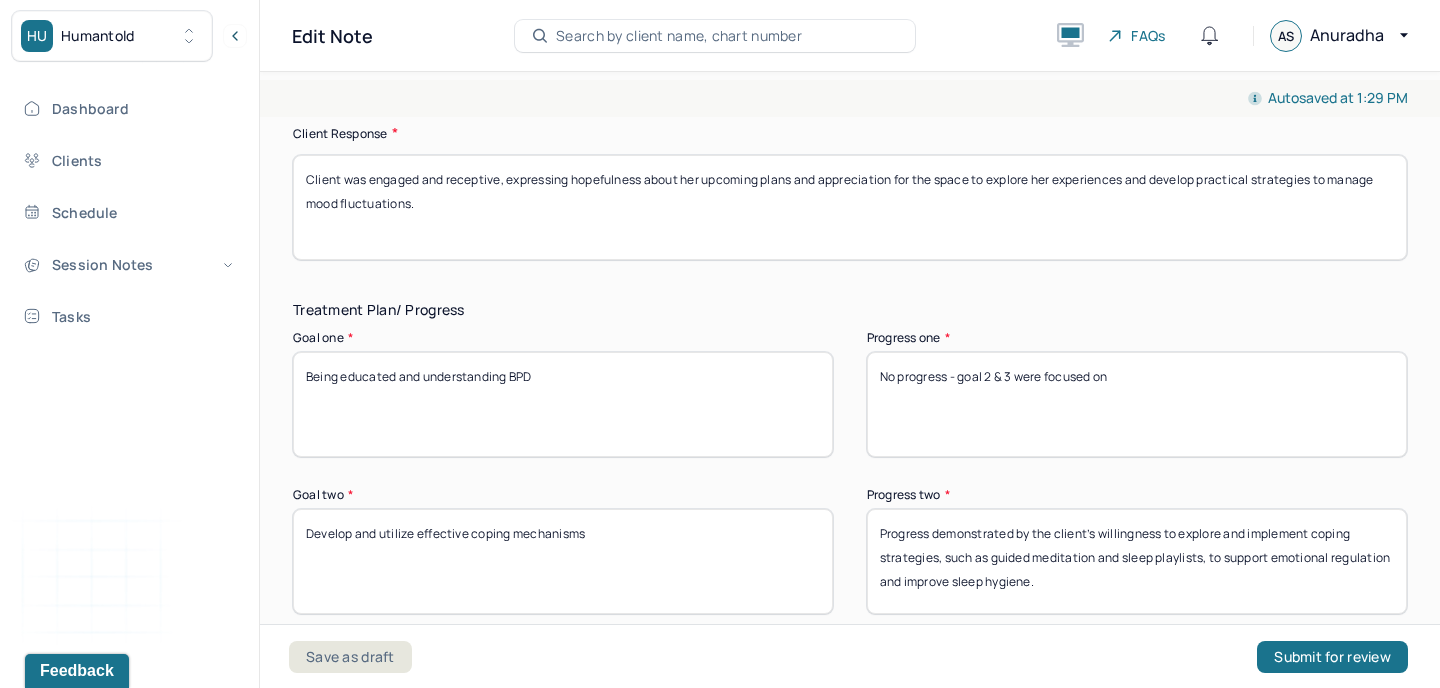 type on "Client was engaged and receptive, expressing hopefulness about her upcoming plans and appreciation for the space to explore her experiences and develop practical strategies to manage mood fluctuations." 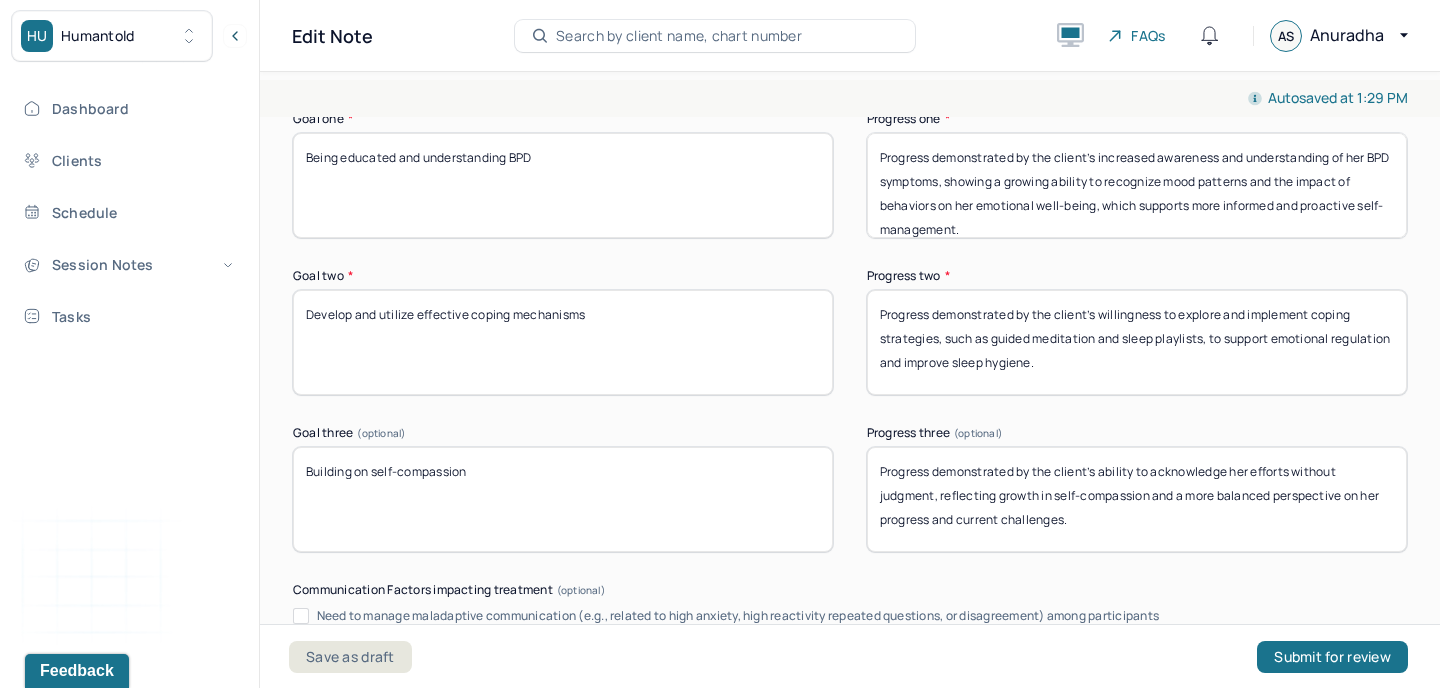 scroll, scrollTop: 3500, scrollLeft: 0, axis: vertical 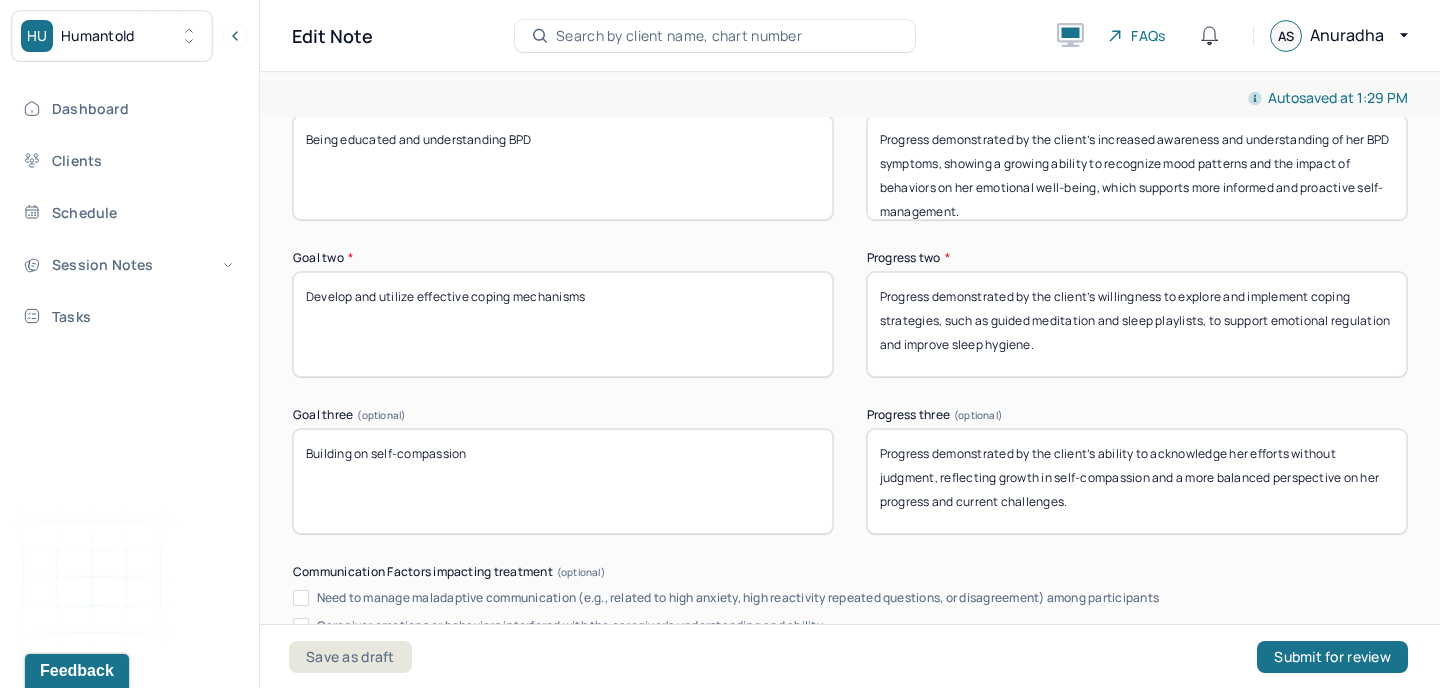 type on "Progress demonstrated by the client’s increased awareness and understanding of her BPD symptoms, showing a growing ability to recognize mood patterns and the impact of behaviors on her emotional well-being, which supports more informed and proactive self-management." 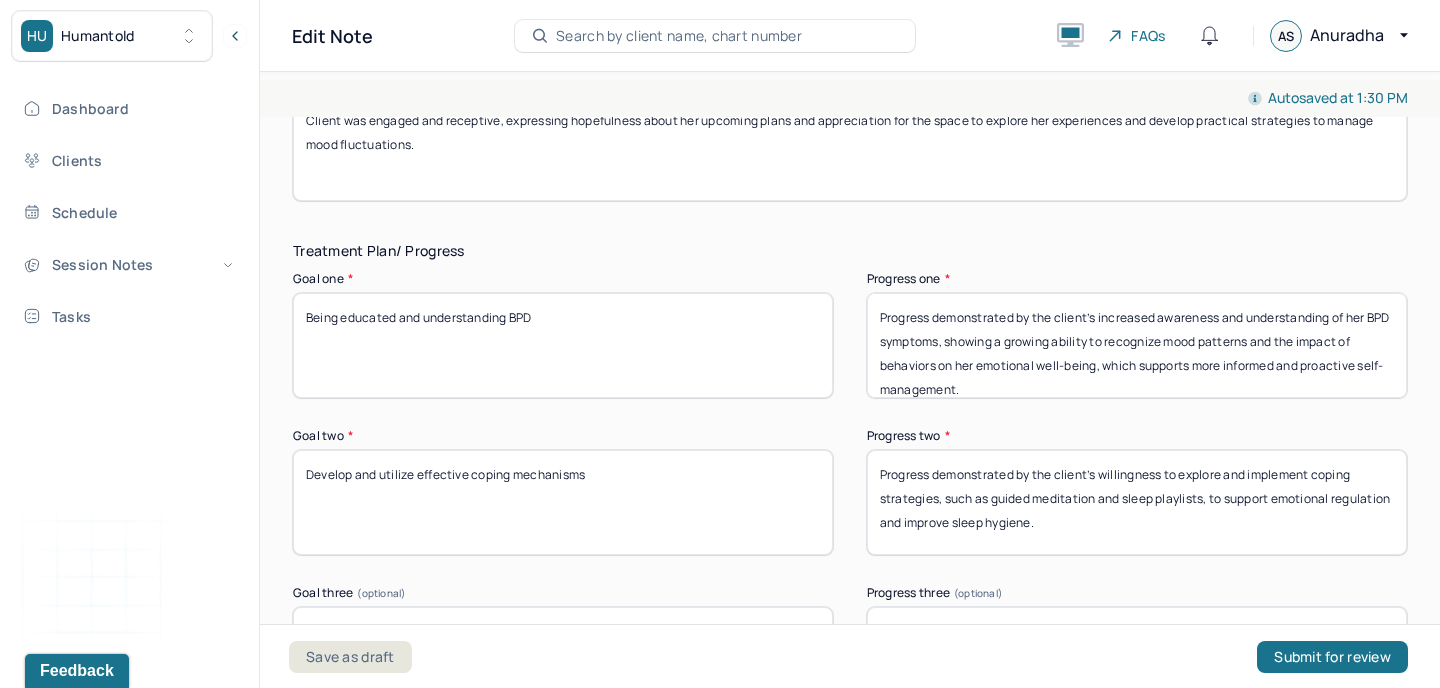 scroll, scrollTop: 3319, scrollLeft: 0, axis: vertical 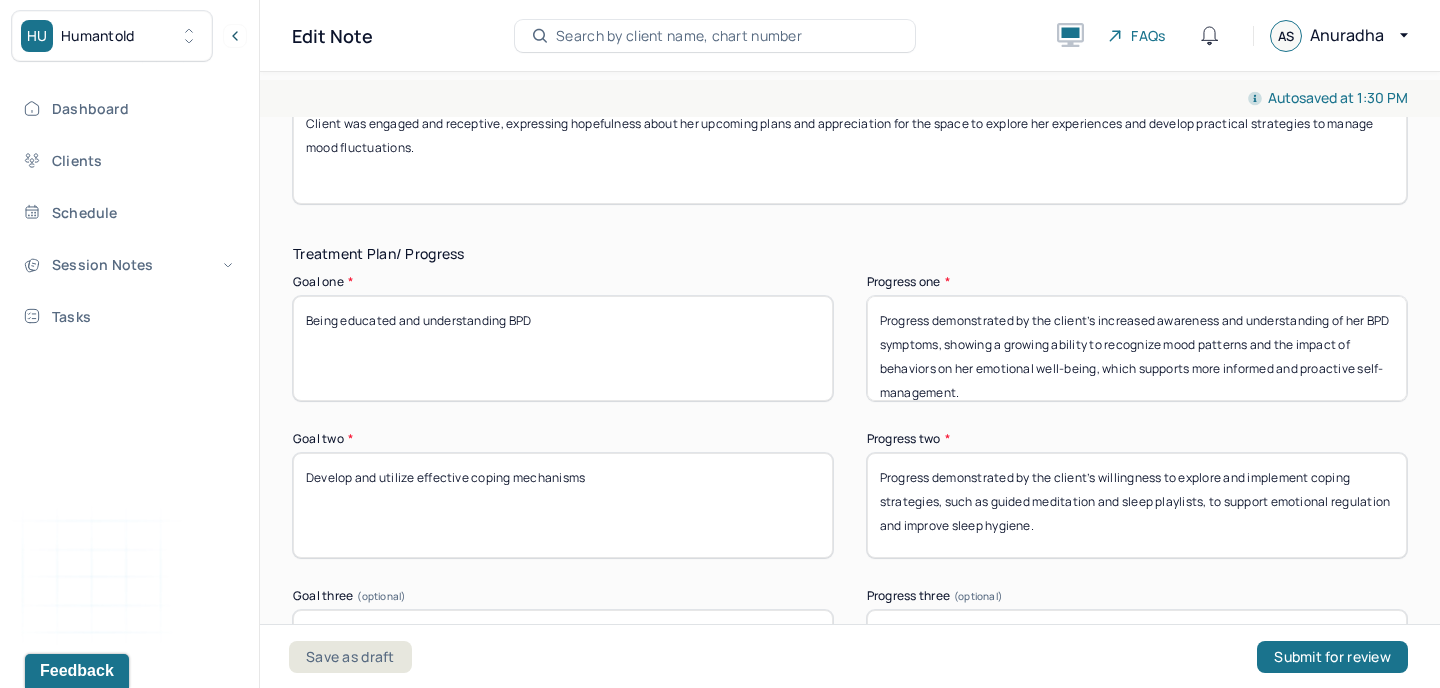 type on "No progress - Goal 1 and 3 were focused on" 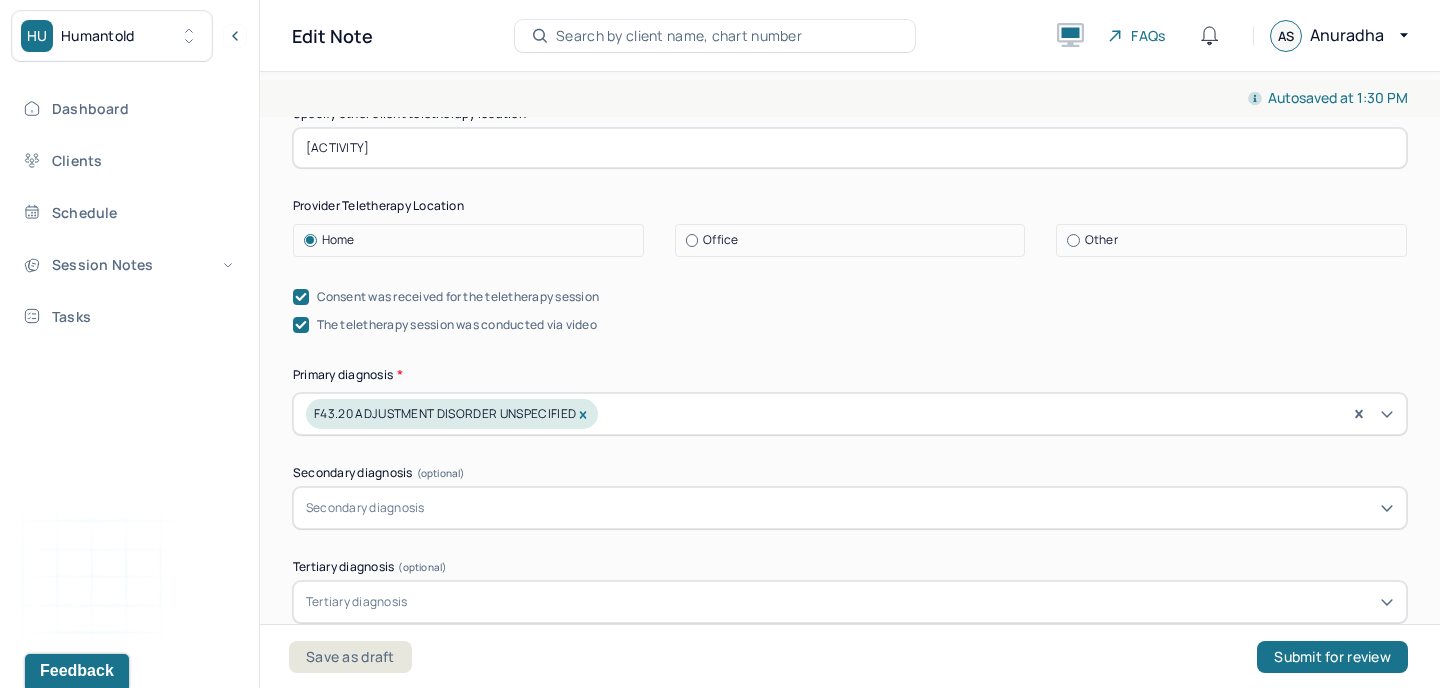 scroll, scrollTop: 590, scrollLeft: 0, axis: vertical 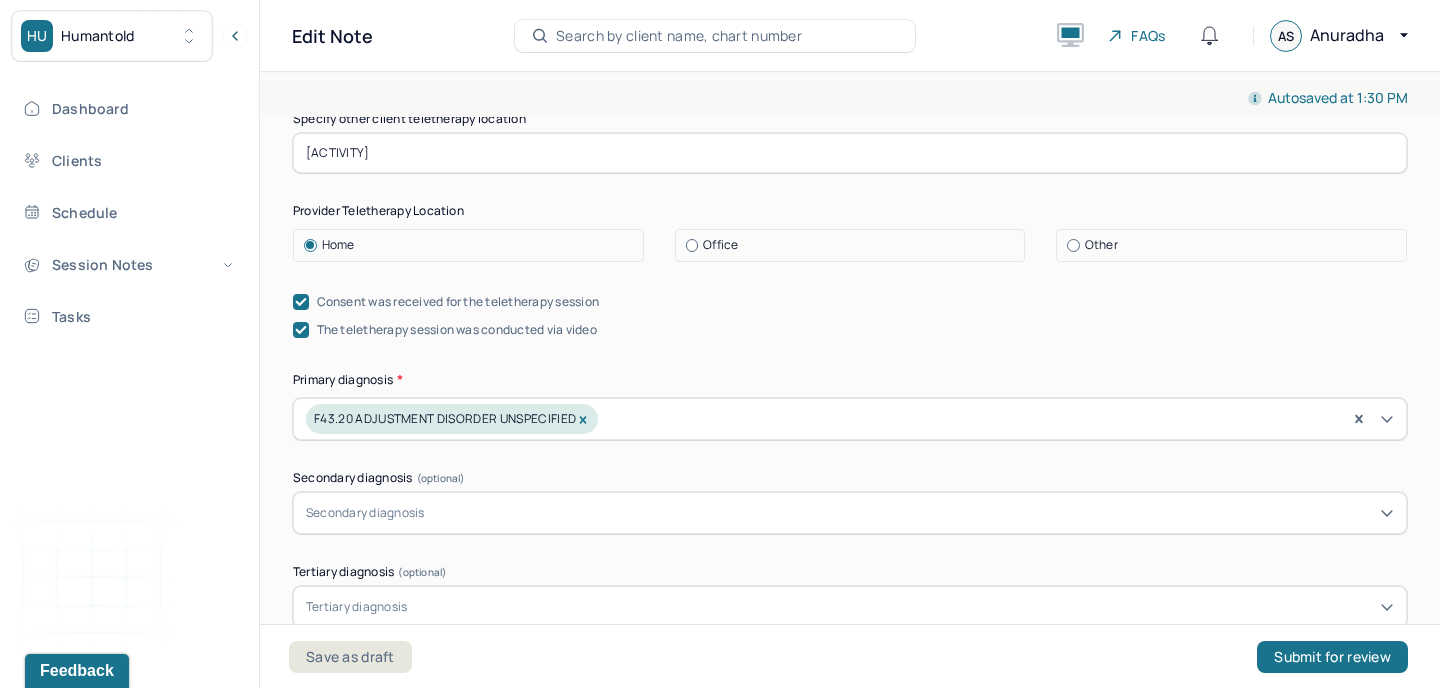 type on "Progress demonstrated by the client’s willingness to identify and apply coping strategies, such as planning social support and prioritizing rest, reflecting an emerging ability to manage mood fluctuations and reduce the intensity of manic episodes." 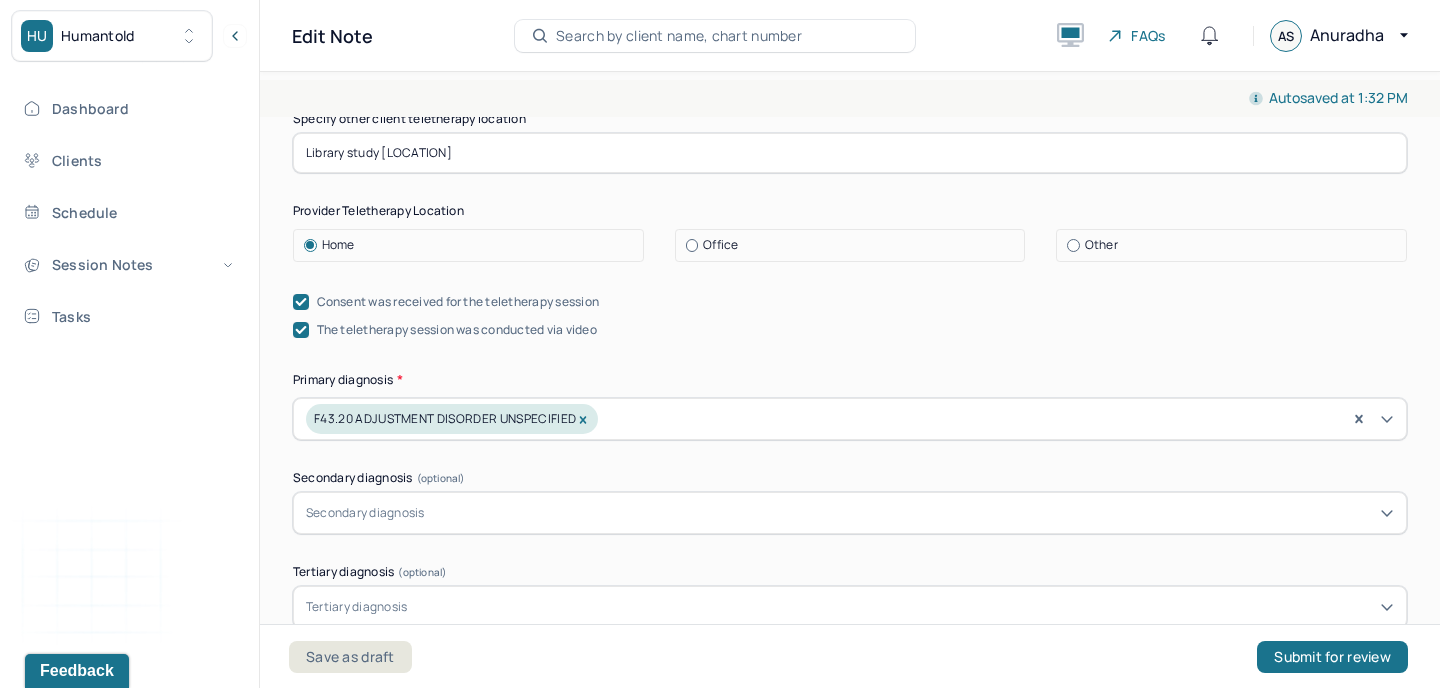 type on "Library study [LOCATION]" 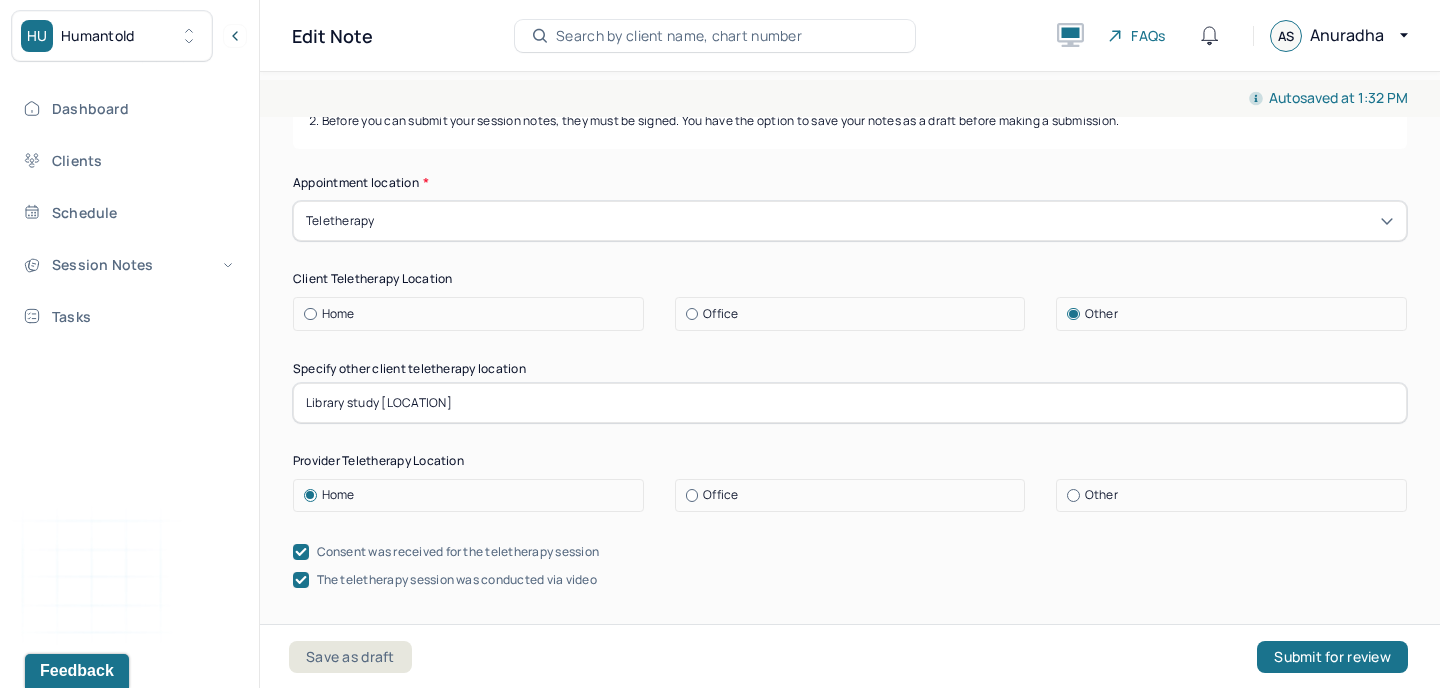 scroll, scrollTop: 343, scrollLeft: 0, axis: vertical 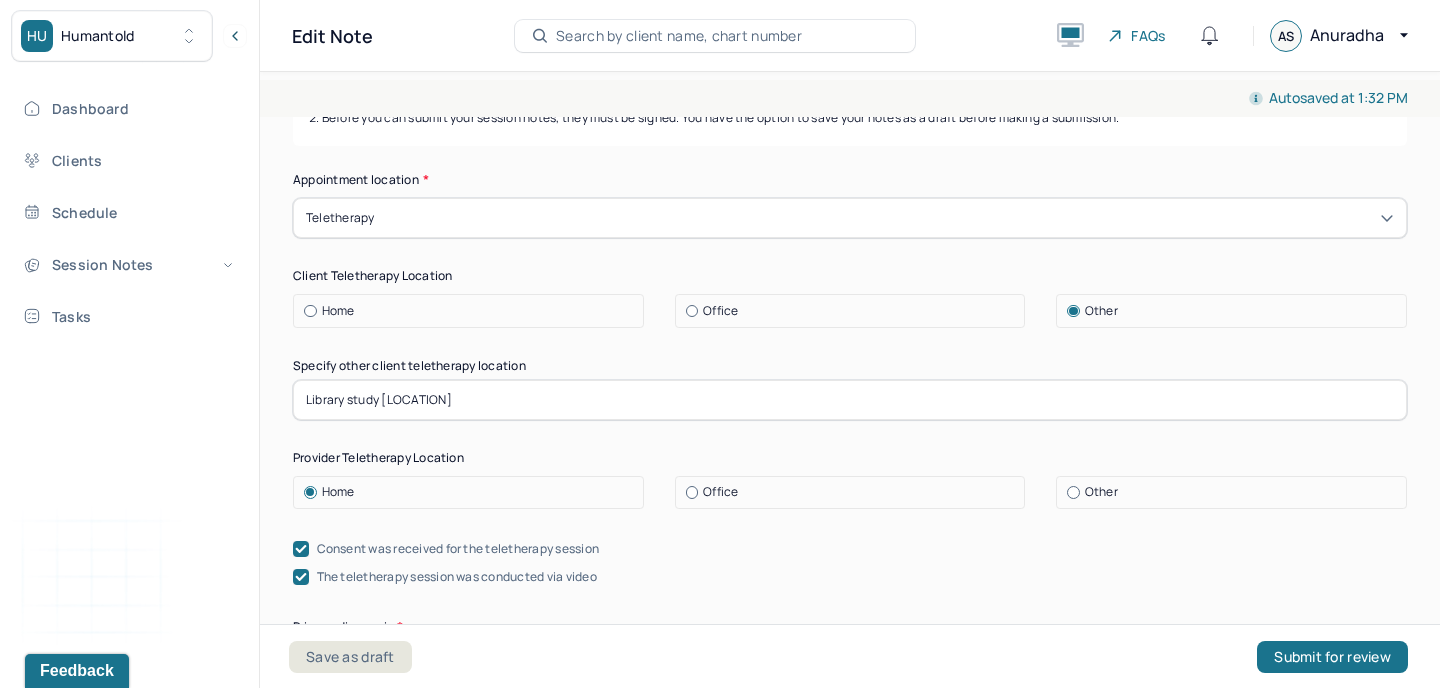 drag, startPoint x: 424, startPoint y: 404, endPoint x: 349, endPoint y: 400, distance: 75.10659 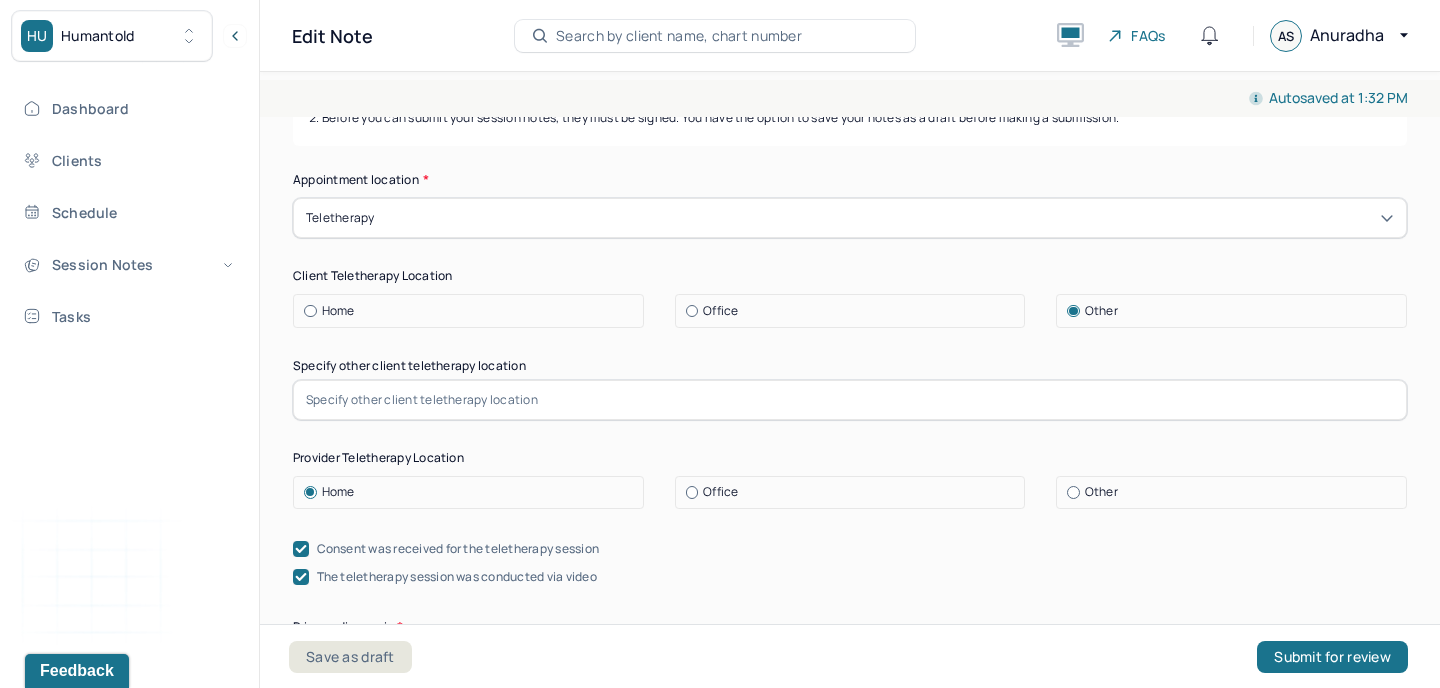 type 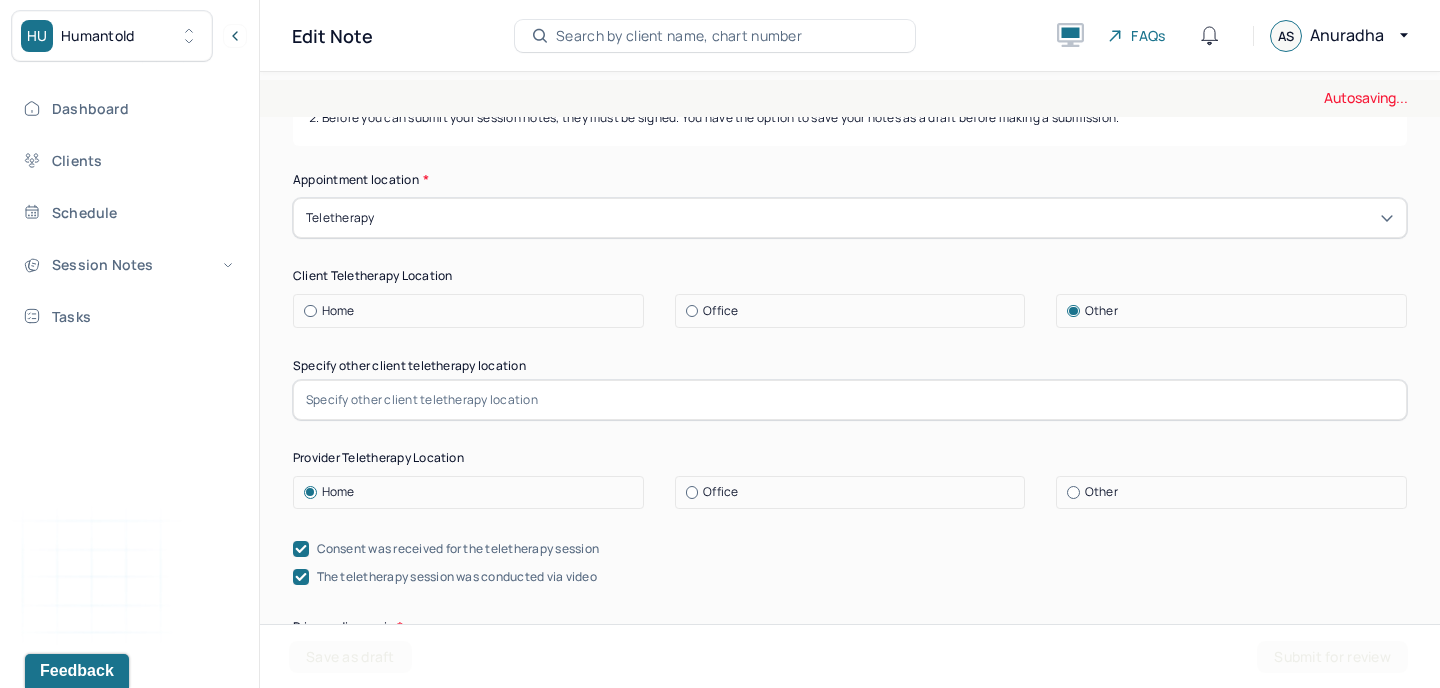 click on "Home" at bounding box center [473, 311] 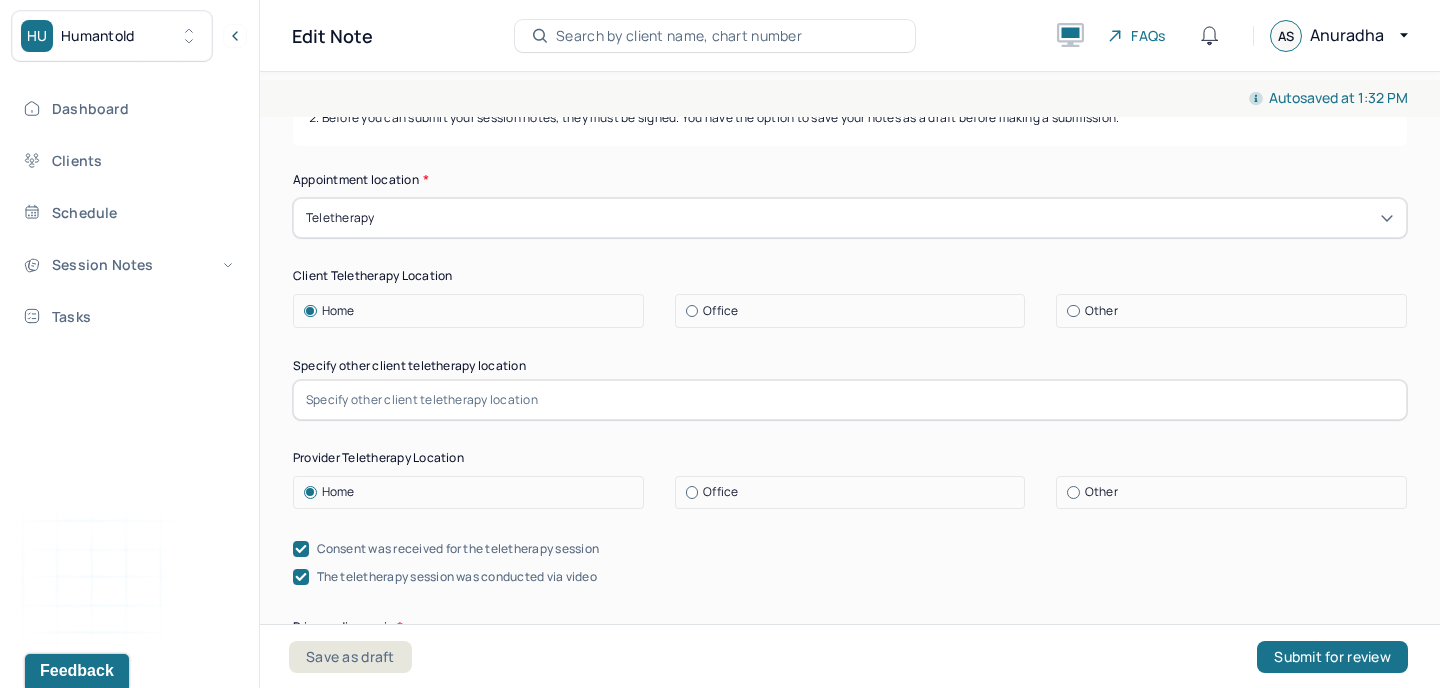 click at bounding box center (692, 311) 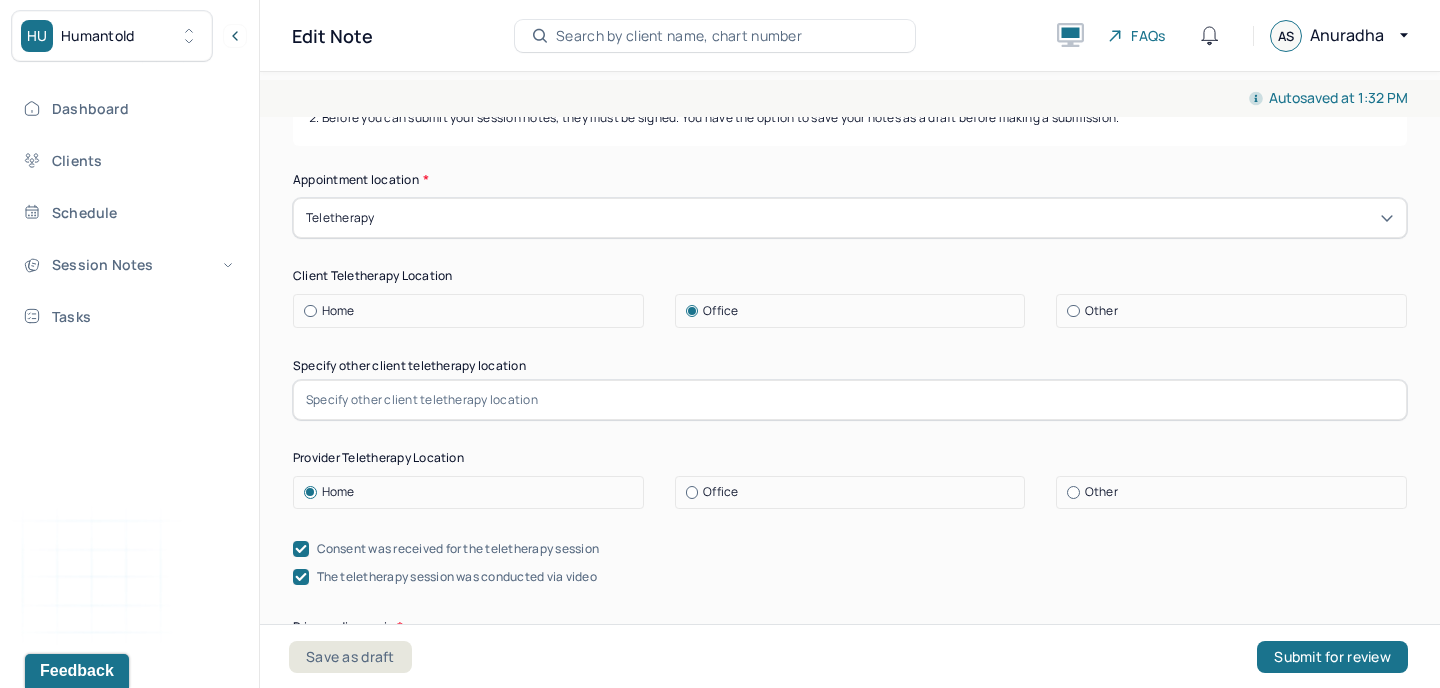 click on "Home" at bounding box center [338, 311] 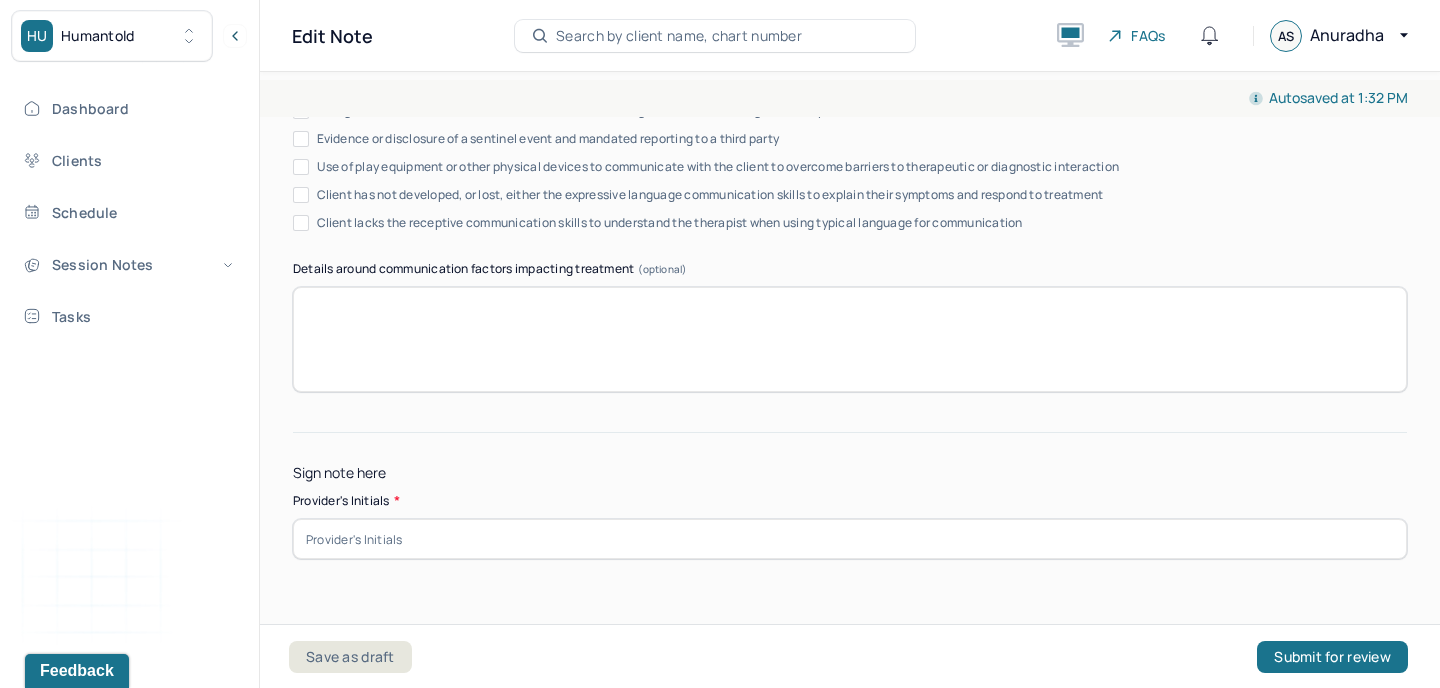 scroll, scrollTop: 3971, scrollLeft: 0, axis: vertical 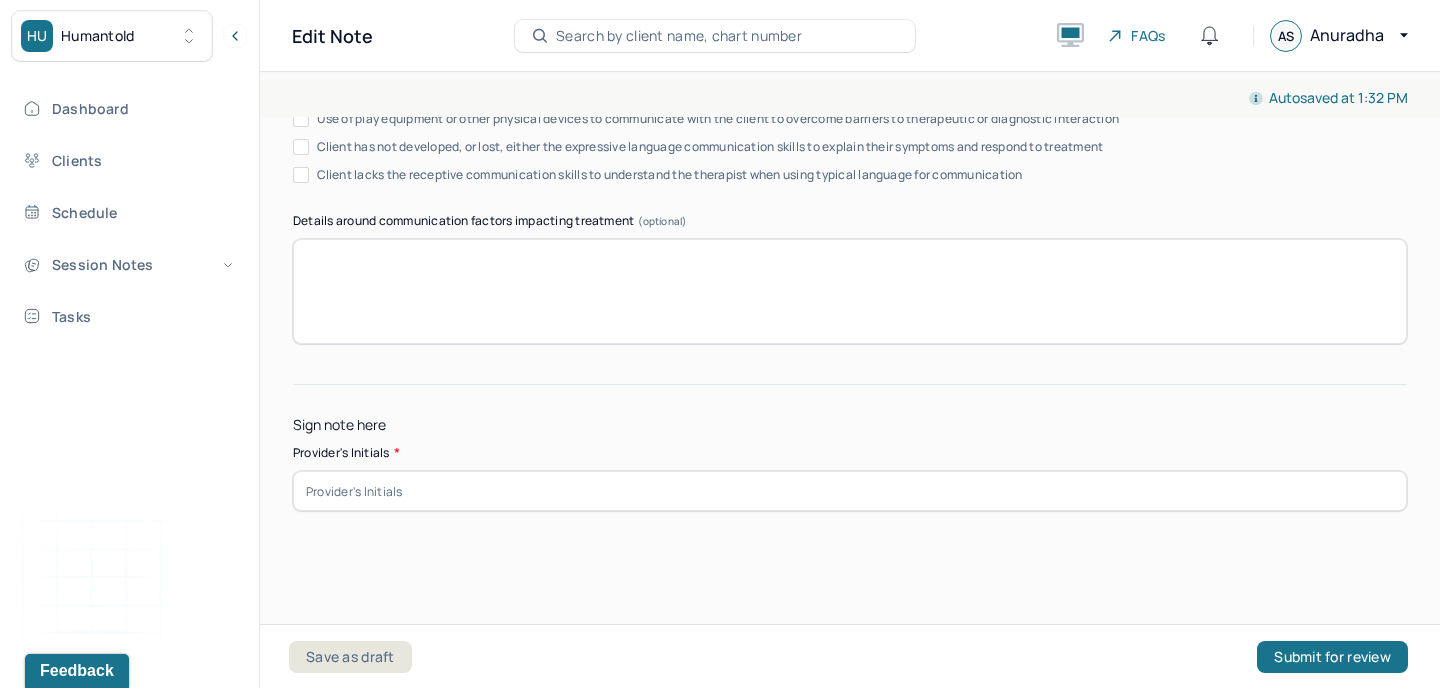 click at bounding box center [850, 491] 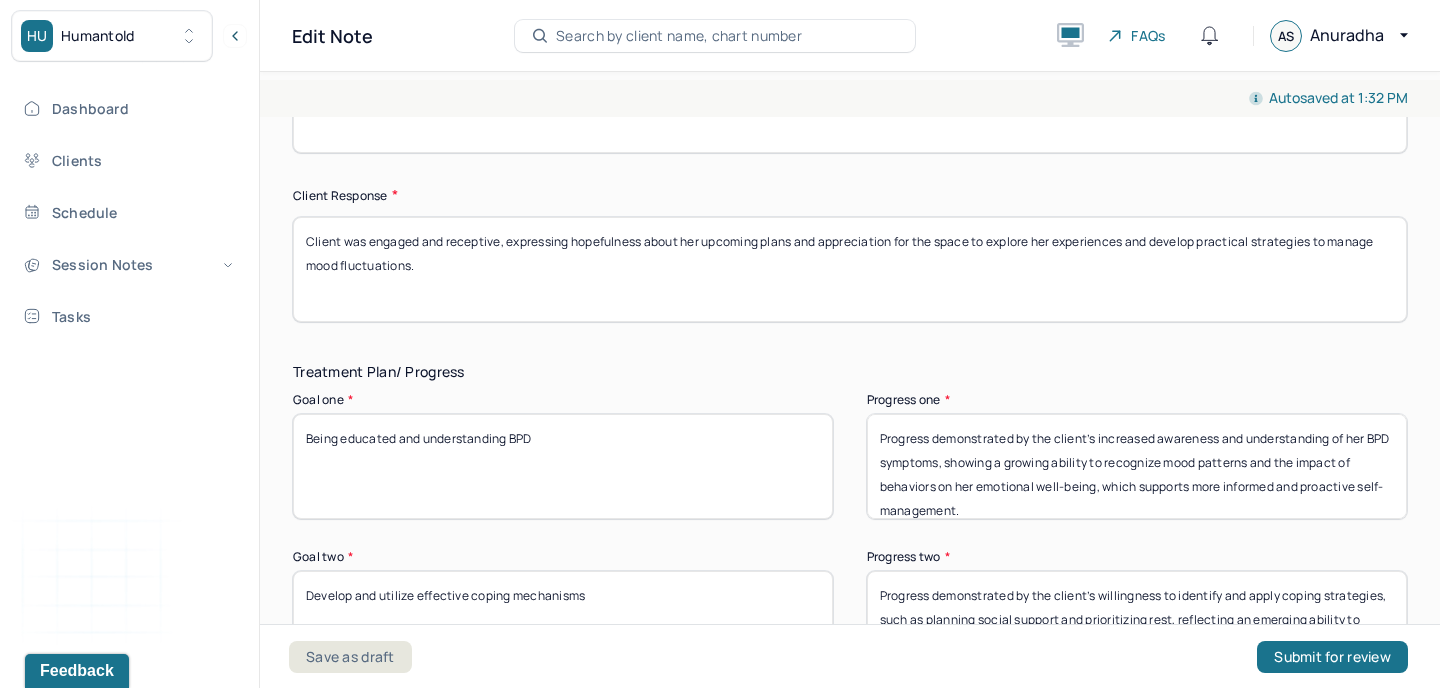 scroll, scrollTop: 3120, scrollLeft: 0, axis: vertical 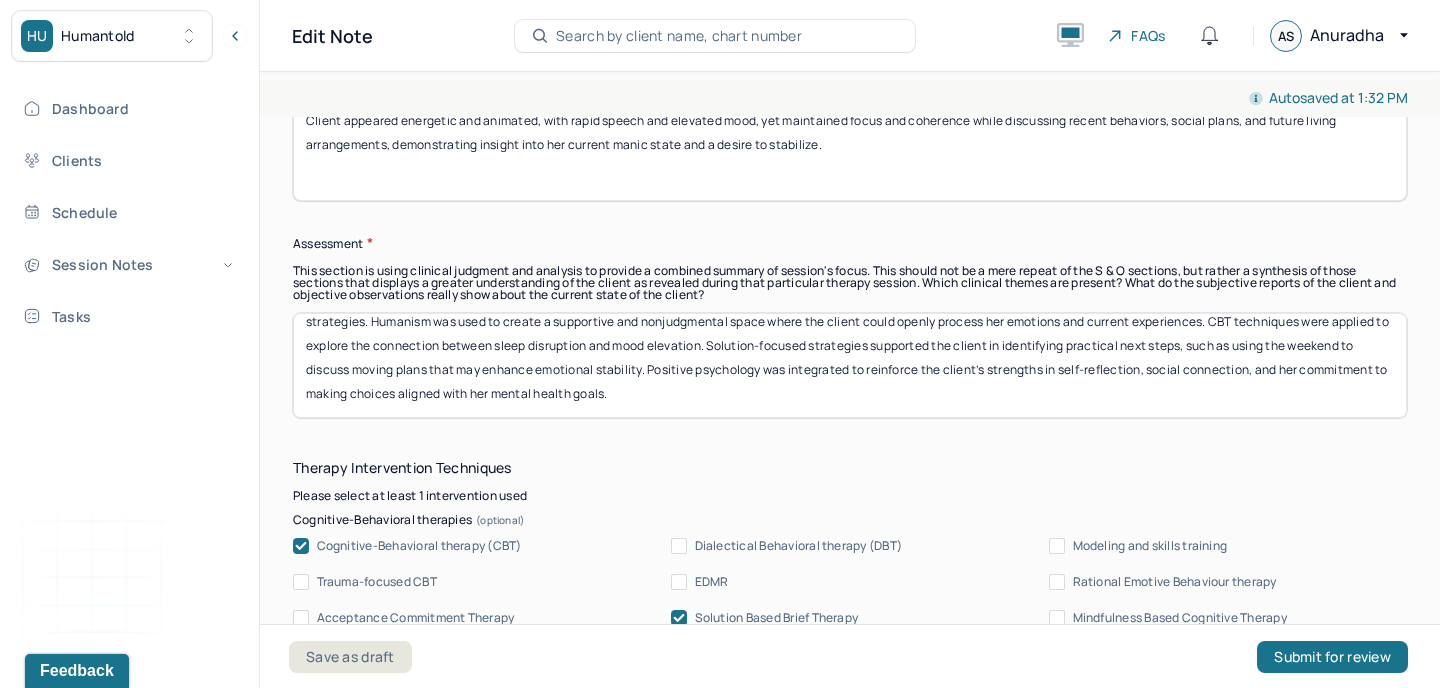 type on "AS" 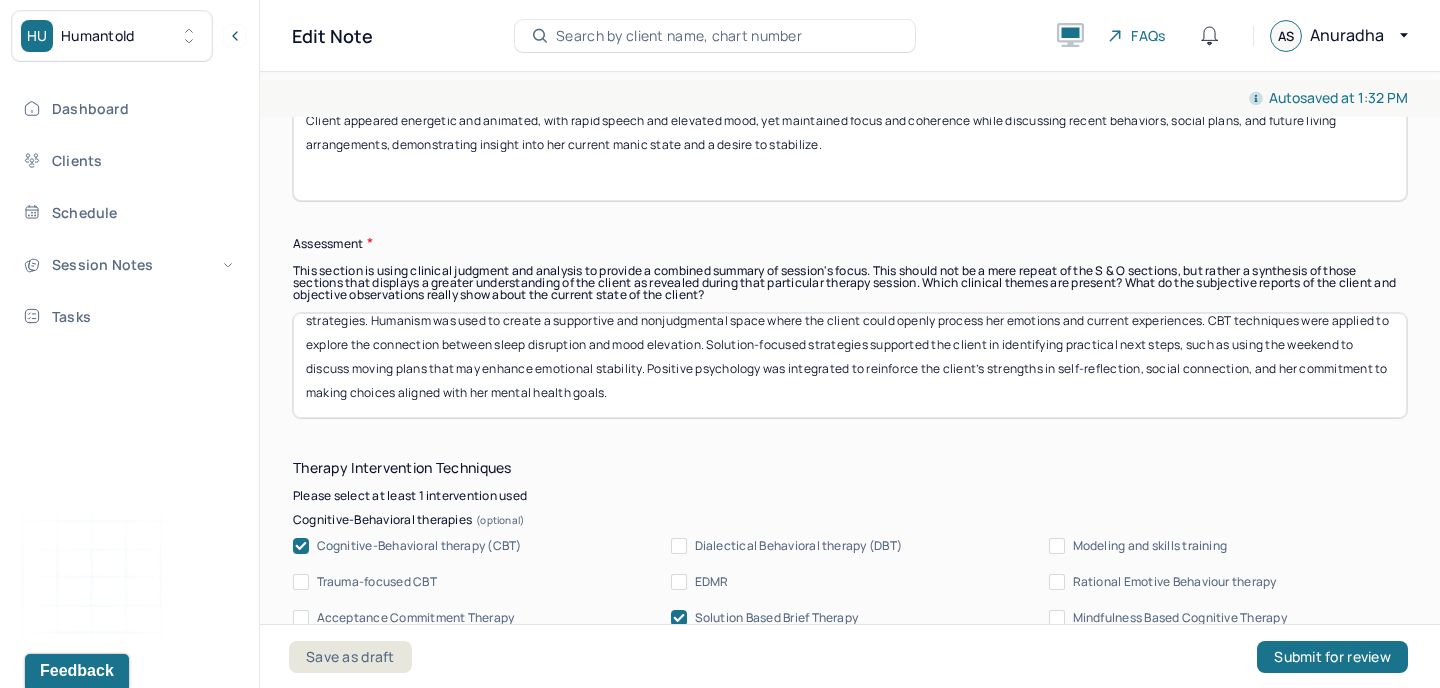 scroll, scrollTop: 40, scrollLeft: 0, axis: vertical 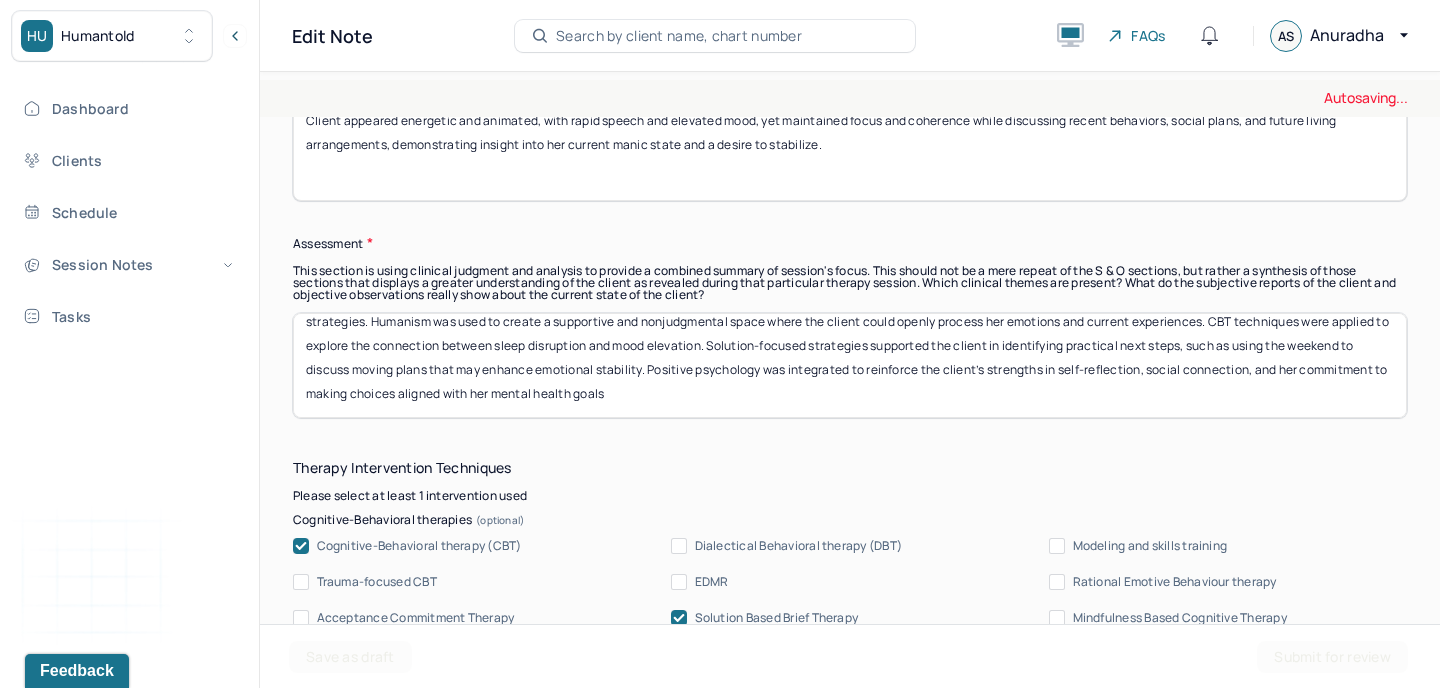 type on "Client demonstrated heightened mood and increased energy consistent with a manic episode, while also showing notable self-awareness and motivation to engage in proactive coping strategies. Humanism was used to create a supportive and nonjudgmental space where the client could openly process her emotions and current experiences. CBT techniques were applied to explore the connection between sleep disruption and mood elevation. Solution-focused strategies supported the client in identifying practical next steps, such as using the weekend to discuss moving plans that may enhance emotional stability. Positive psychology was integrated to reinforce the client’s strengths in self-reflection, social connection, and her commitment to making choices aligned with her mental health goals." 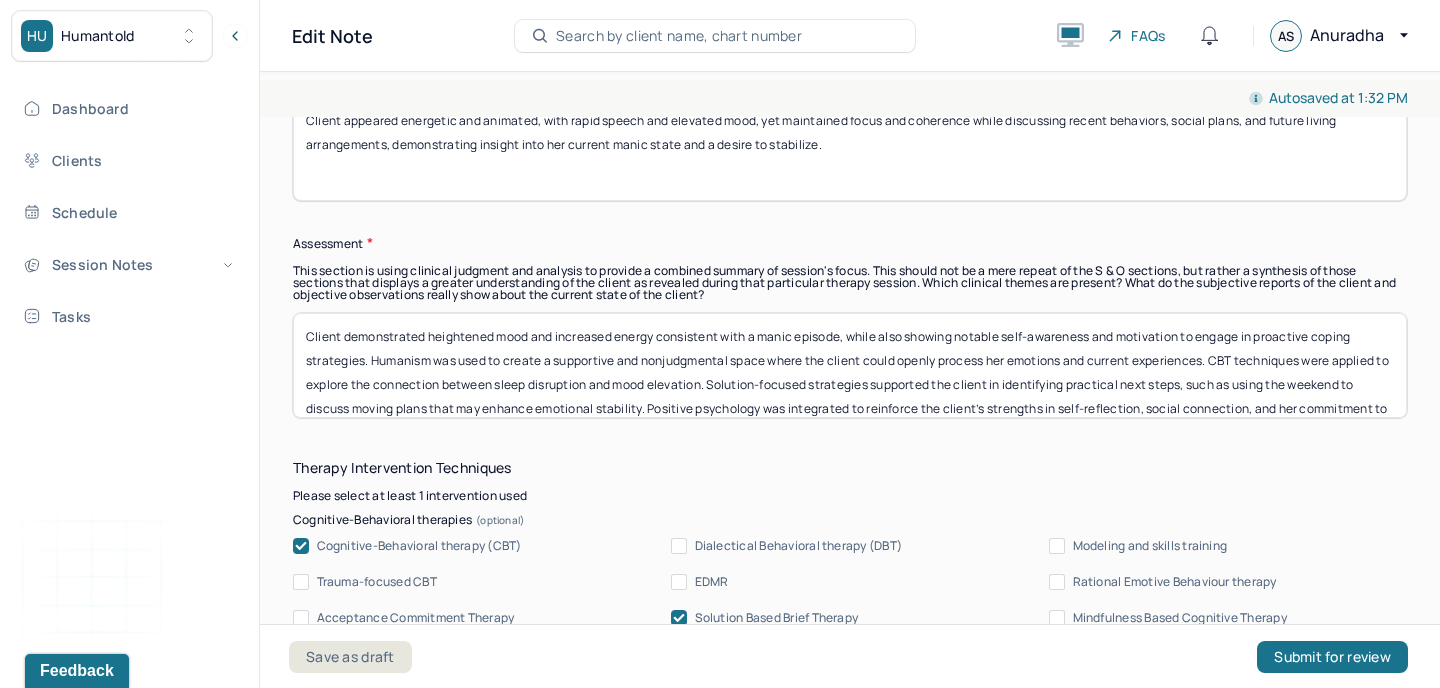 scroll, scrollTop: 0, scrollLeft: 0, axis: both 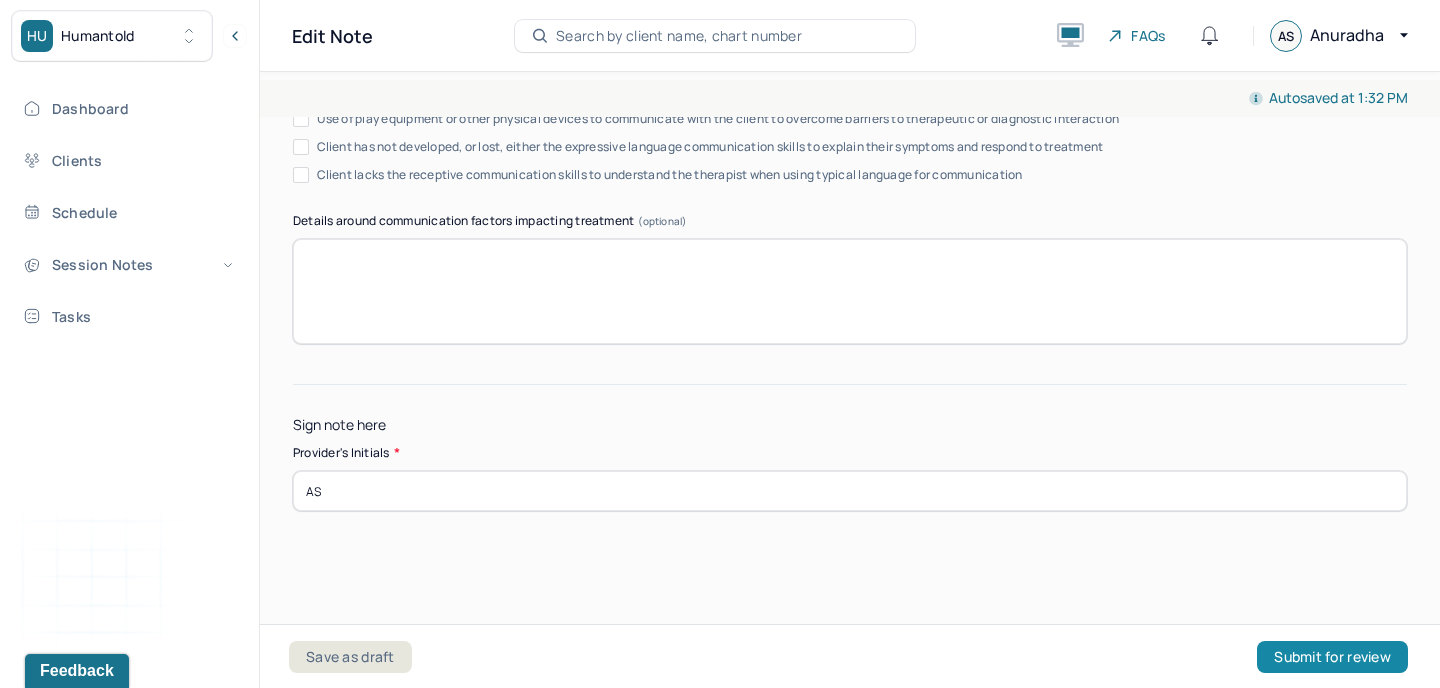 click on "Submit for review" at bounding box center (1332, 657) 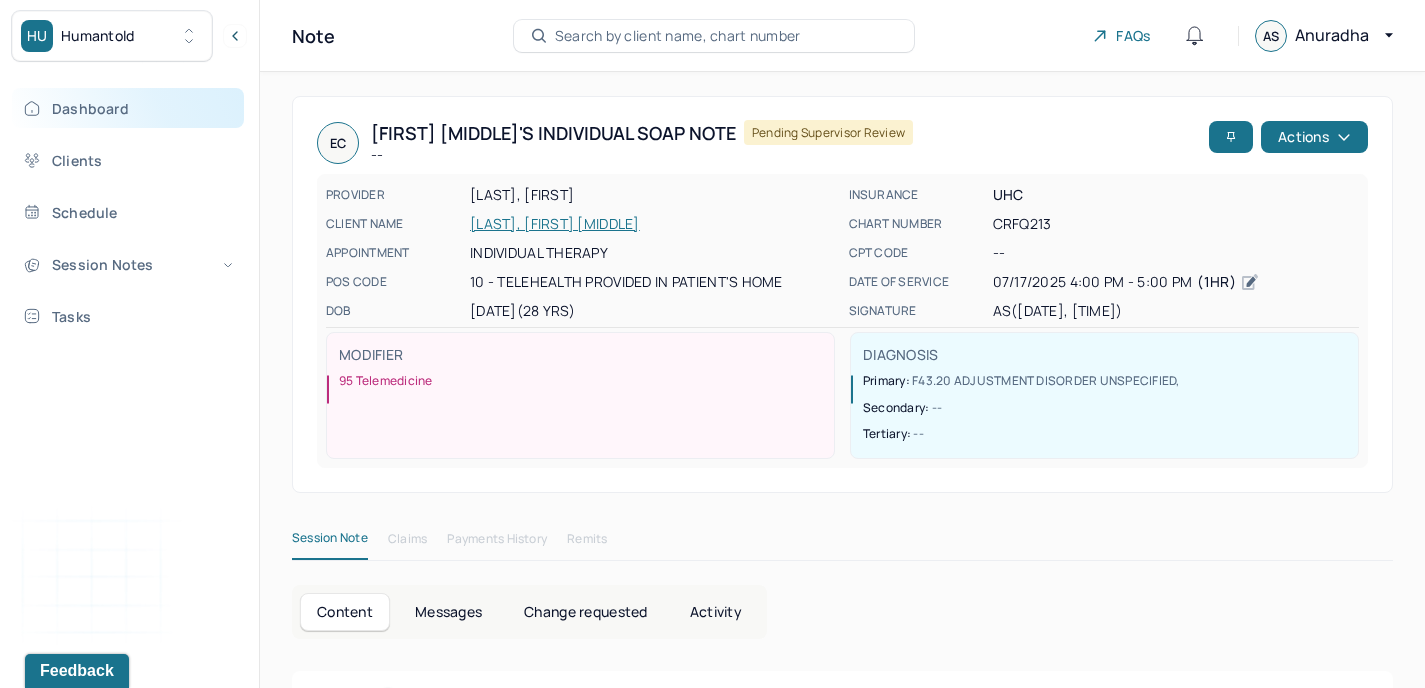 click on "Dashboard" at bounding box center (128, 108) 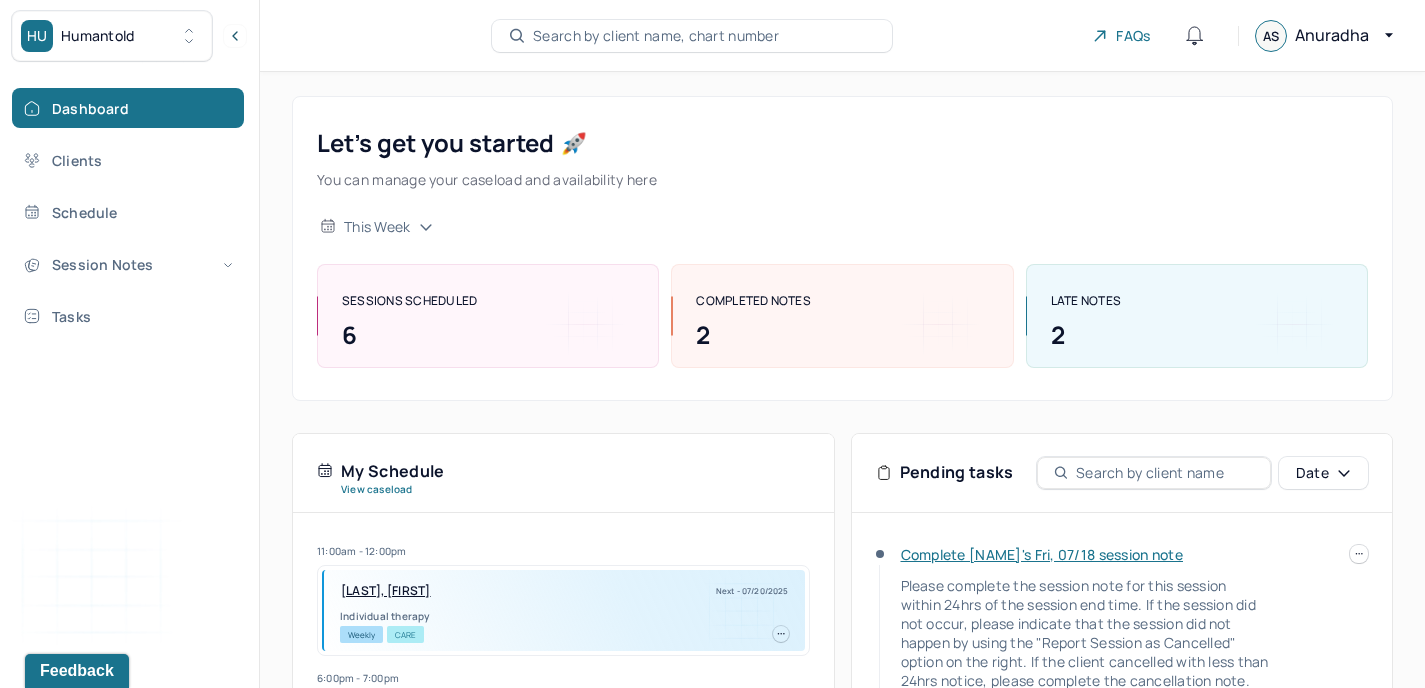 click on "Complete [NAME]'s Fri, 07/18 session note" at bounding box center (1042, 554) 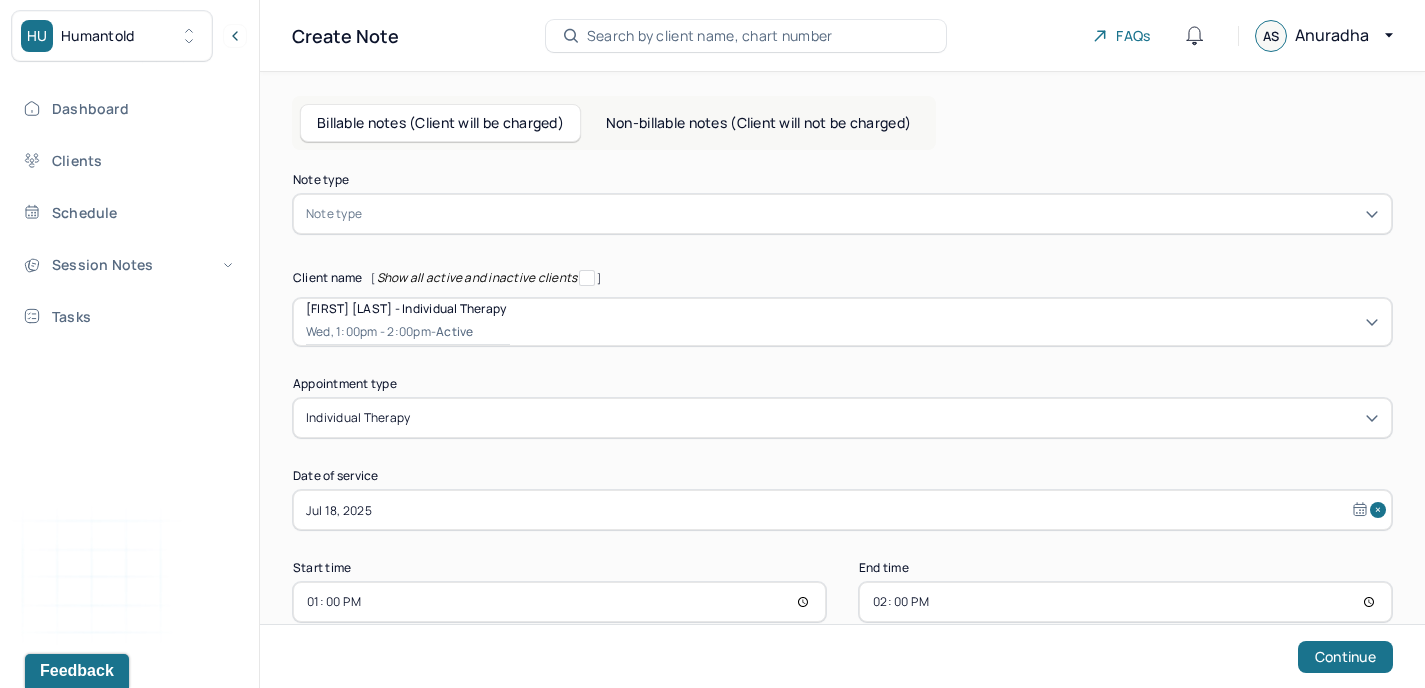 click on "Note type" at bounding box center [842, 214] 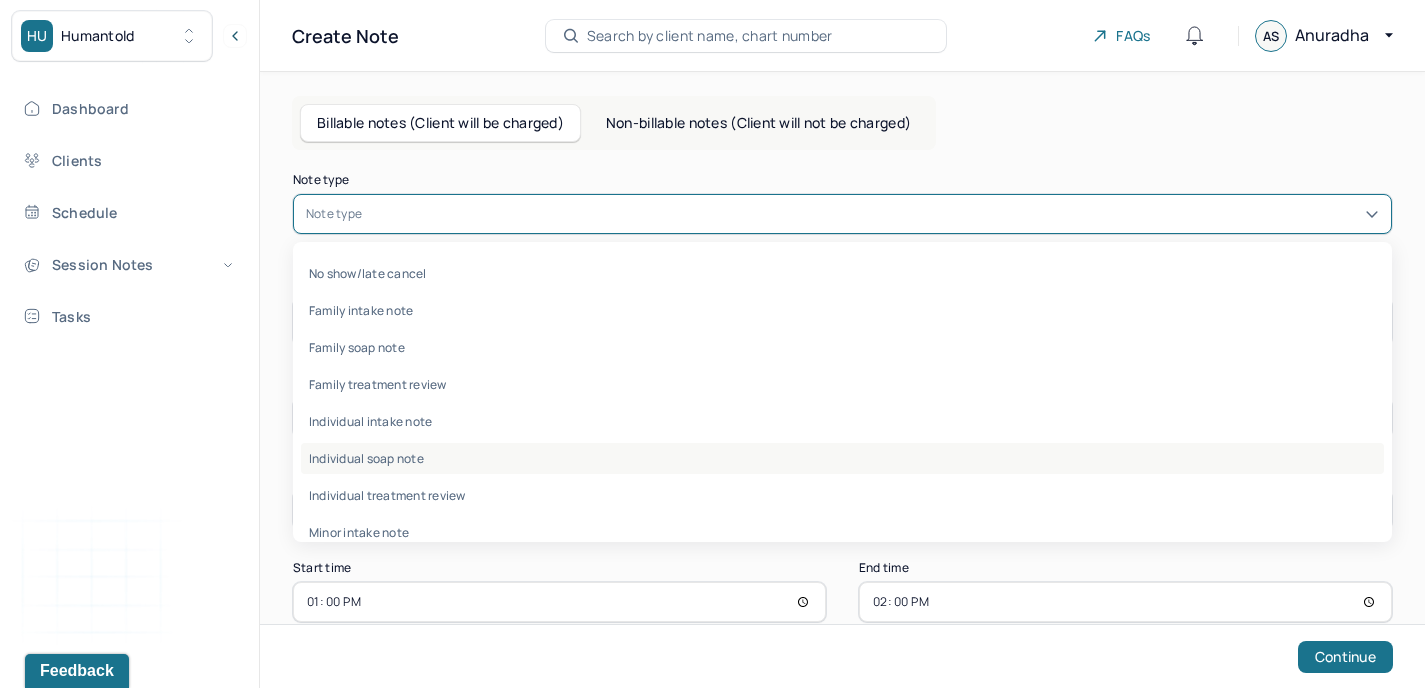 click on "Individual soap note" at bounding box center (842, 458) 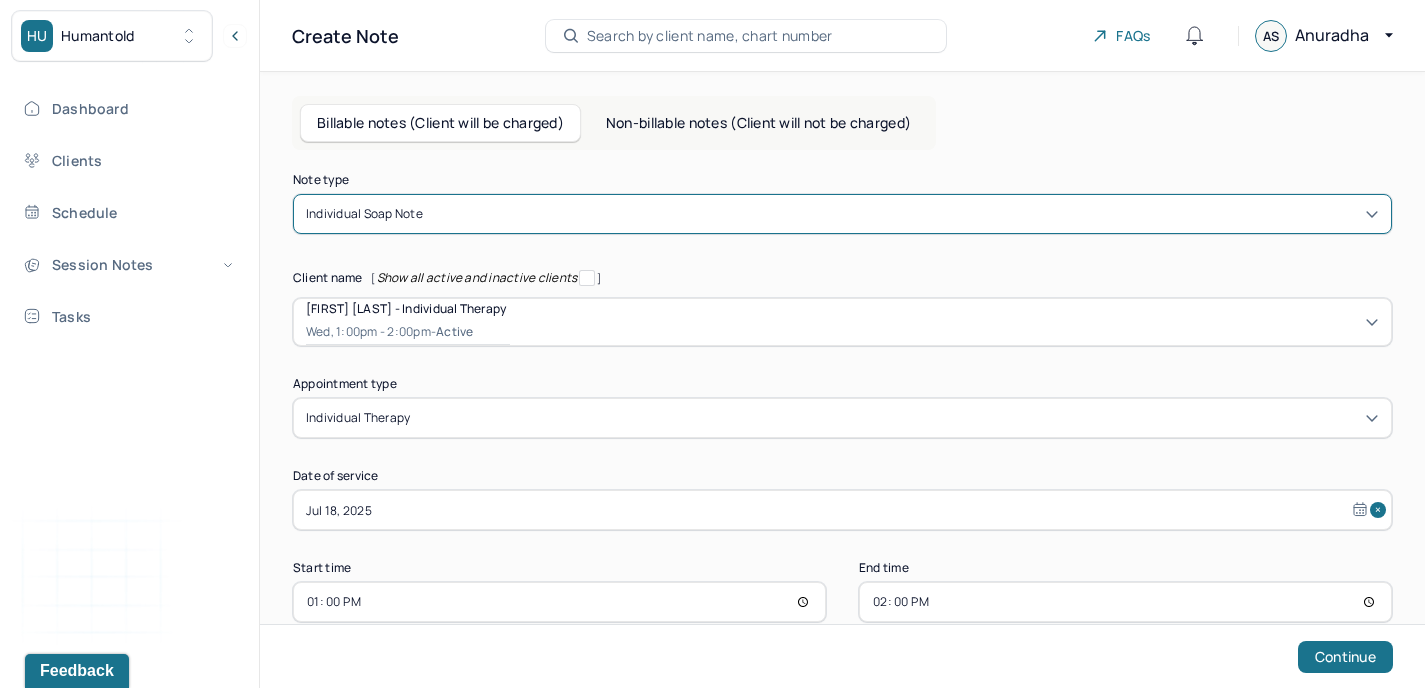 scroll, scrollTop: 39, scrollLeft: 0, axis: vertical 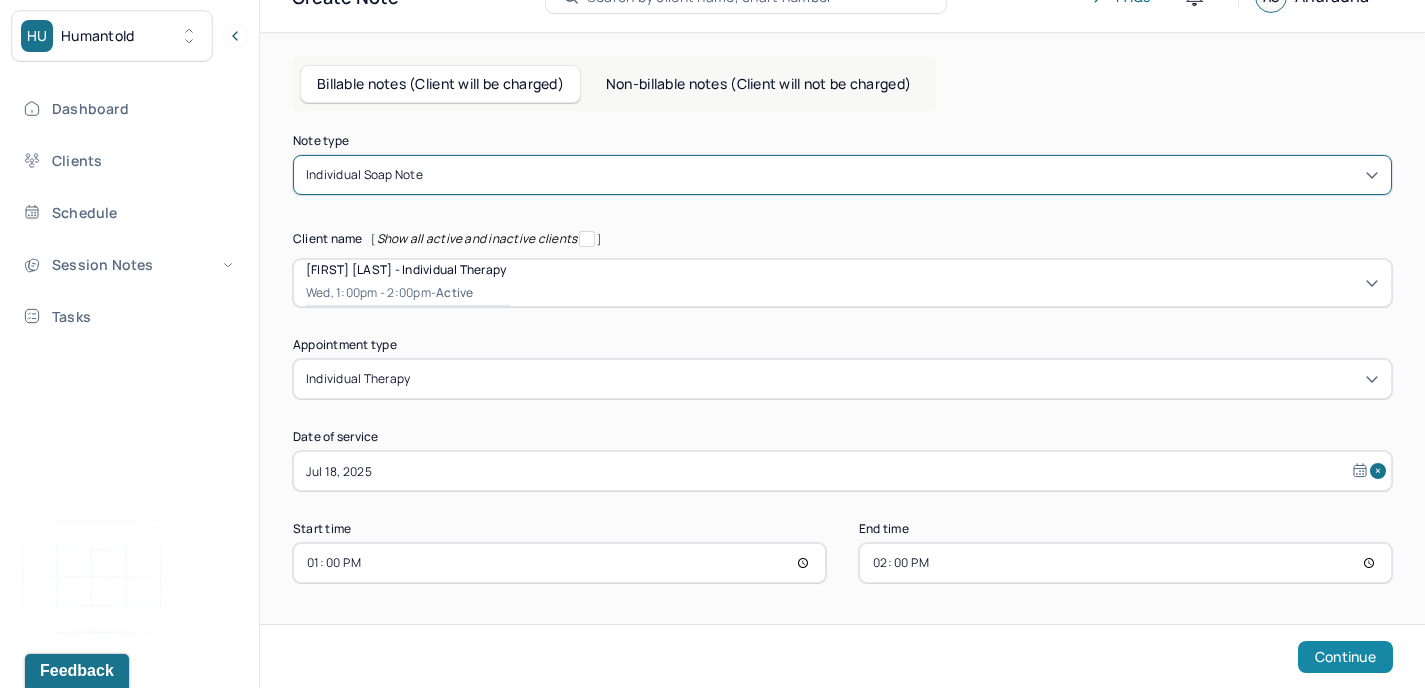 click on "Continue" at bounding box center [1345, 657] 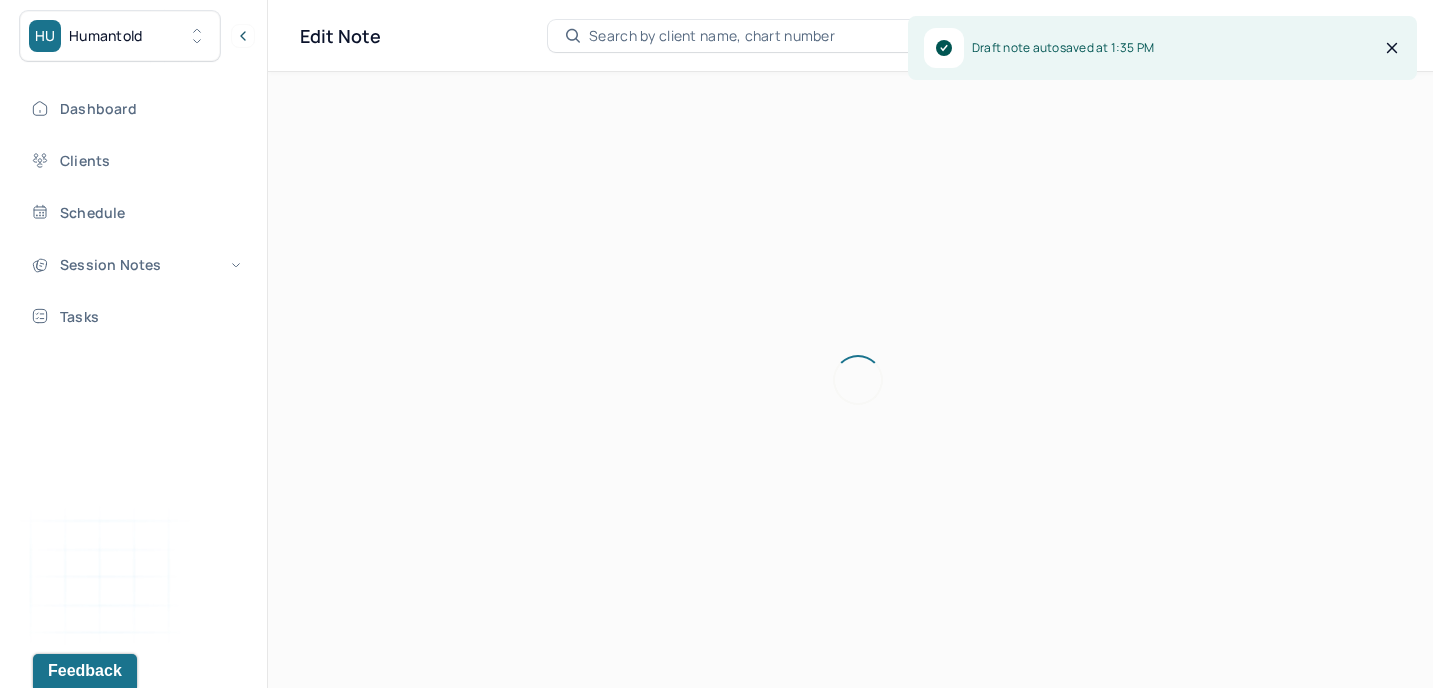 scroll, scrollTop: 0, scrollLeft: 0, axis: both 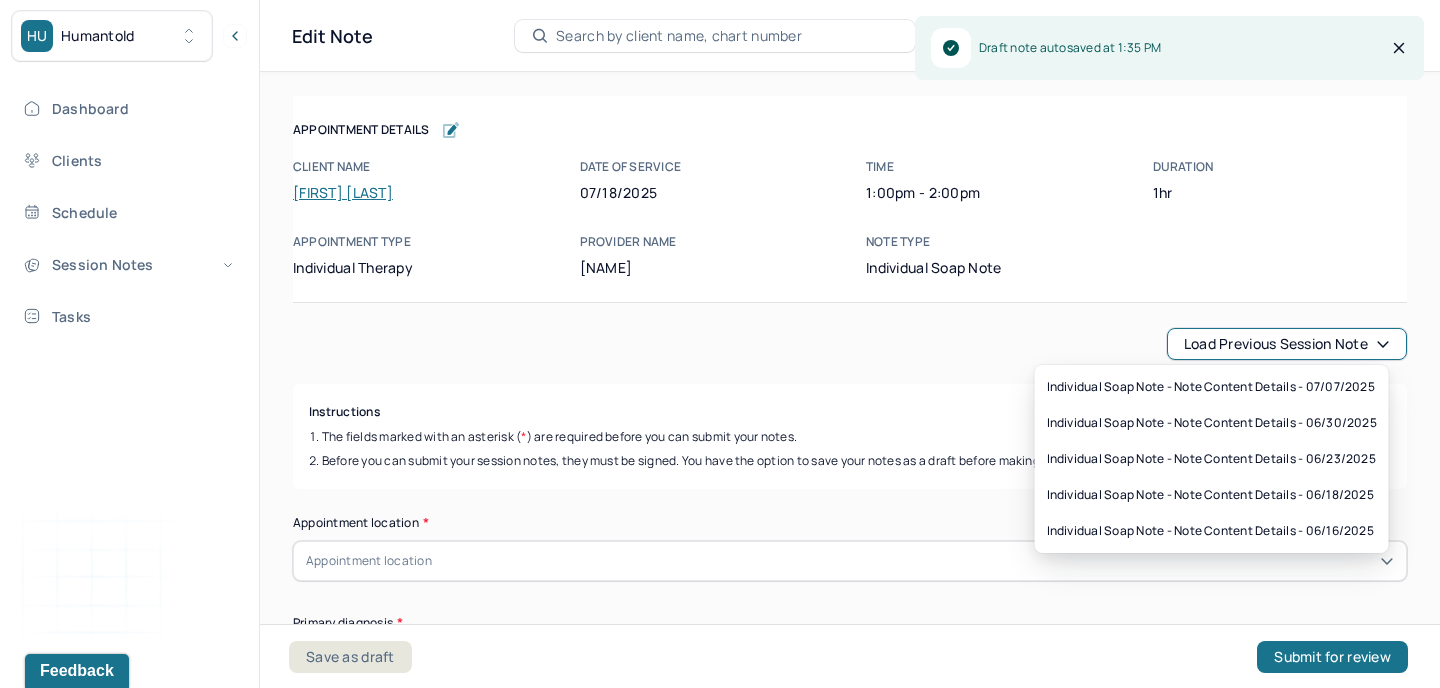 click on "Load previous session note" at bounding box center [1287, 344] 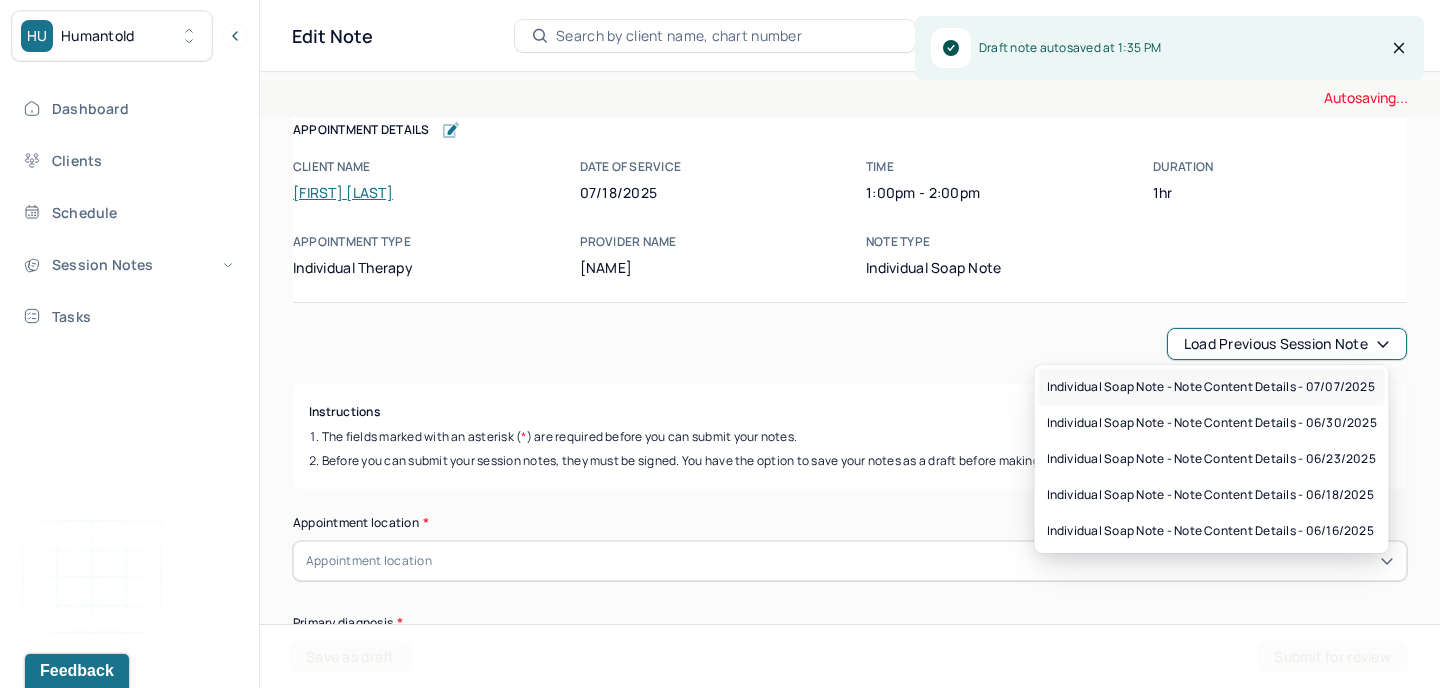 click on "Individual soap note   - Note content Details -   07/07/2025" at bounding box center [1211, 387] 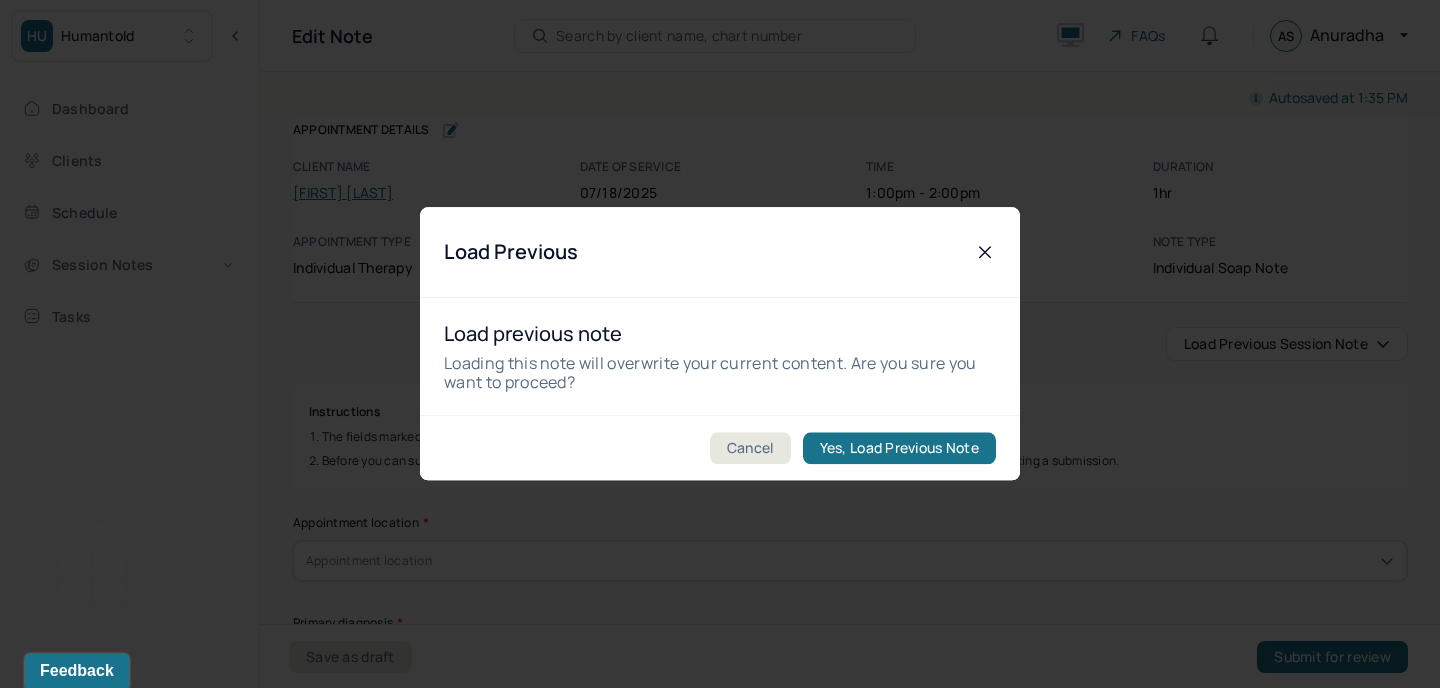 click on "Cancel     Yes, Load Previous Note" at bounding box center (720, 448) 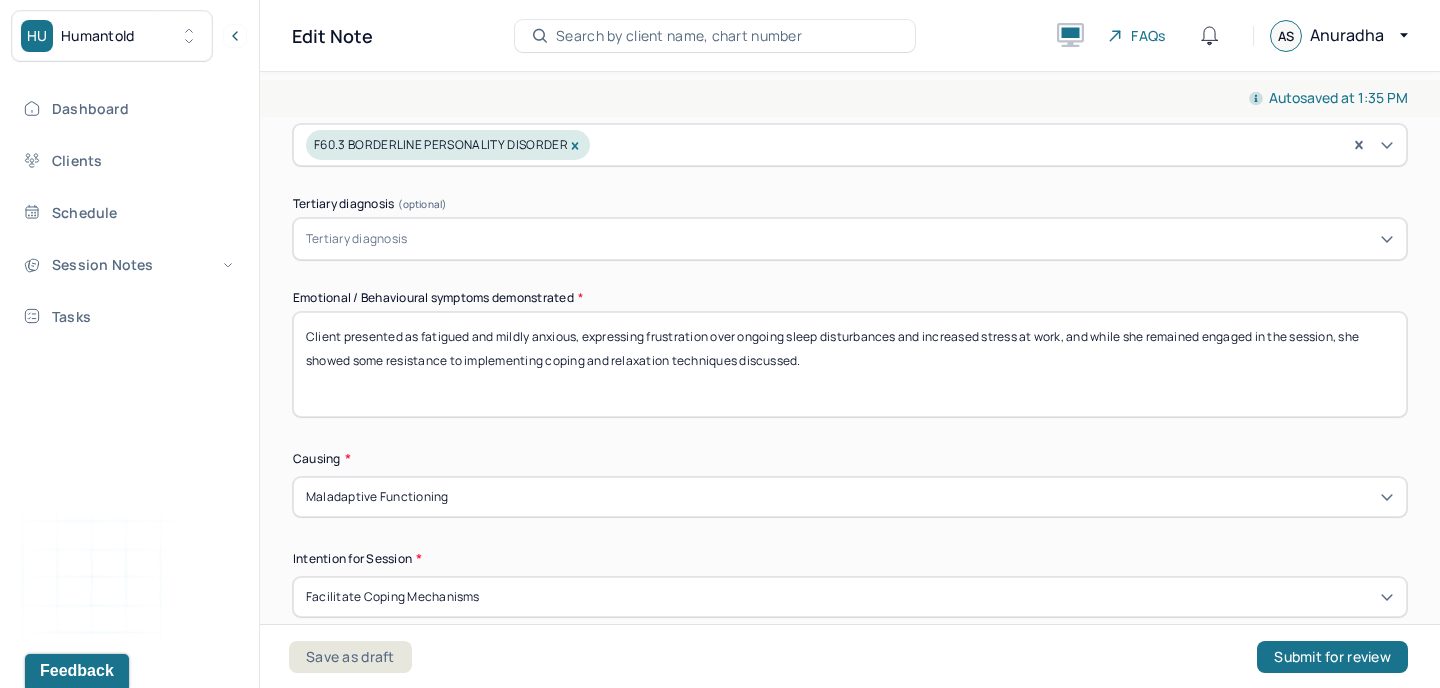 scroll, scrollTop: 865, scrollLeft: 0, axis: vertical 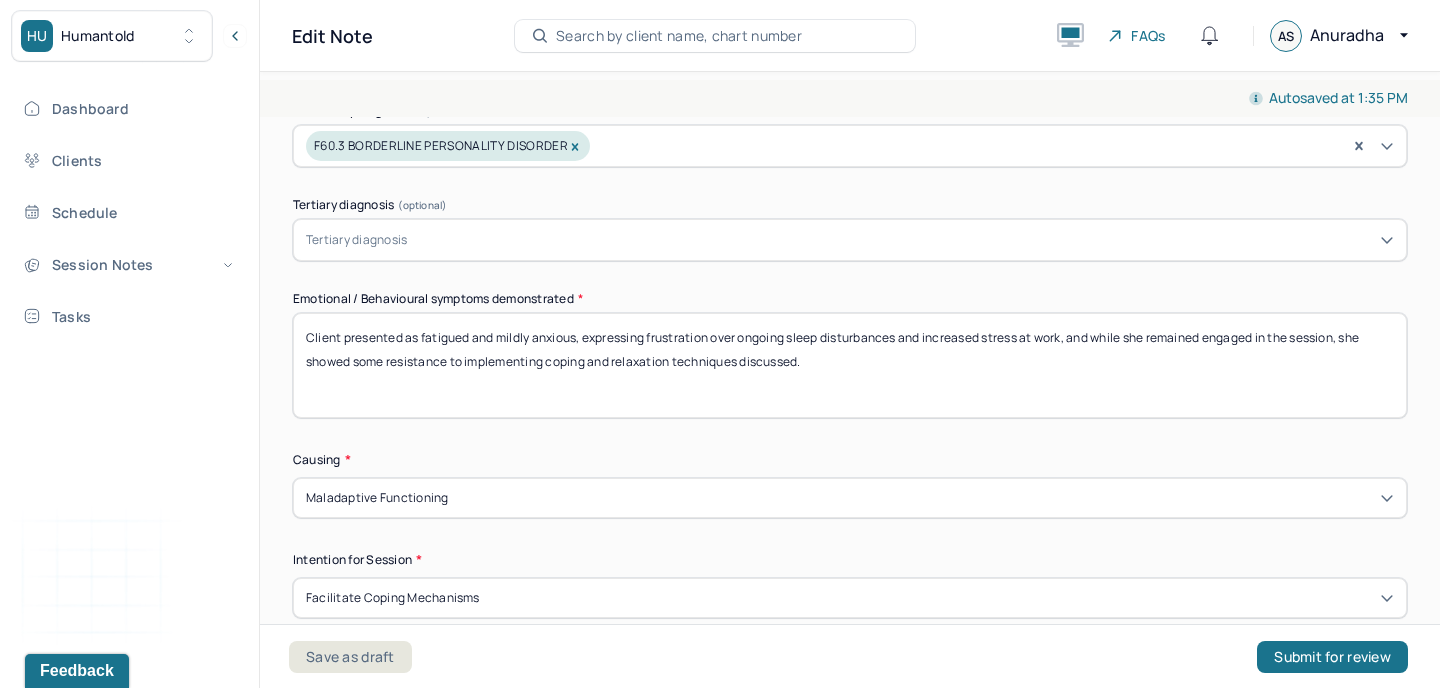 click on "Client presented as fatigued and mildly anxious, expressing frustration over ongoing sleep disturbances and increased stress at work, and while she remained engaged in the session, she showed some resistance to implementing coping and relaxation techniques discussed." at bounding box center [850, 365] 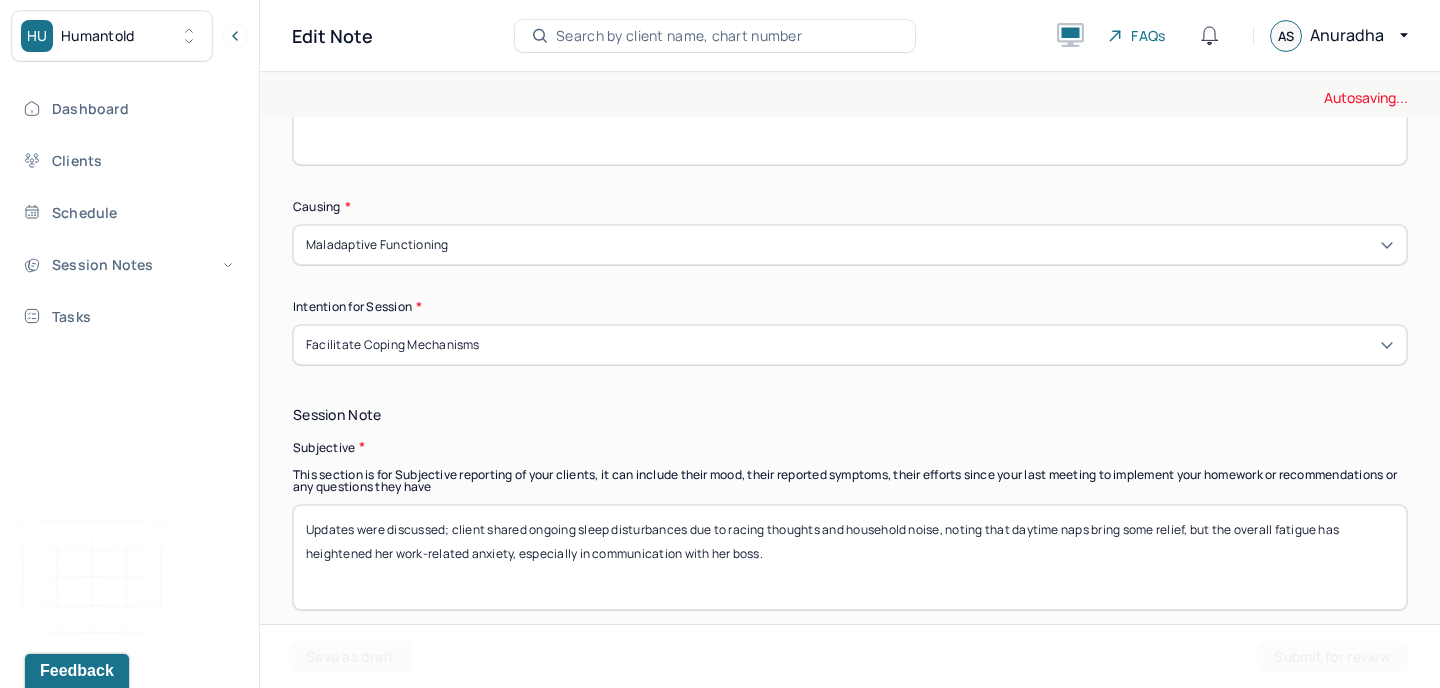 scroll, scrollTop: 1226, scrollLeft: 0, axis: vertical 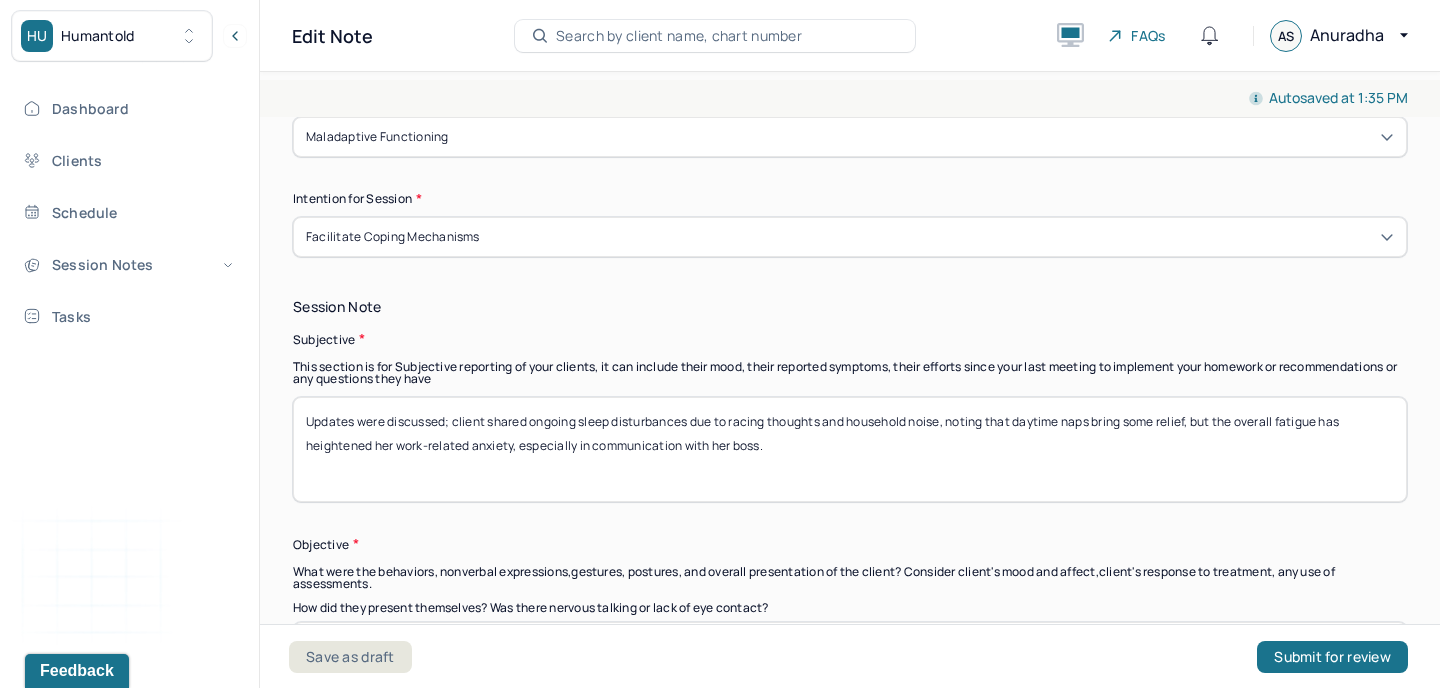 type on "Client presented as emotionally burdened and guarded, expressing feelings of resentment and abandonment related to her family dynamics, while demonstrating a protective stance and resignation about her relationship with her adopted siblings and mother’s alcoholism." 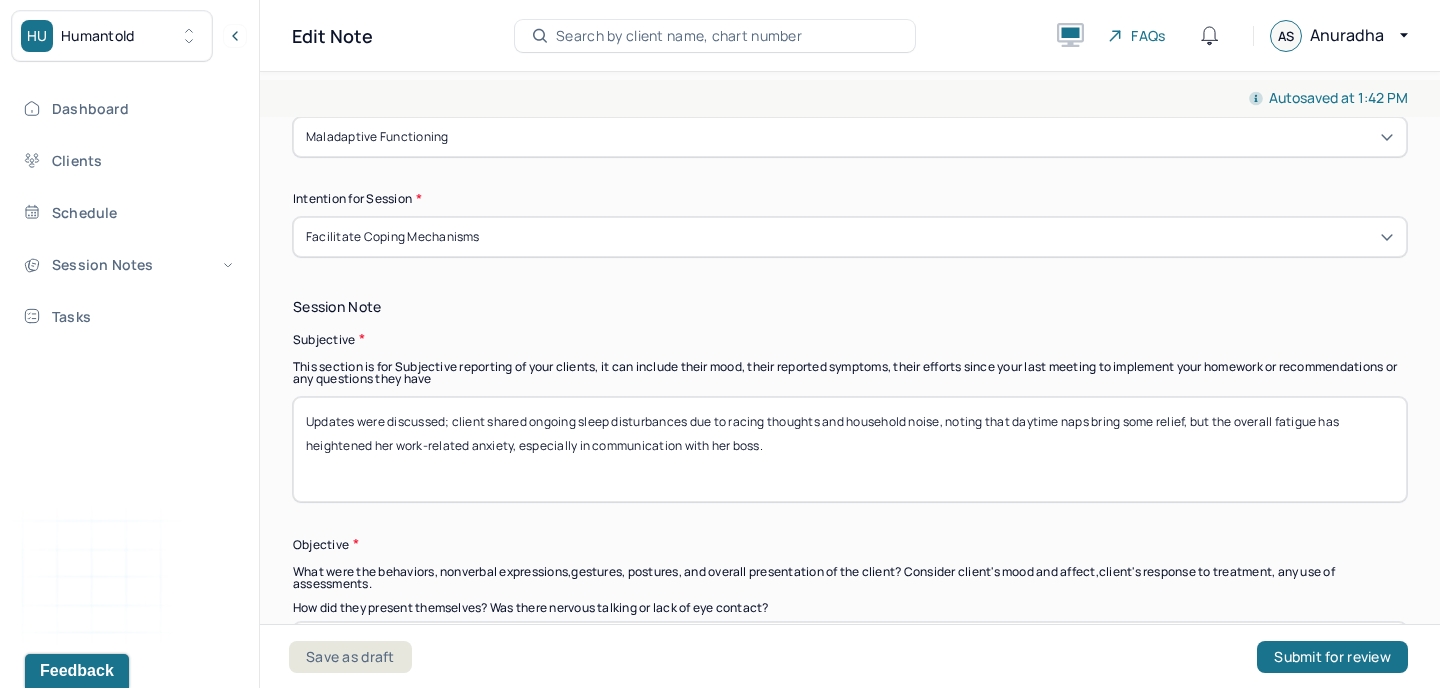 click on "Updates were discussed; client shared ongoing sleep disturbances due to racing thoughts and household noise, noting that daytime naps bring some relief, but the overall fatigue has heightened her work-related anxiety, especially in communication with her boss." at bounding box center [850, 449] 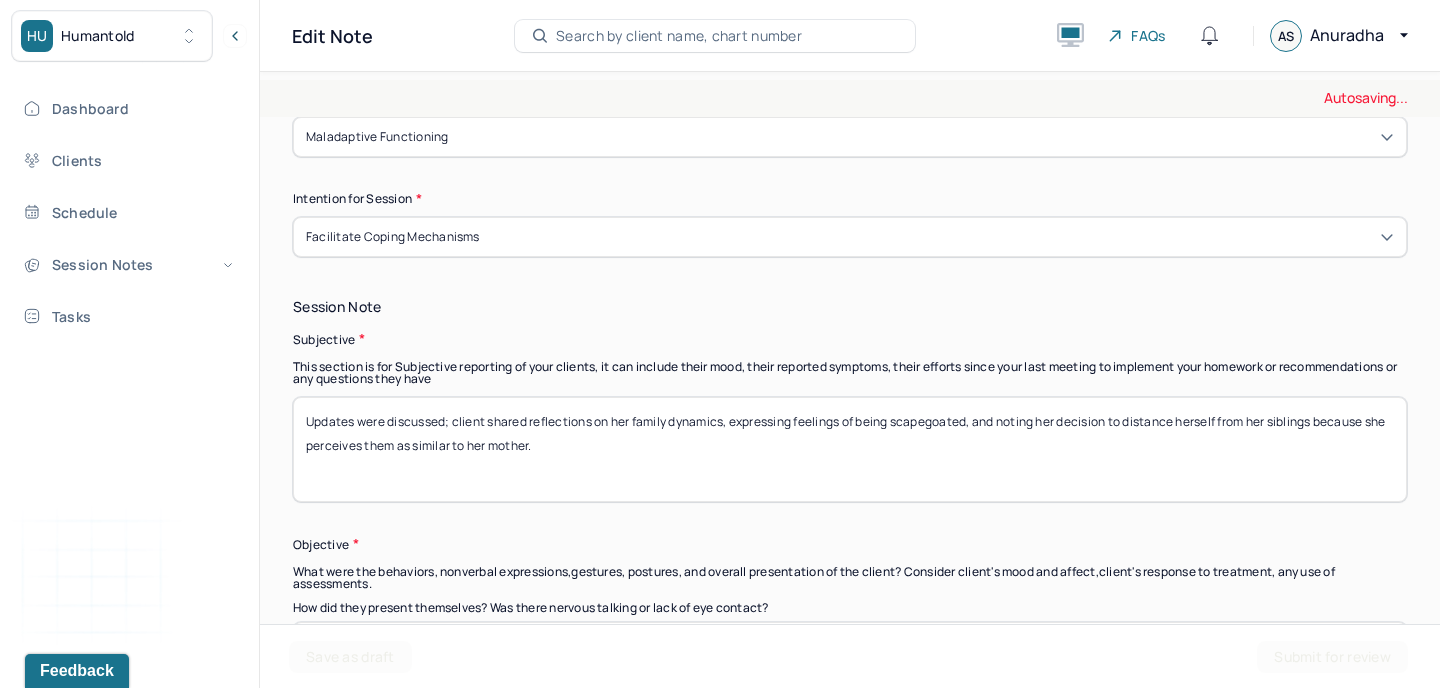 type on "Updates were discussed; client shared reflections on her family dynamics, expressing feelings of being scapegoated, and noting her decision to distance herself from her siblings because she perceives them as similar to her mother." 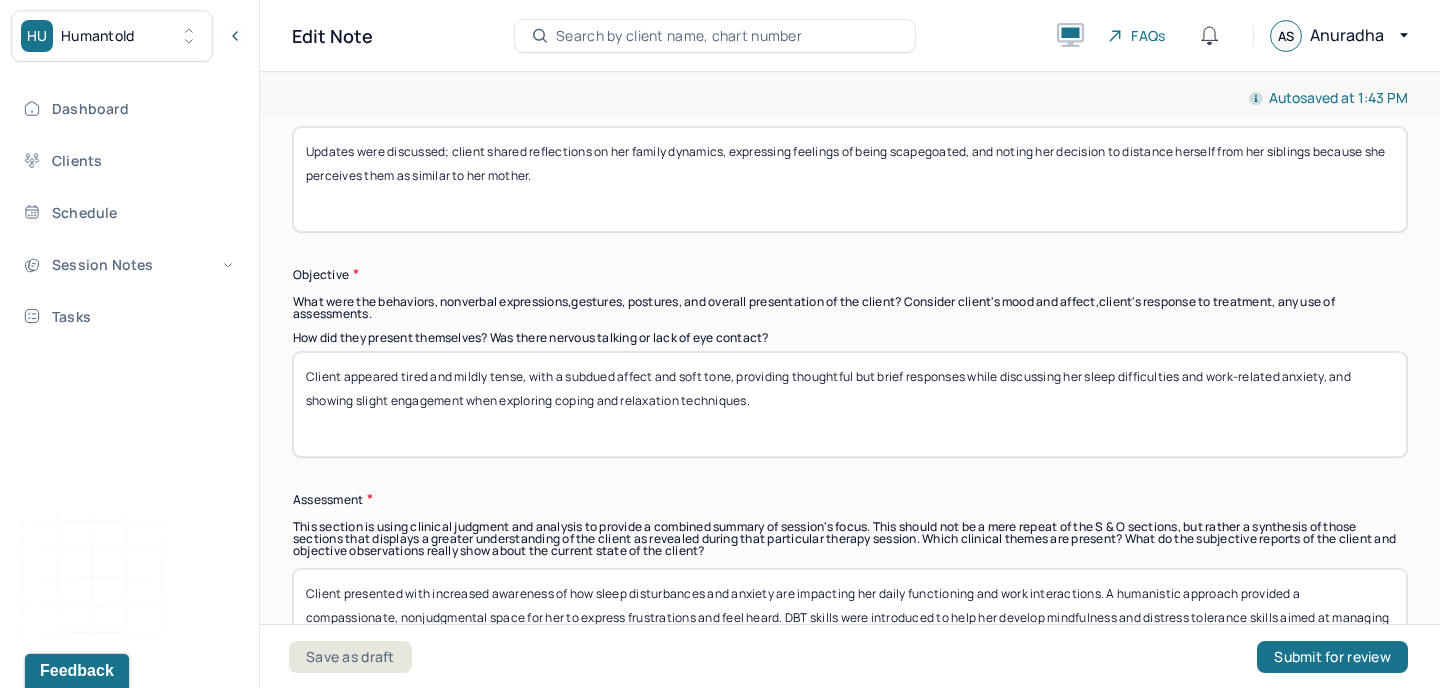 scroll, scrollTop: 1497, scrollLeft: 0, axis: vertical 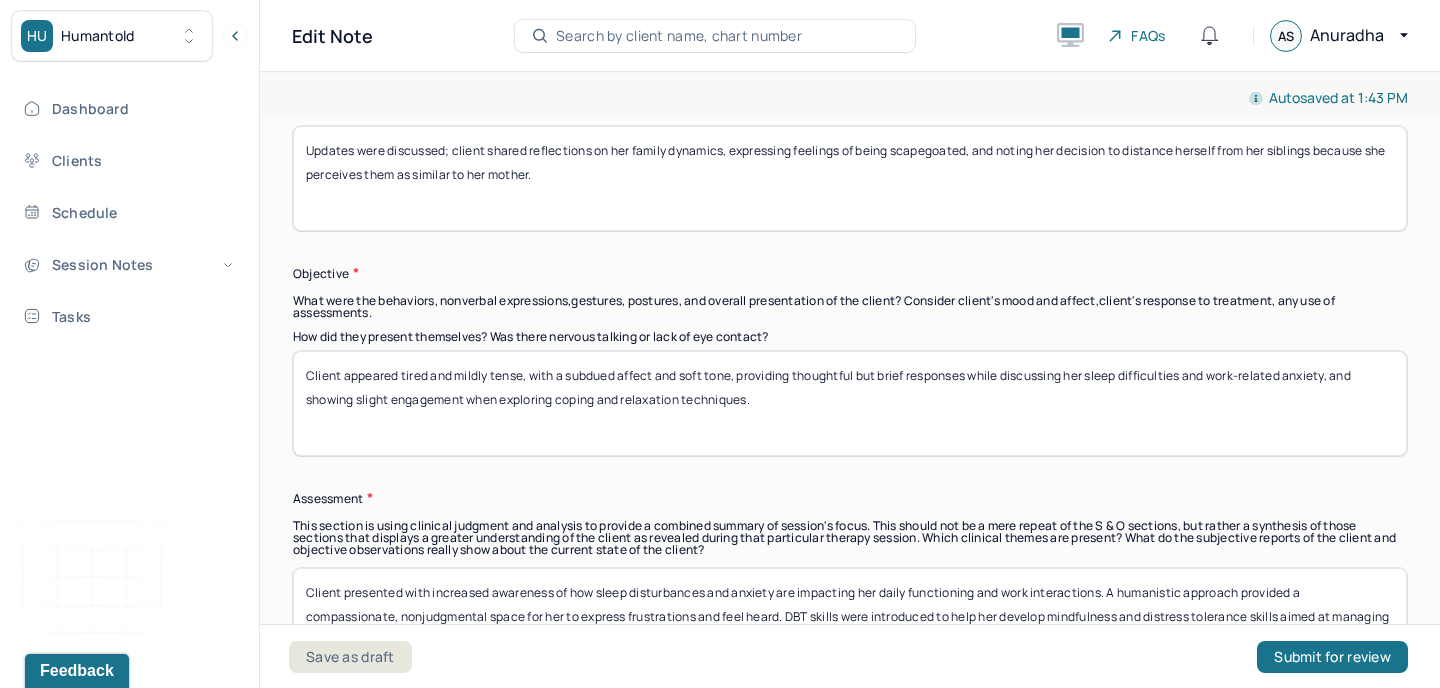 click on "Client appeared tired and mildly tense, with a subdued affect and soft tone, providing thoughtful but brief responses while discussing her sleep difficulties and work-related anxiety, and showing slight engagement when exploring coping and relaxation techniques." at bounding box center (850, 403) 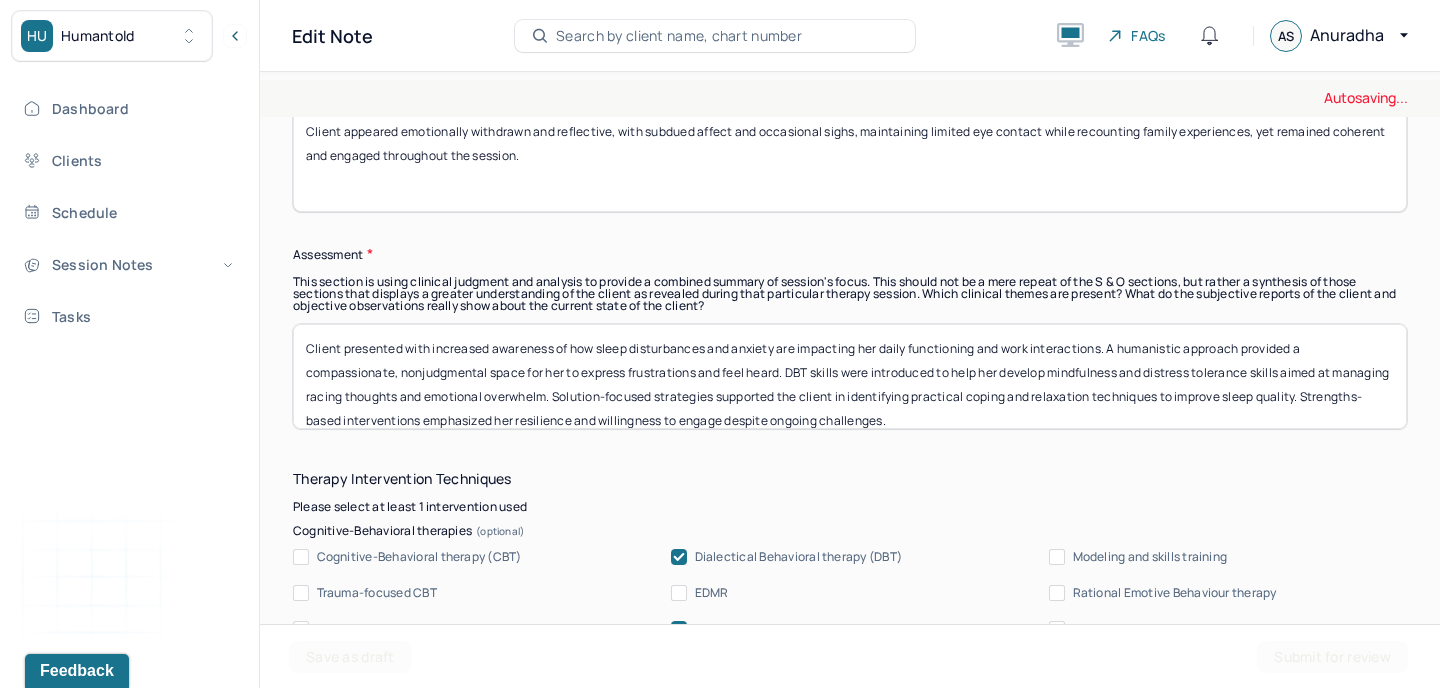 scroll, scrollTop: 1801, scrollLeft: 0, axis: vertical 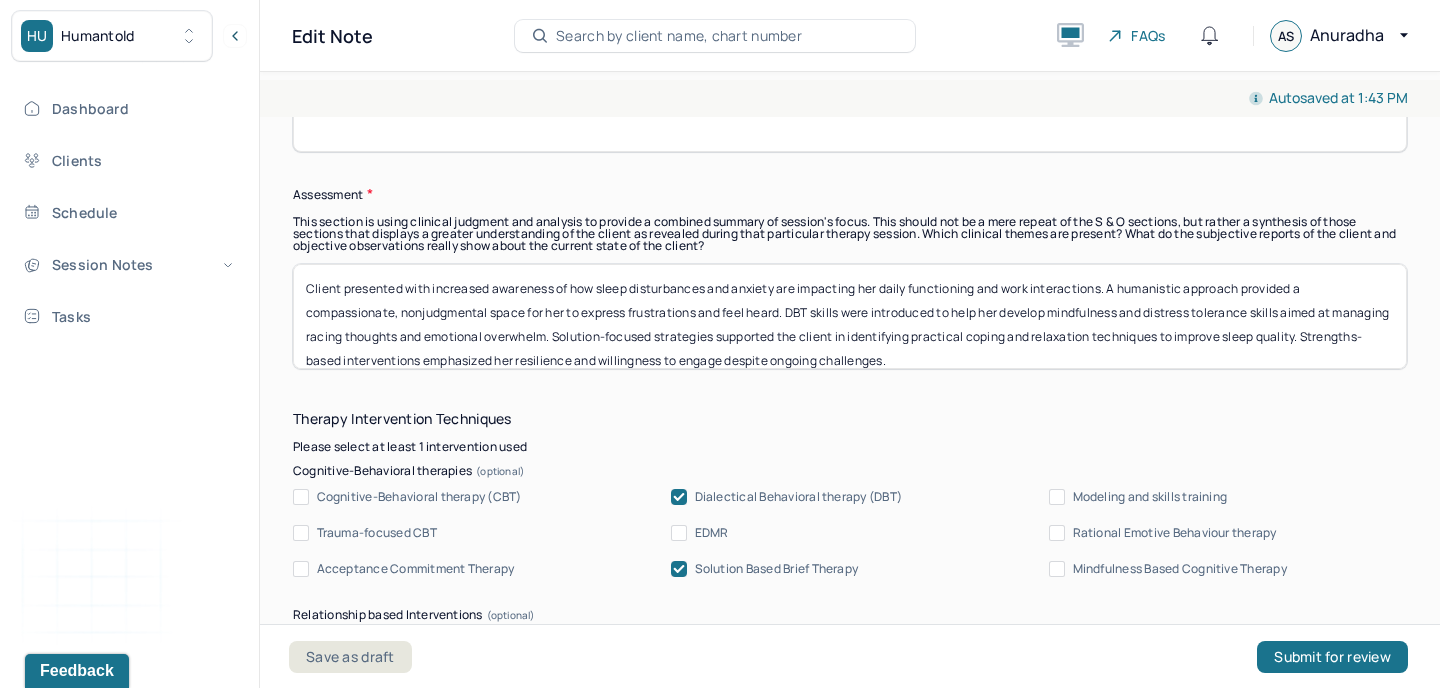 type on "Client appeared emotionally withdrawn and reflective, with subdued affect and occasional sighs, maintaining limited eye contact while recounting family experiences, yet remained coherent and engaged throughout the session." 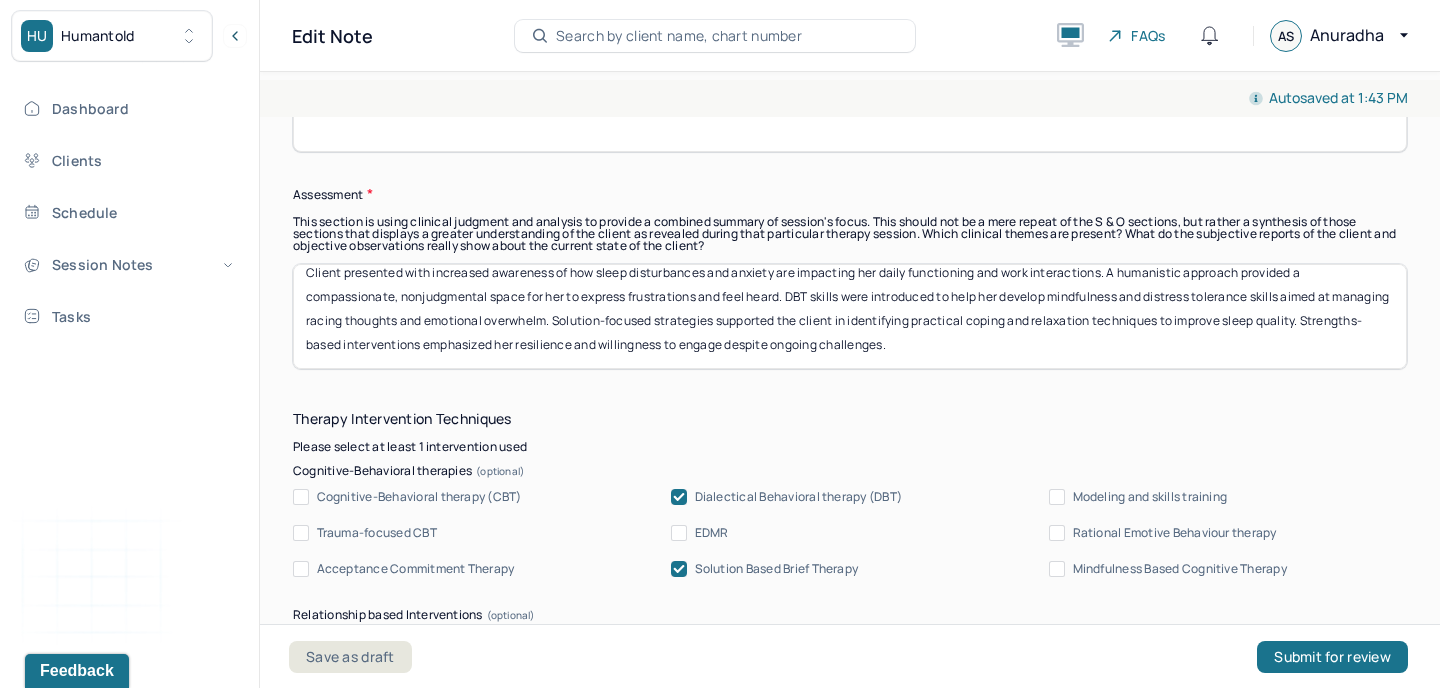 drag, startPoint x: 305, startPoint y: 284, endPoint x: 1144, endPoint y: 263, distance: 839.26276 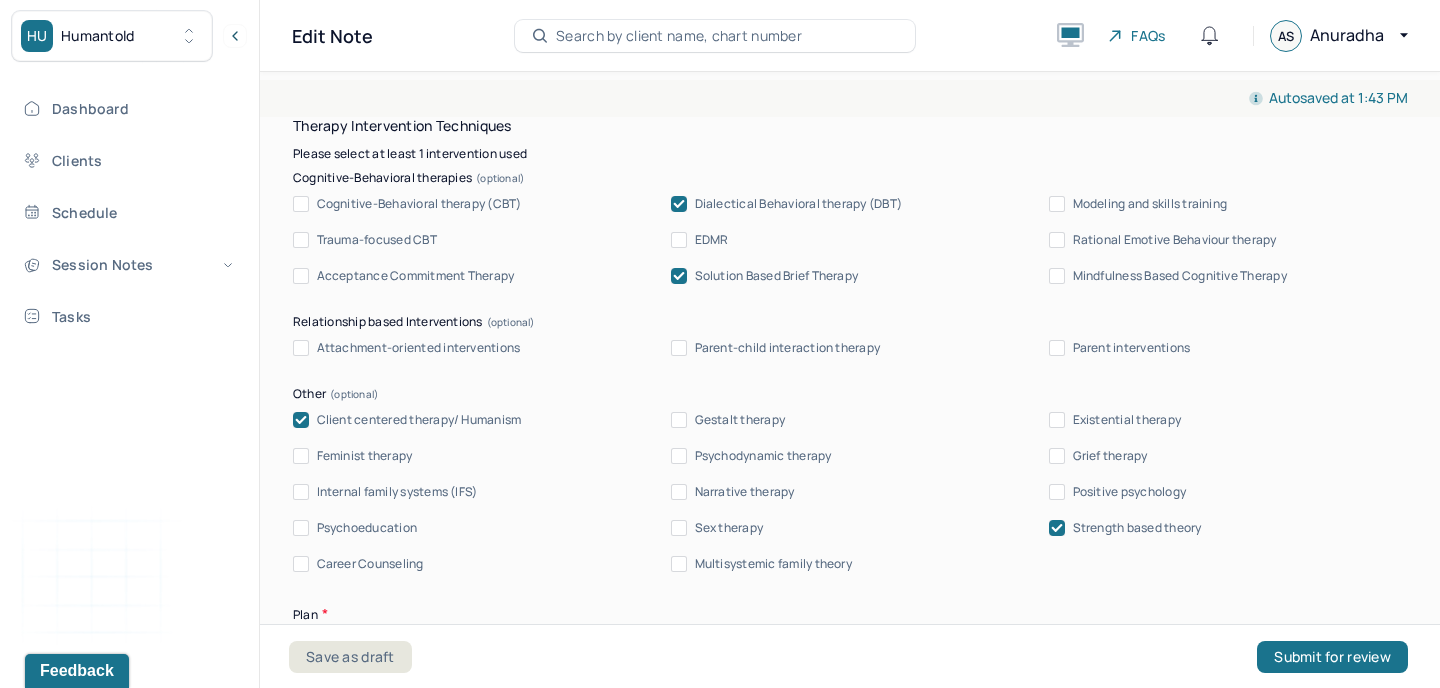 scroll, scrollTop: 2101, scrollLeft: 0, axis: vertical 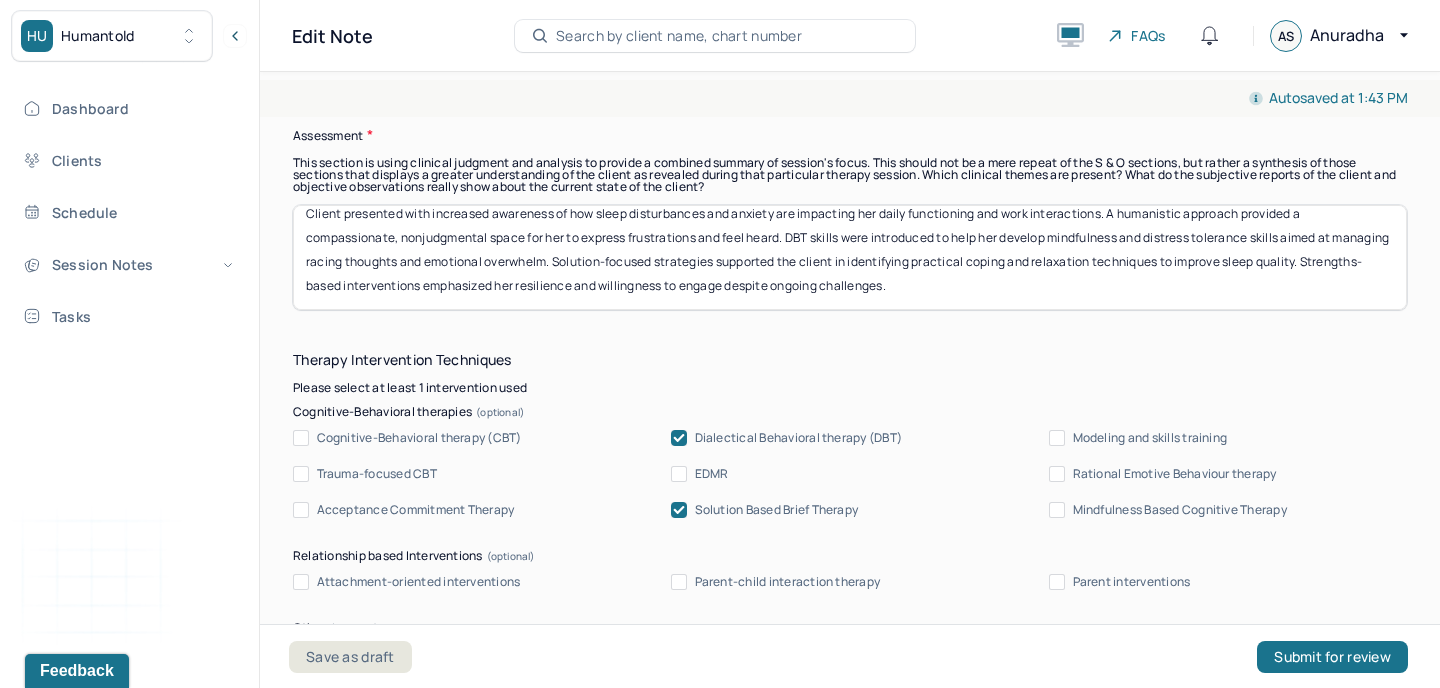 paste on "demonstrated deep emotional pain and longstanding relational wounds related to family dynamics and caregiving burdens, yet showed resilience in setting boundaries to protect her well-being. Humanism was employed to provide a compassionate, nonjudgmental space for the client to explore her experiences and validate her feelings. DBT skills were introduced to support emotional regulation and distress tolerance in navigating complex family interactions. Trauma-focused CBT techniques helped identify and reframe maladaptive beliefs stemming from early family trauma. Positive psychology was integrated to highlight the client’s strengths in self-awareness and boundary-setting as acts of self-care and growth" 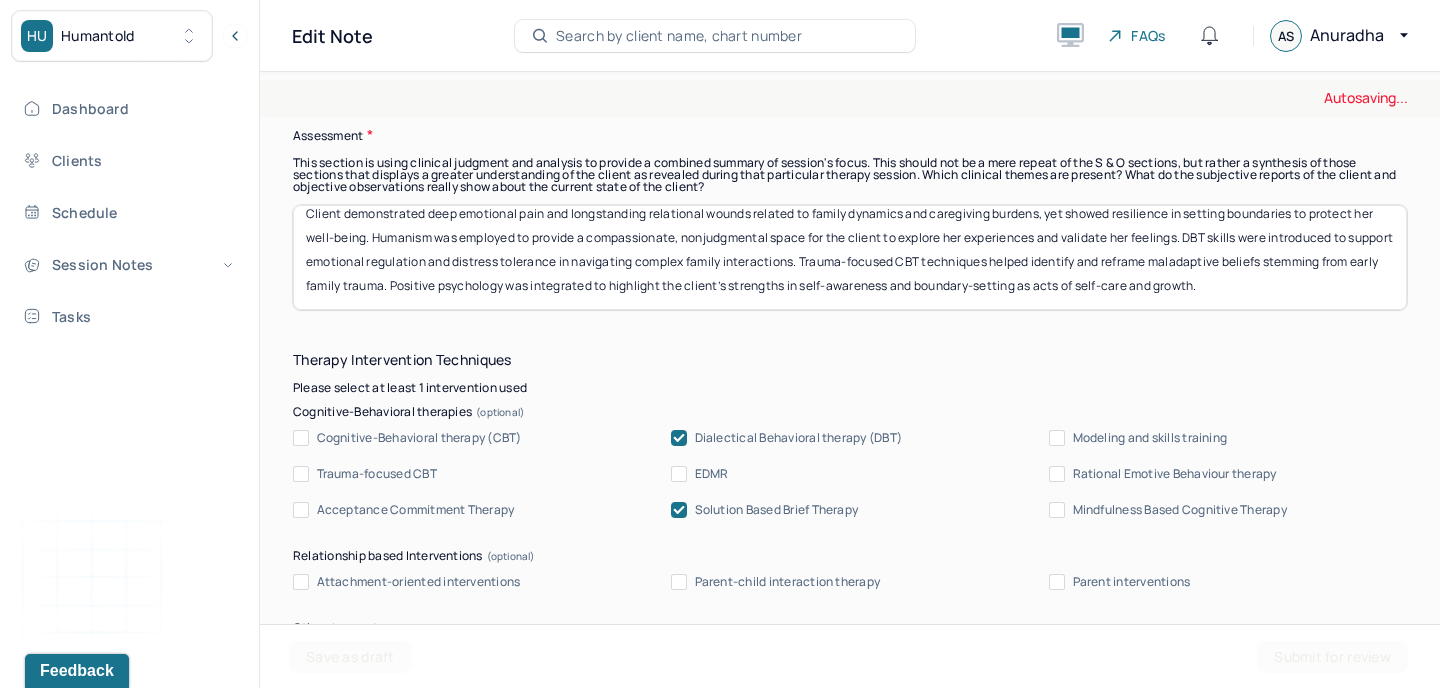 scroll, scrollTop: 0, scrollLeft: 0, axis: both 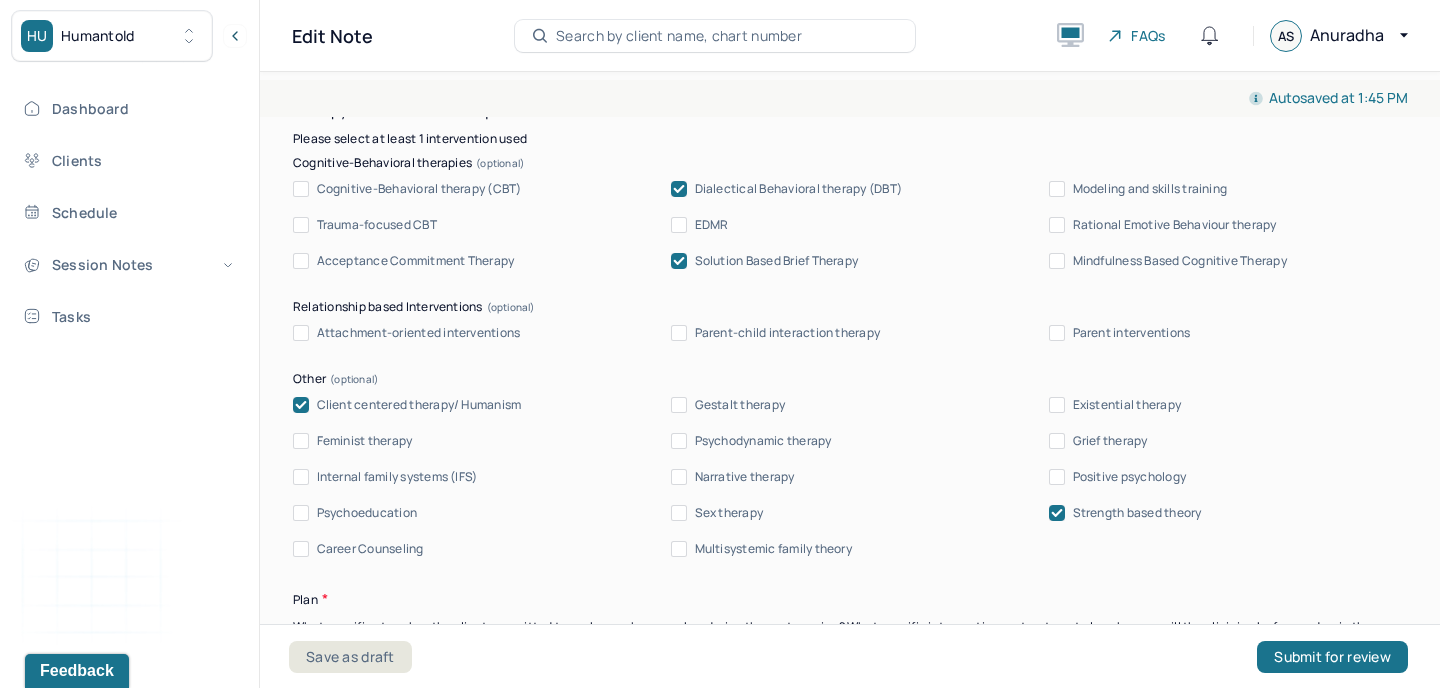 type on "Client demonstrated deep emotional pain and longstanding relational wounds related to family dynamics and caregiving burdens, yet showed resilience in setting boundaries to protect her well-being. Humanism was employed to provide a compassionate, nonjudgmental space for the client to explore her experiences and validate her feelings. DBT skills were introduced to support emotional regulation and distress tolerance in navigating complex family interactions. Trauma-focused CBT techniques helped identify and reframe maladaptive beliefs stemming from early family trauma. Positive psychology was integrated to highlight the client’s strengths in self-awareness and boundary-setting as acts of self-care and growth." 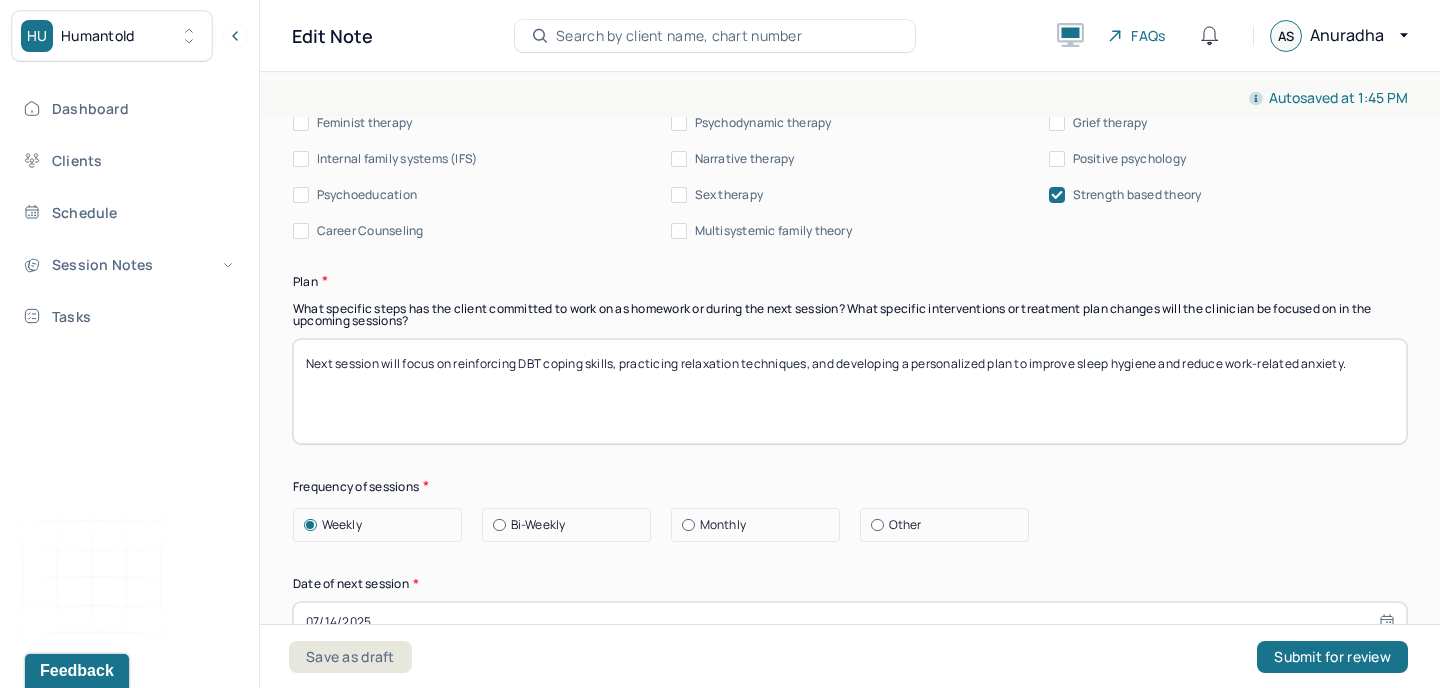 scroll, scrollTop: 2430, scrollLeft: 0, axis: vertical 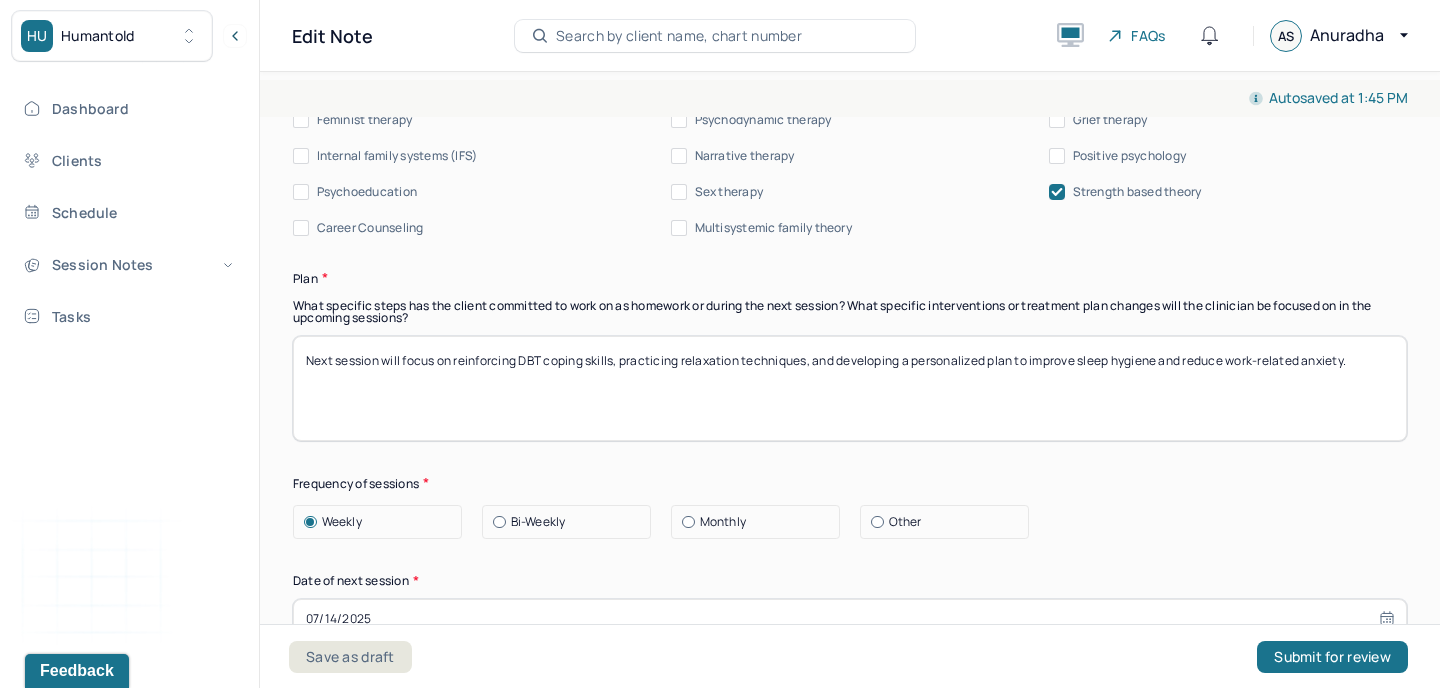 click on "Next session will focus on reinforcing DBT coping skills, practicing relaxation techniques, and developing a personalized plan to improve sleep hygiene and reduce work-related anxiety." at bounding box center [850, 388] 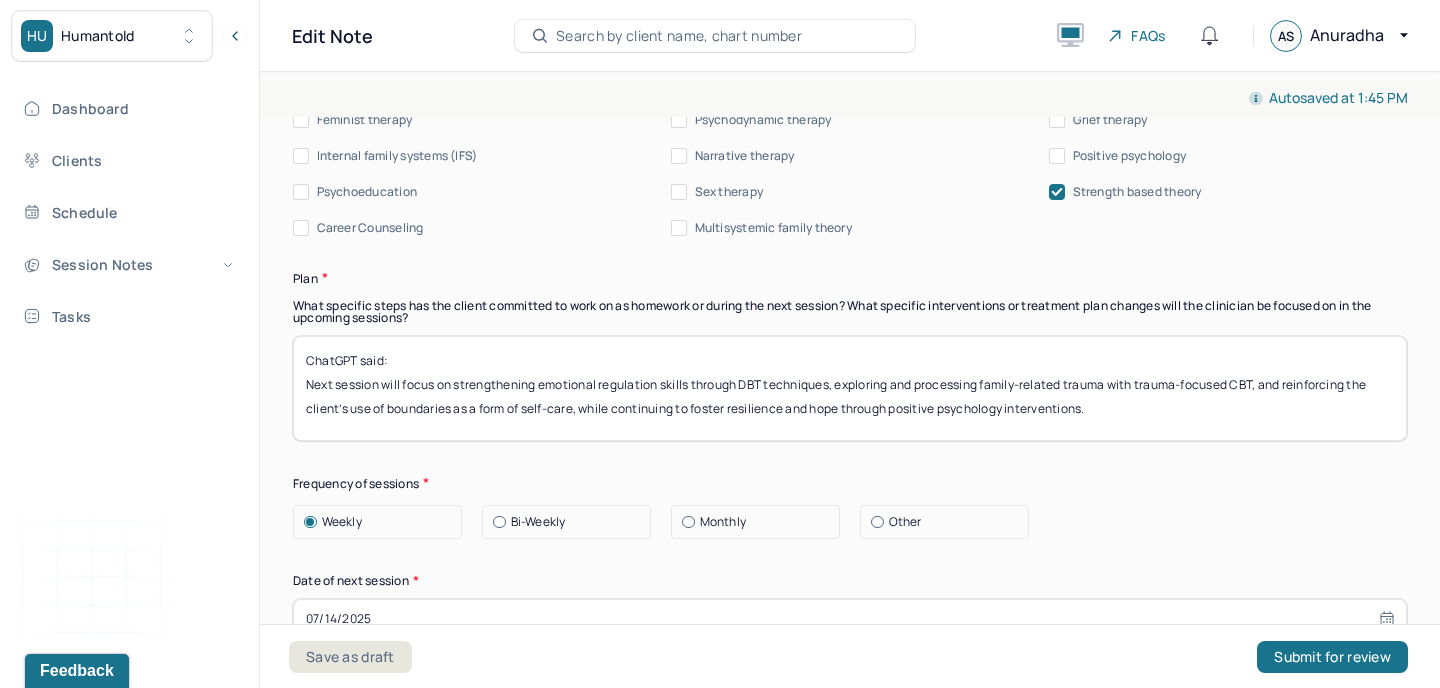 click on "Next session will focus on reinforcing DBT coping skills, practicing relaxation techniques, and developing a personalized plan to improve sleep hygiene and reduce work-related anxiety." at bounding box center (850, 388) 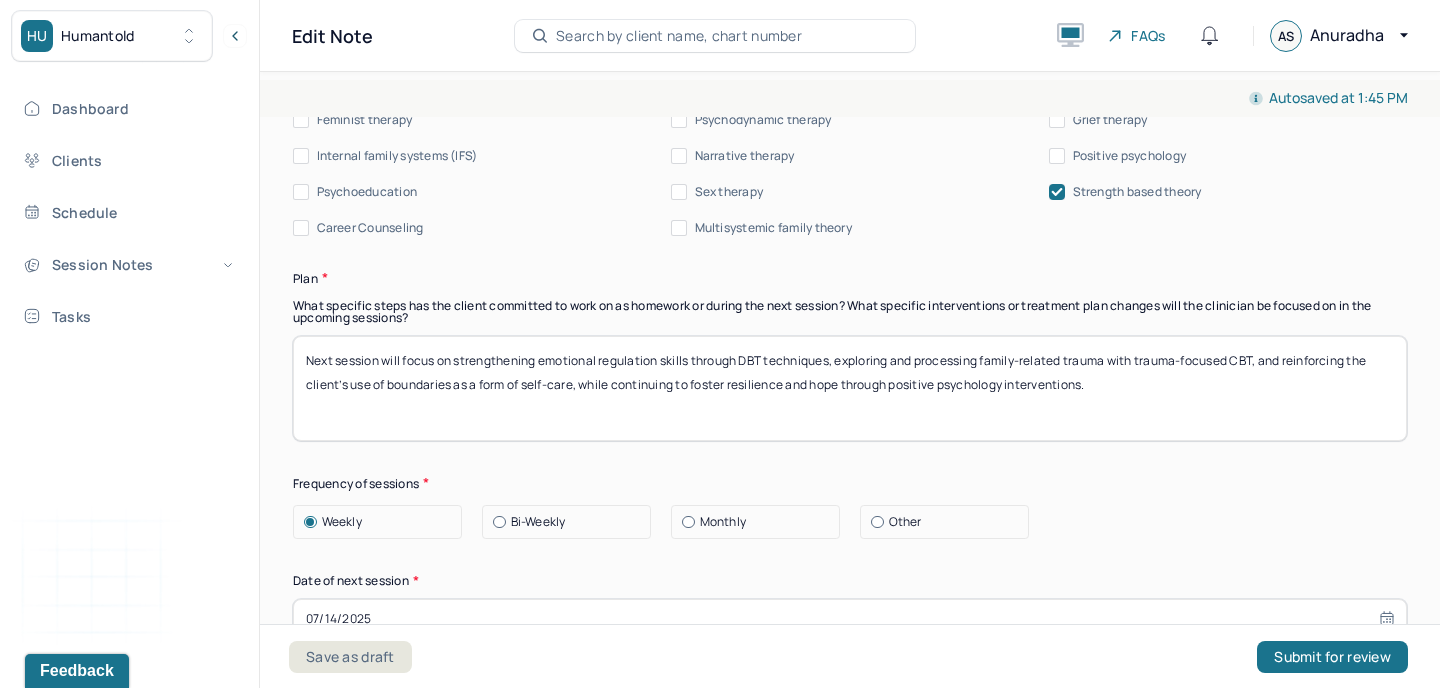 click on "Next session will focus on strengthening emotional regulation skills through DBT techniques, exploring and processing family-related trauma with trauma-focused CBT, and reinforcing the client’s use of boundaries as a form of self-care, while continuing to foster resilience and hope through positive psychology interventions." at bounding box center [850, 388] 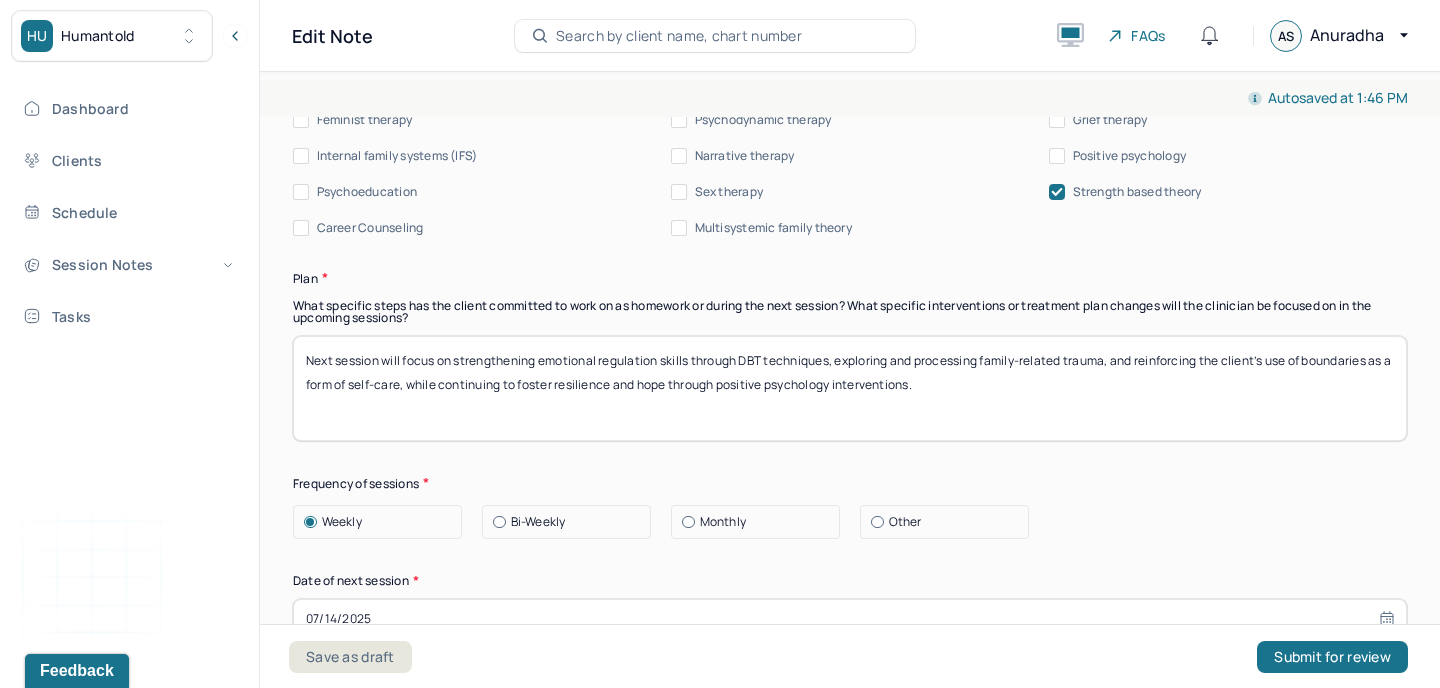 drag, startPoint x: 939, startPoint y: 384, endPoint x: 425, endPoint y: 382, distance: 514.0039 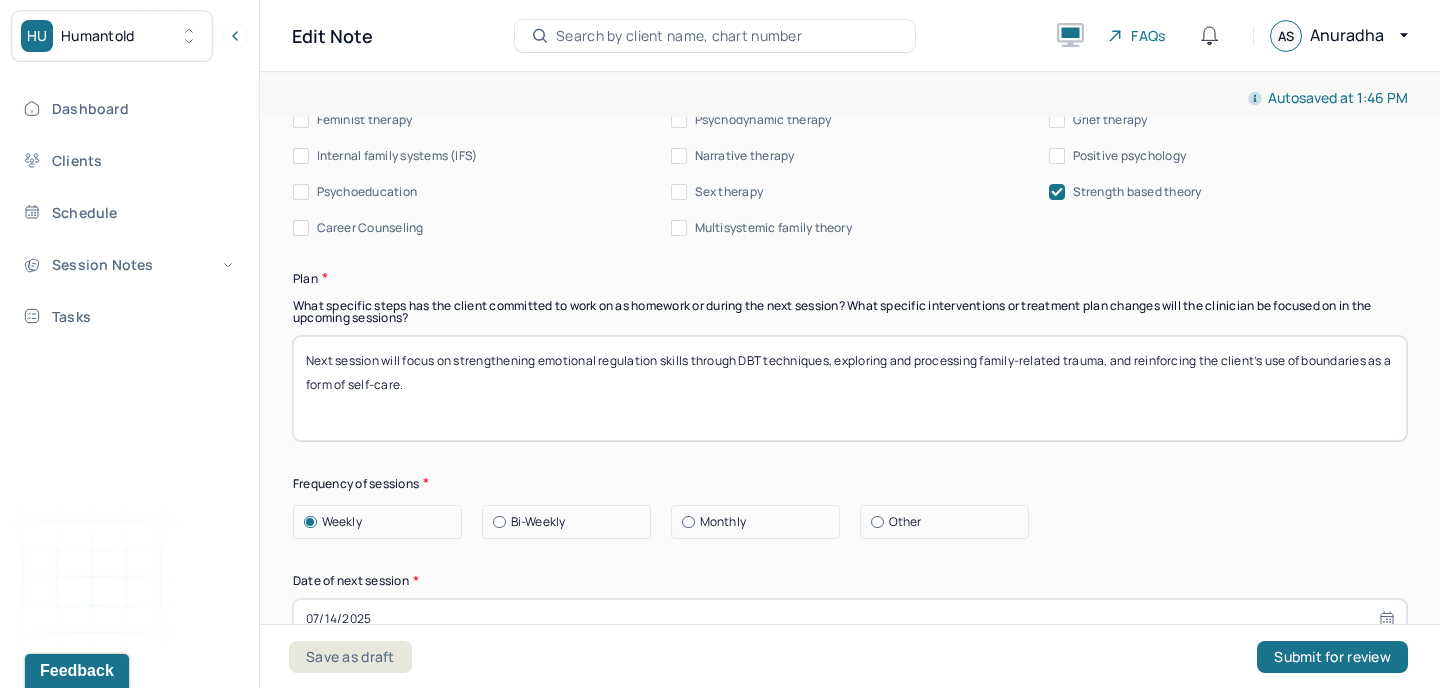 click on "Next session will focus on strengthening emotional regulation skills through DBT techniques, exploring and processing family-related trauma, and reinforcing the client’s use of boundaries as a form of self-care, while continuing to foster resilience and hope through positive psychology interventions." at bounding box center (850, 388) 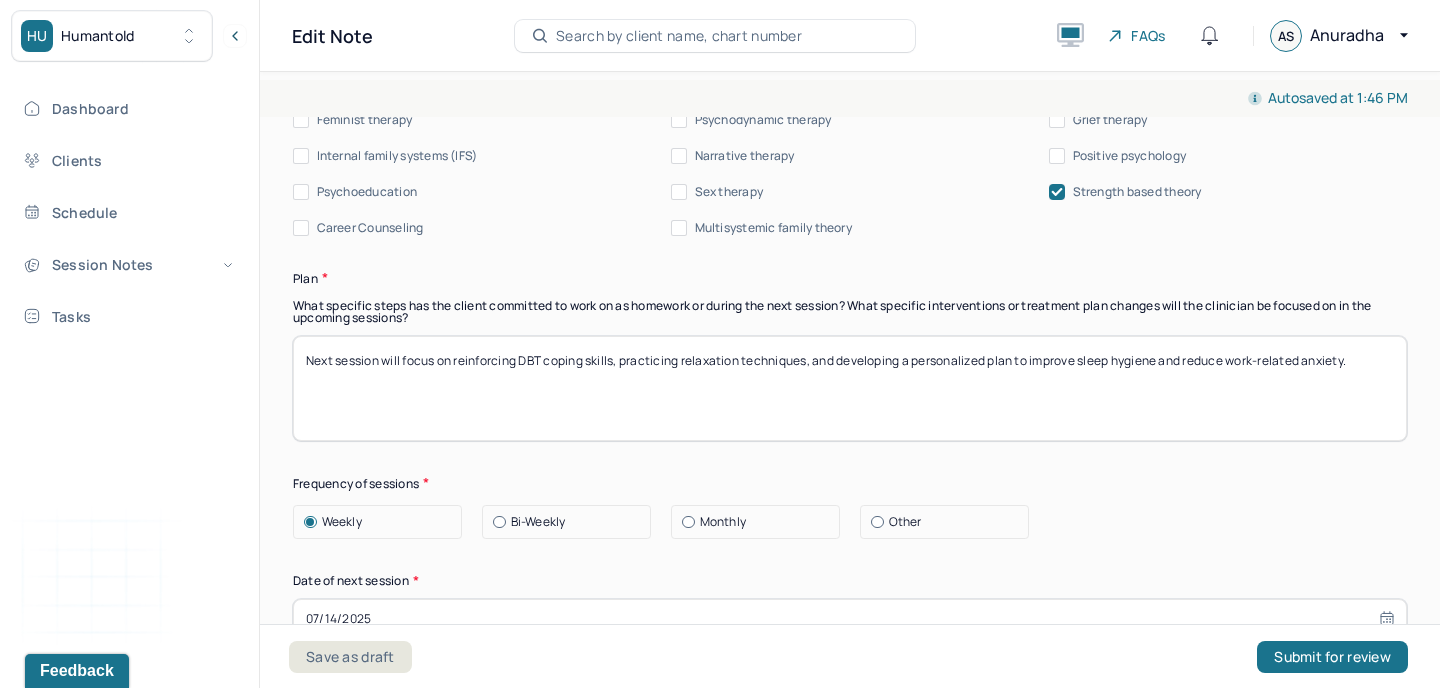 type on "Next session will focus on reinforcing DBT coping skills, practicing relaxation techniques, and developing a personalized plan to improve sleep hygiene and reduce work-related anxiety." 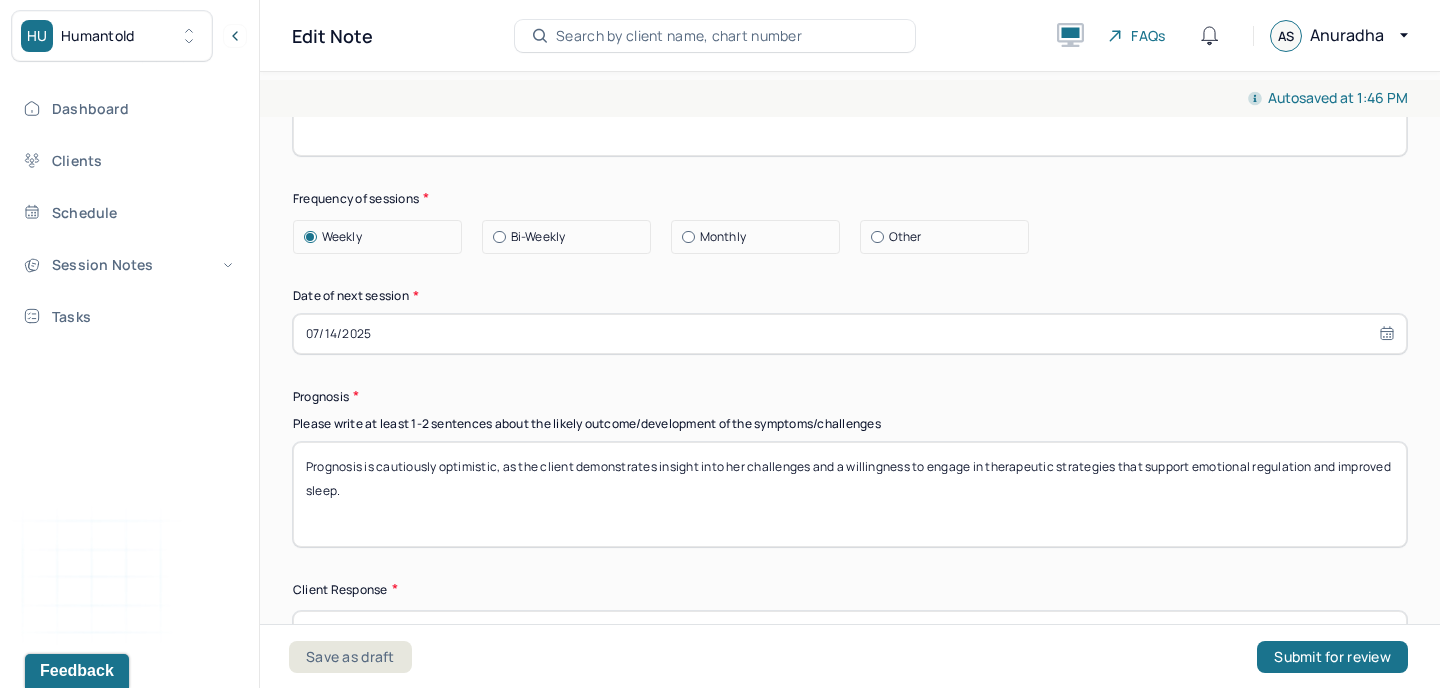 scroll, scrollTop: 2717, scrollLeft: 0, axis: vertical 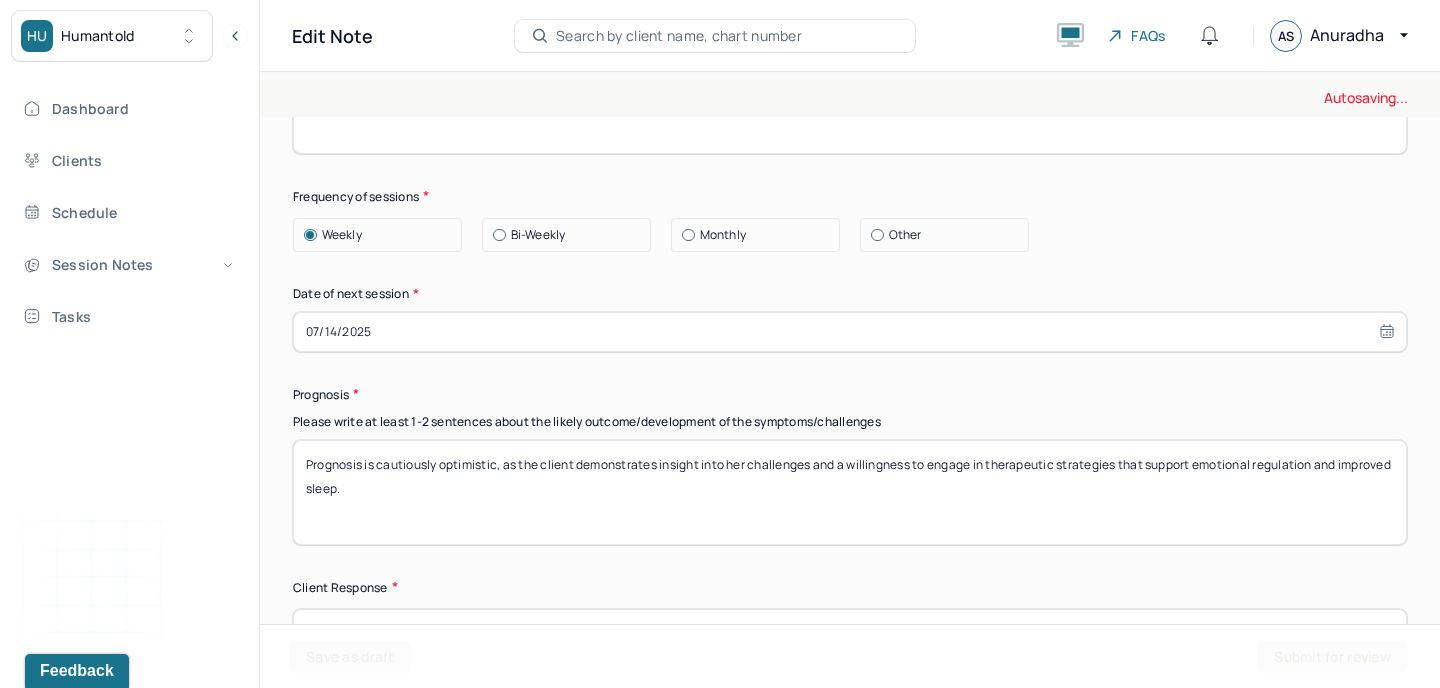 type on "Next session will focus on supporting the client in processing family-related emotions, developing skills for emotional regulation and distress tolerance, and reinforcing healthy boundary-setting while promoting resilience and healing." 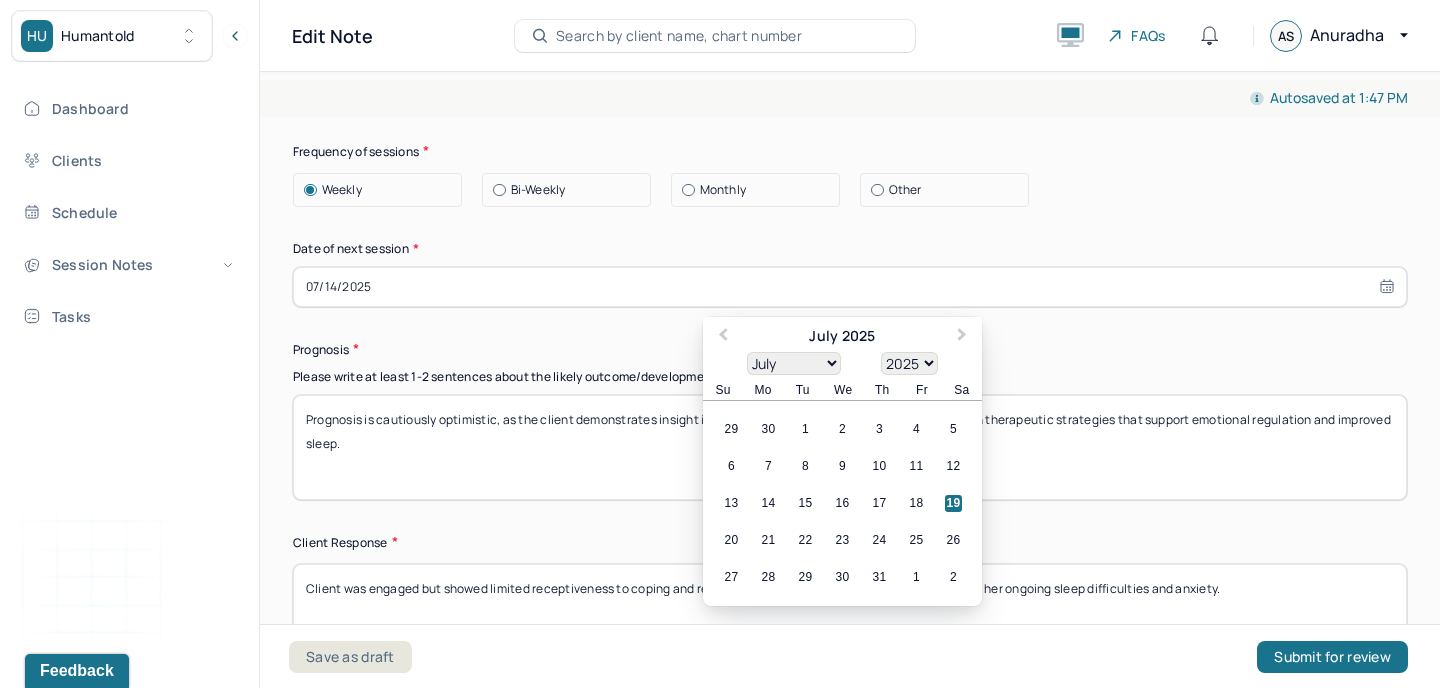 scroll, scrollTop: 2791, scrollLeft: 0, axis: vertical 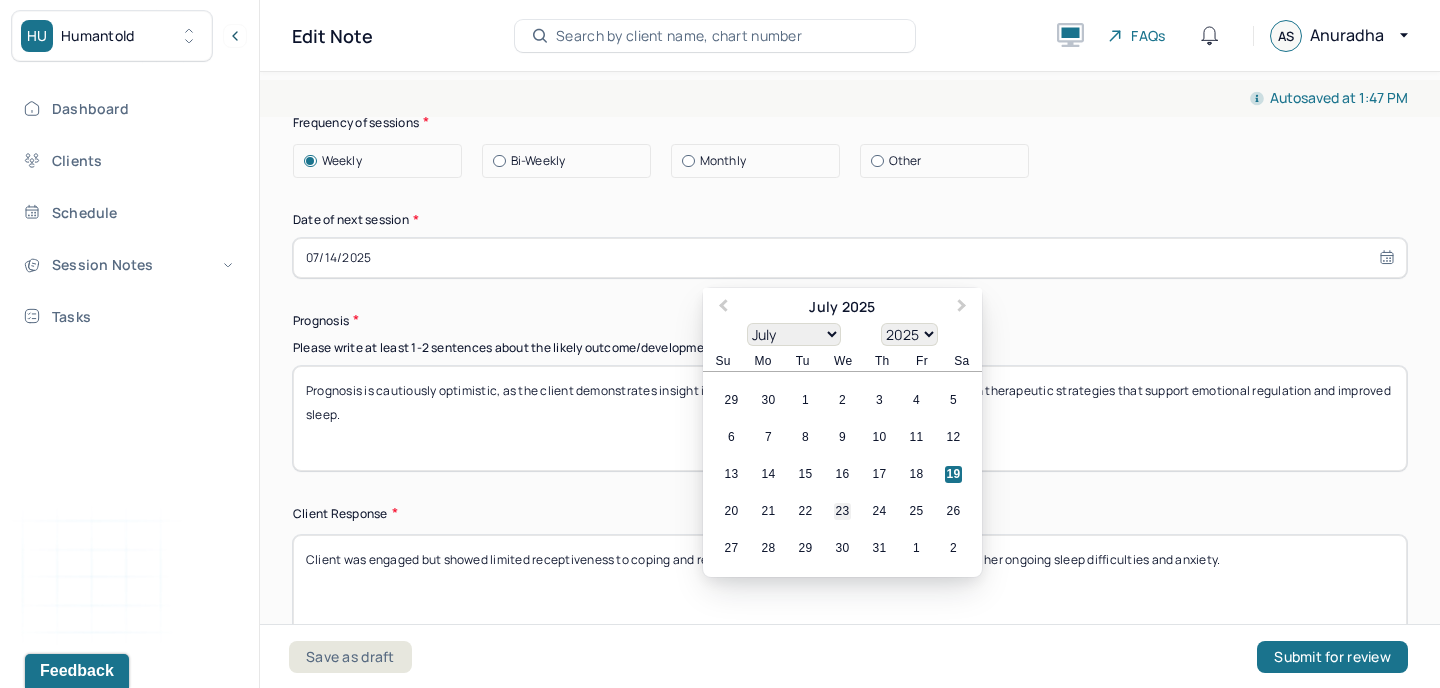 click on "23" at bounding box center [842, 511] 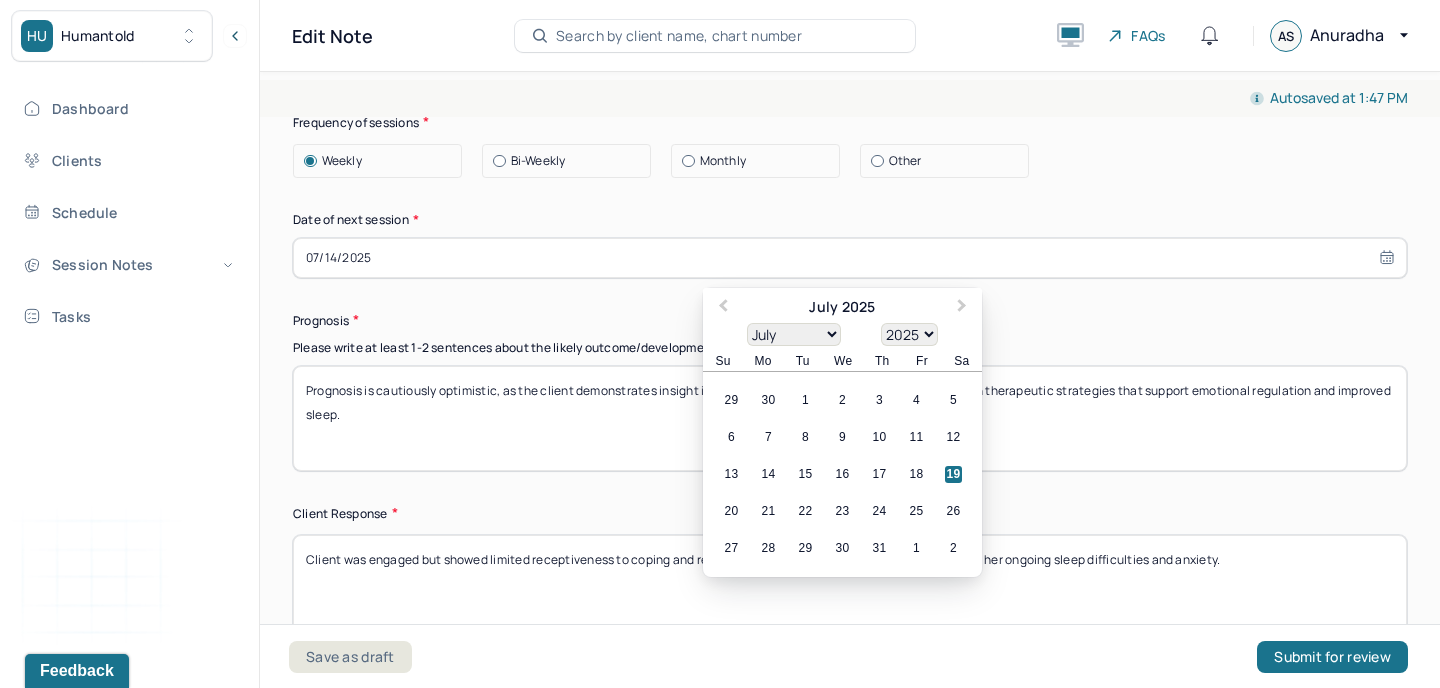 type on "07/23/2025" 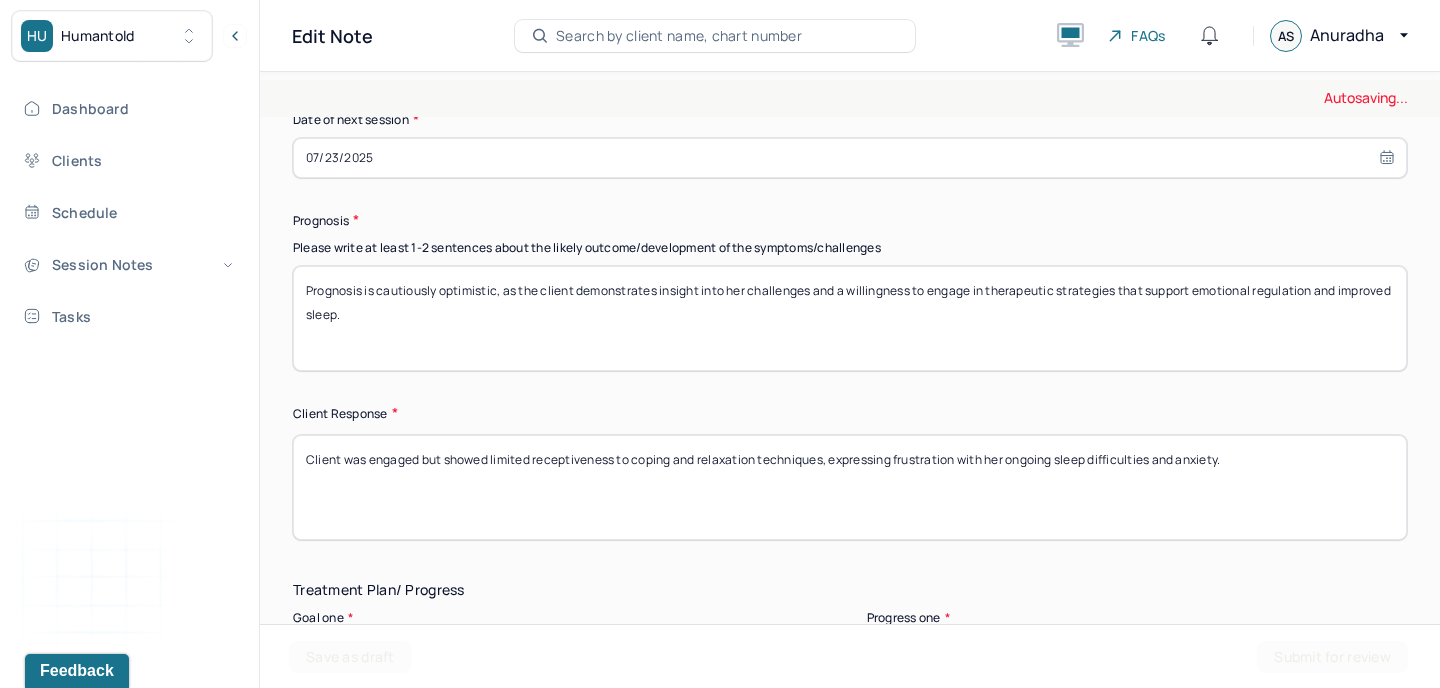 scroll, scrollTop: 2910, scrollLeft: 0, axis: vertical 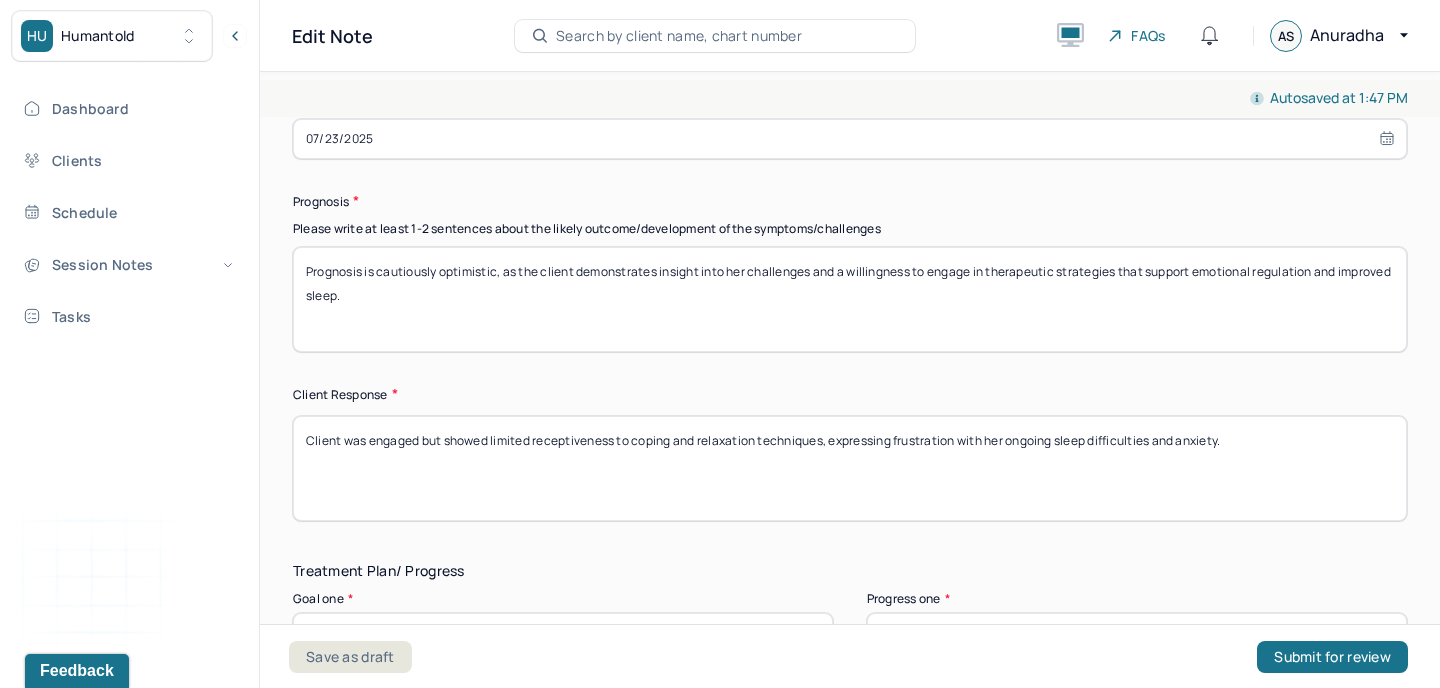 select on "6" 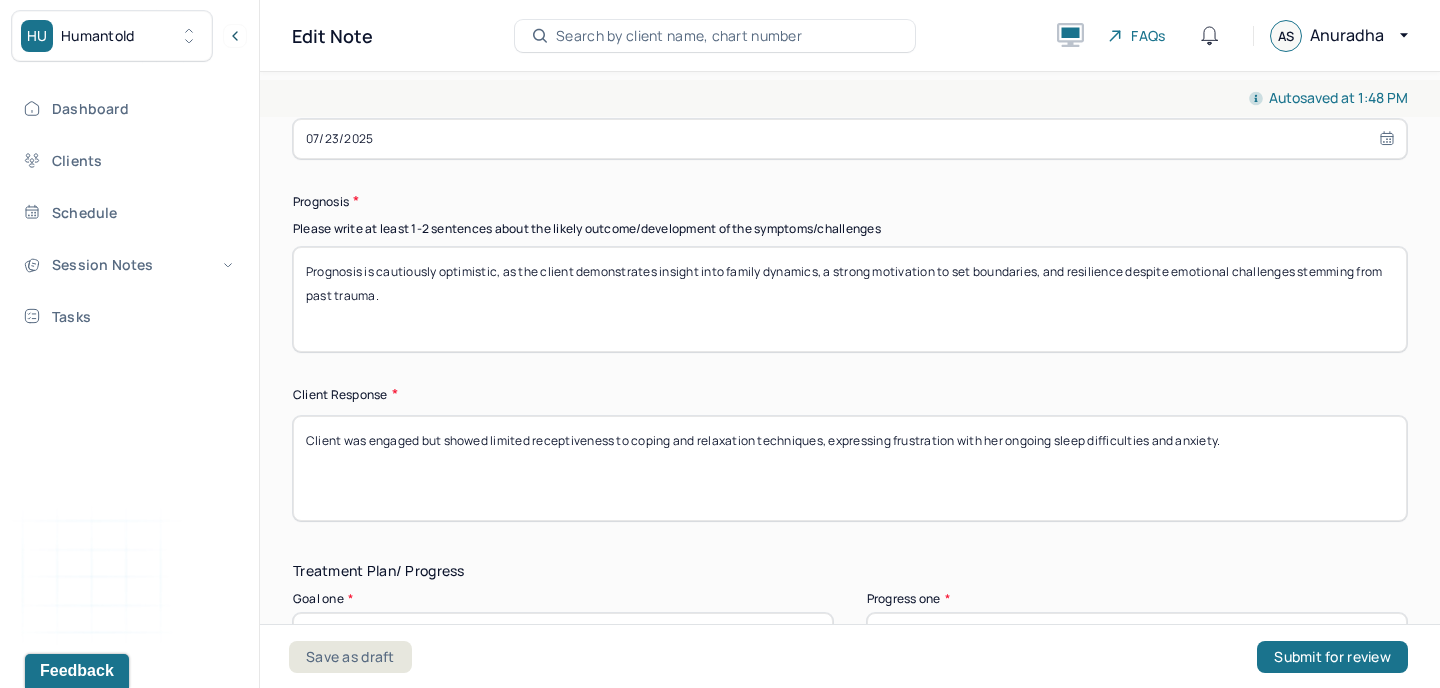 type on "Prognosis is cautiously optimistic, as the client demonstrates insight into family dynamics, a strong motivation to set boundaries, and resilience despite emotional challenges stemming from past trauma." 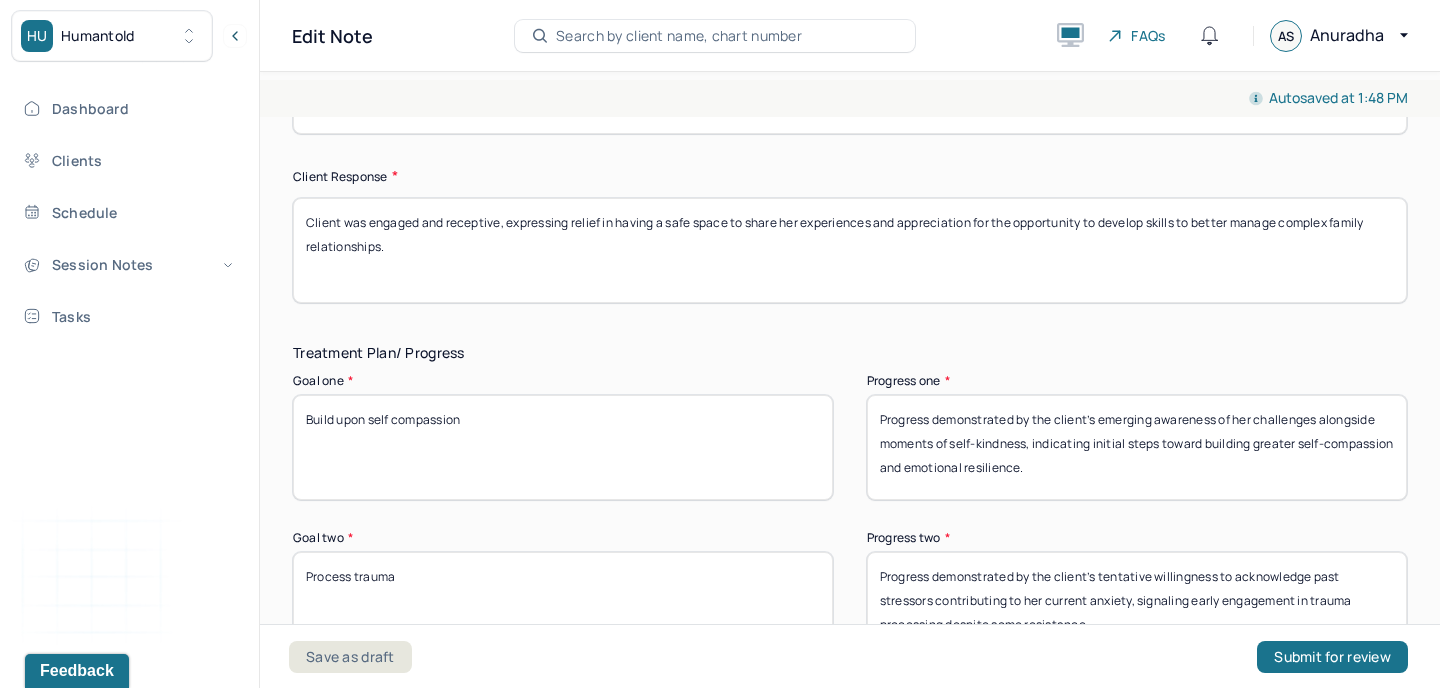 scroll, scrollTop: 3137, scrollLeft: 0, axis: vertical 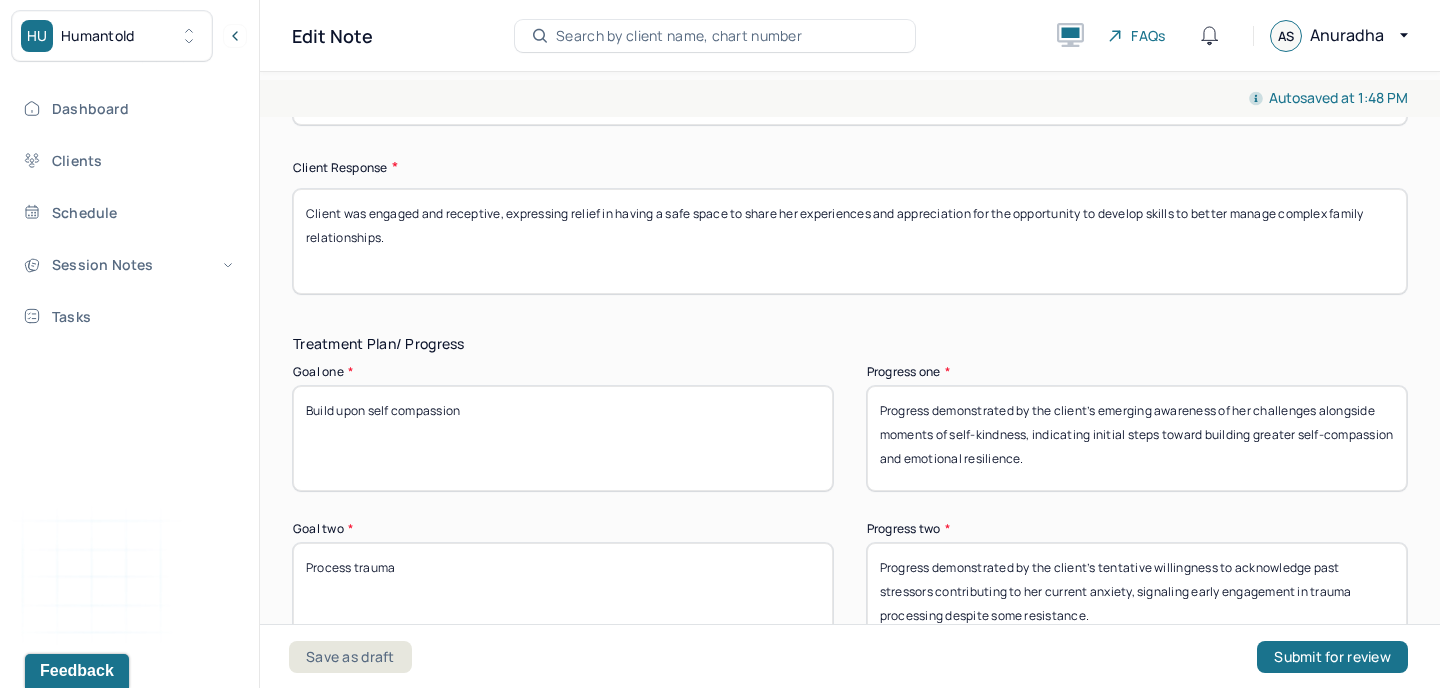 type on "Client was engaged and receptive, expressing relief in having a safe space to share her experiences and appreciation for the opportunity to develop skills to better manage complex family relationships." 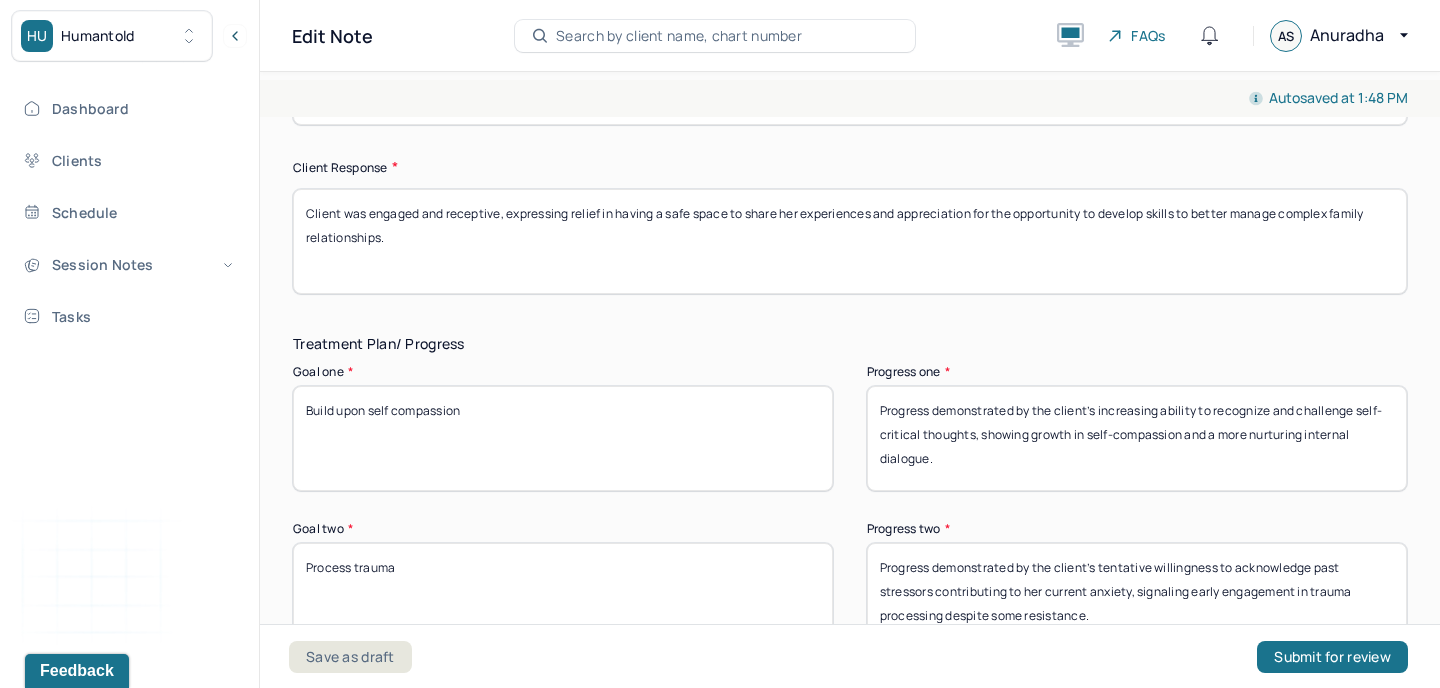 type on "Progress demonstrated by the client’s increasing ability to recognize and challenge self-critical thoughts, showing growth in self-compassion and a more nurturing internal dialogue." 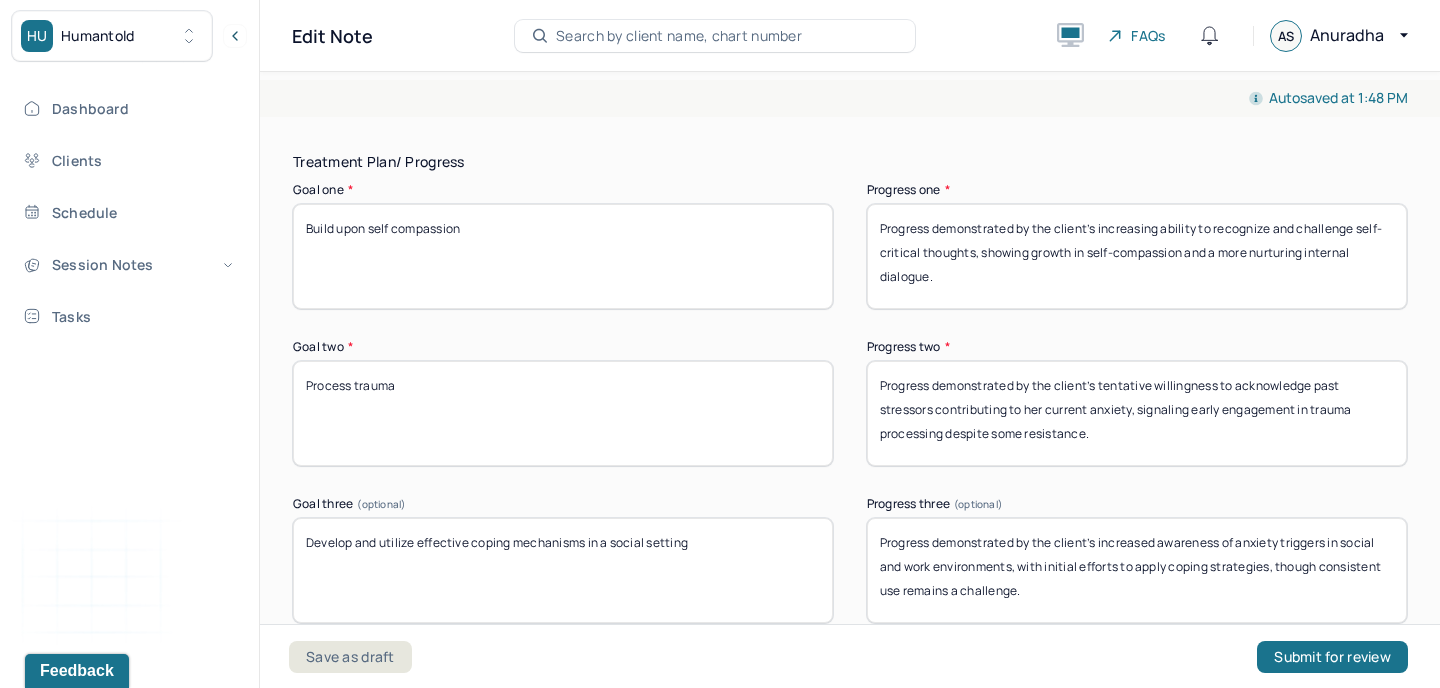 scroll, scrollTop: 3323, scrollLeft: 0, axis: vertical 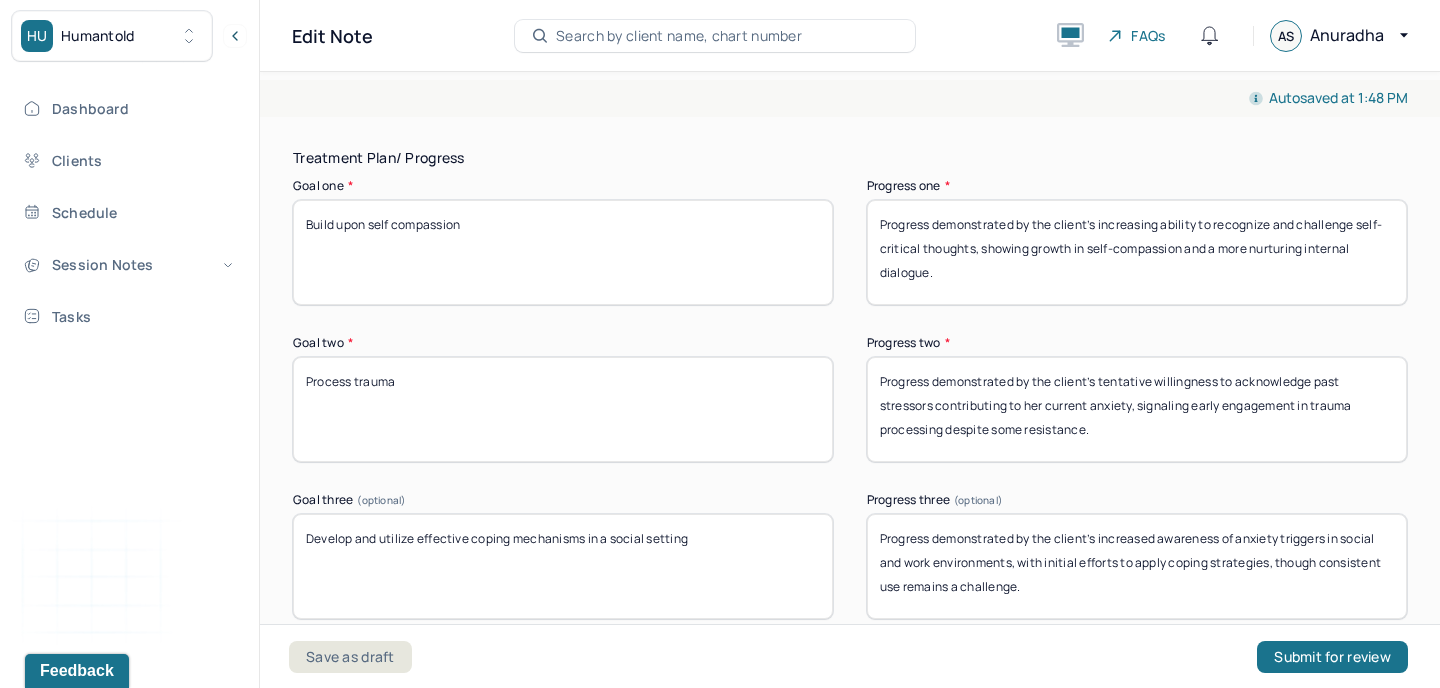 click on "Progress demonstrated by the client’s tentative willingness to acknowledge past stressors contributing to her current anxiety, signaling early engagement in trauma processing despite some resistance." at bounding box center (1137, 409) 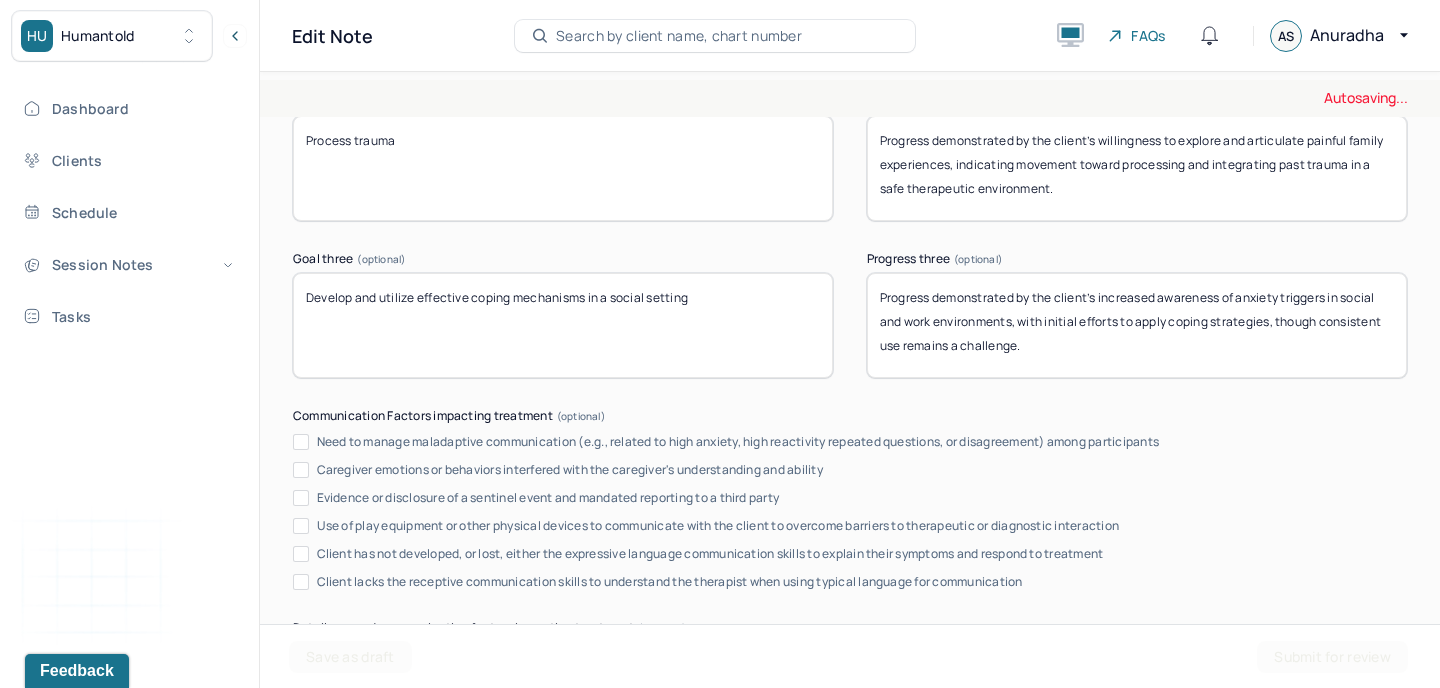 scroll, scrollTop: 3566, scrollLeft: 0, axis: vertical 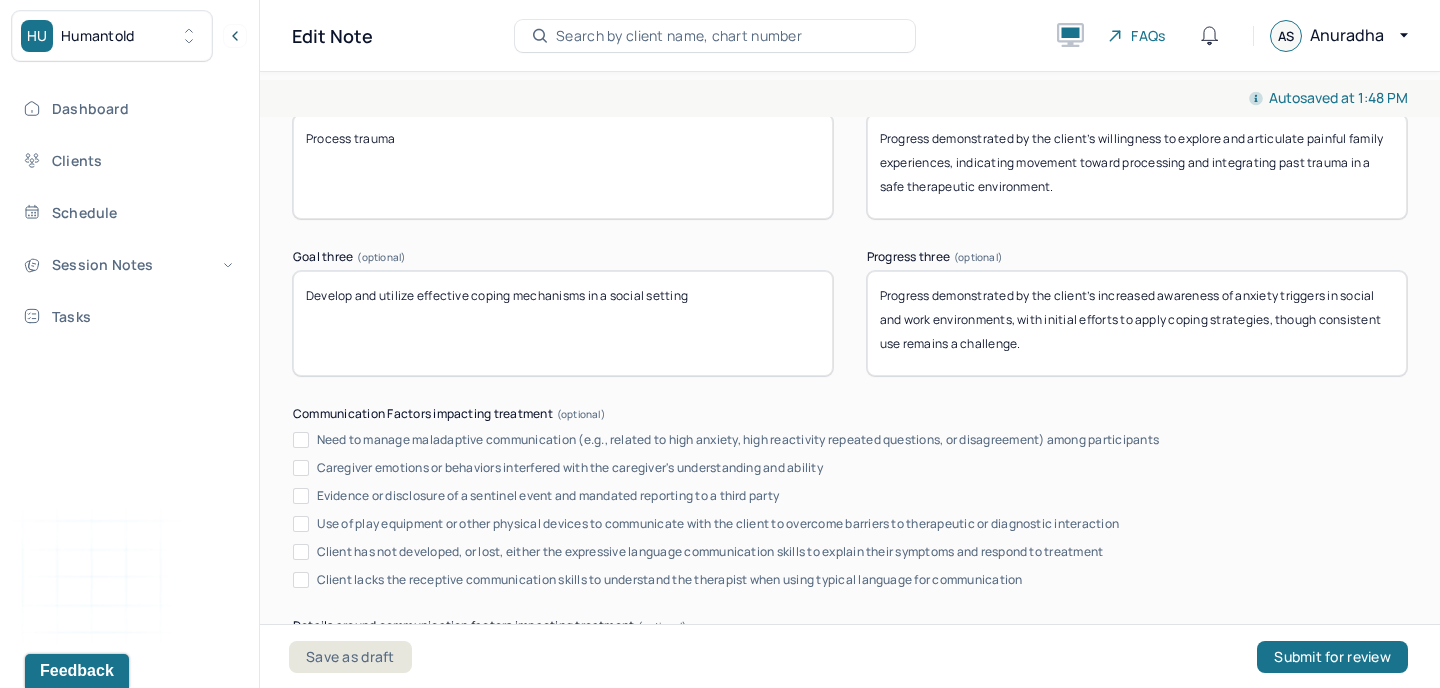 type on "Progress demonstrated by the client’s willingness to explore and articulate painful family experiences, indicating movement toward processing and integrating past trauma in a safe therapeutic environment." 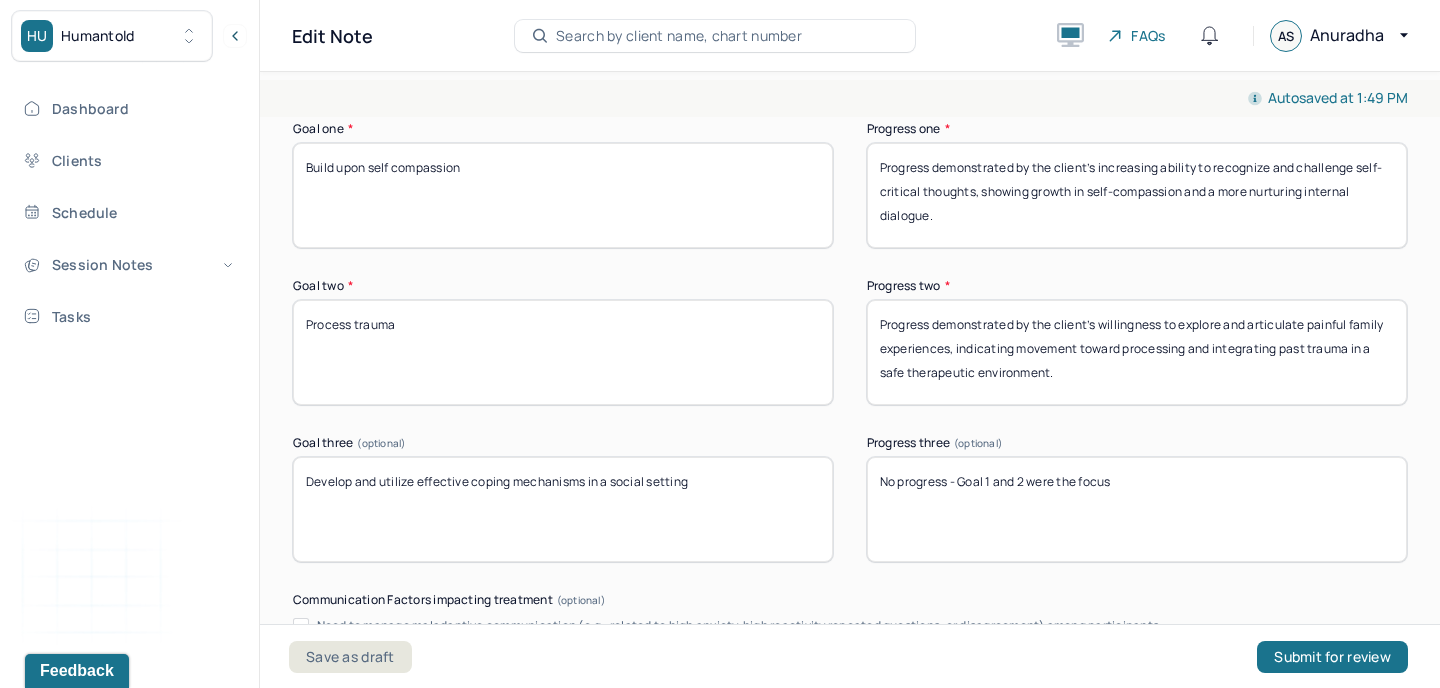 scroll, scrollTop: 3372, scrollLeft: 0, axis: vertical 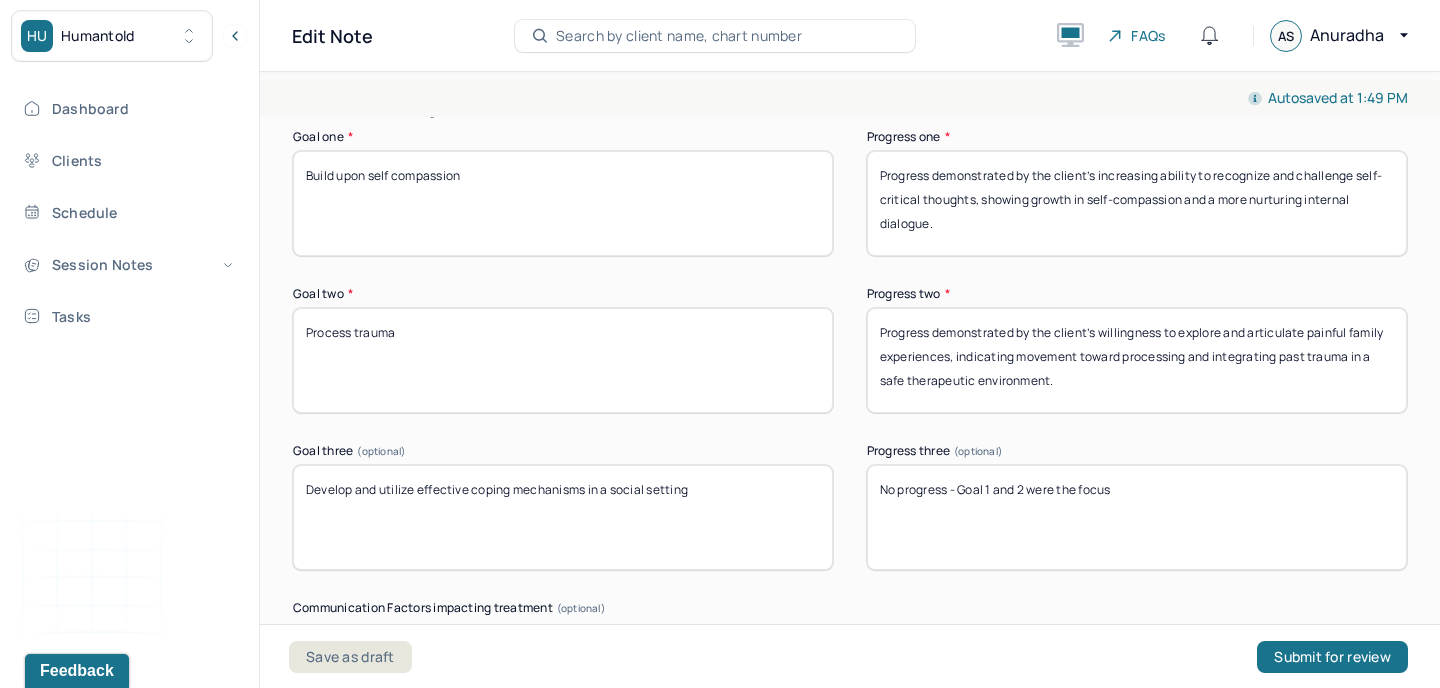 type on "No progress - Goal 1 and 2 were the focus" 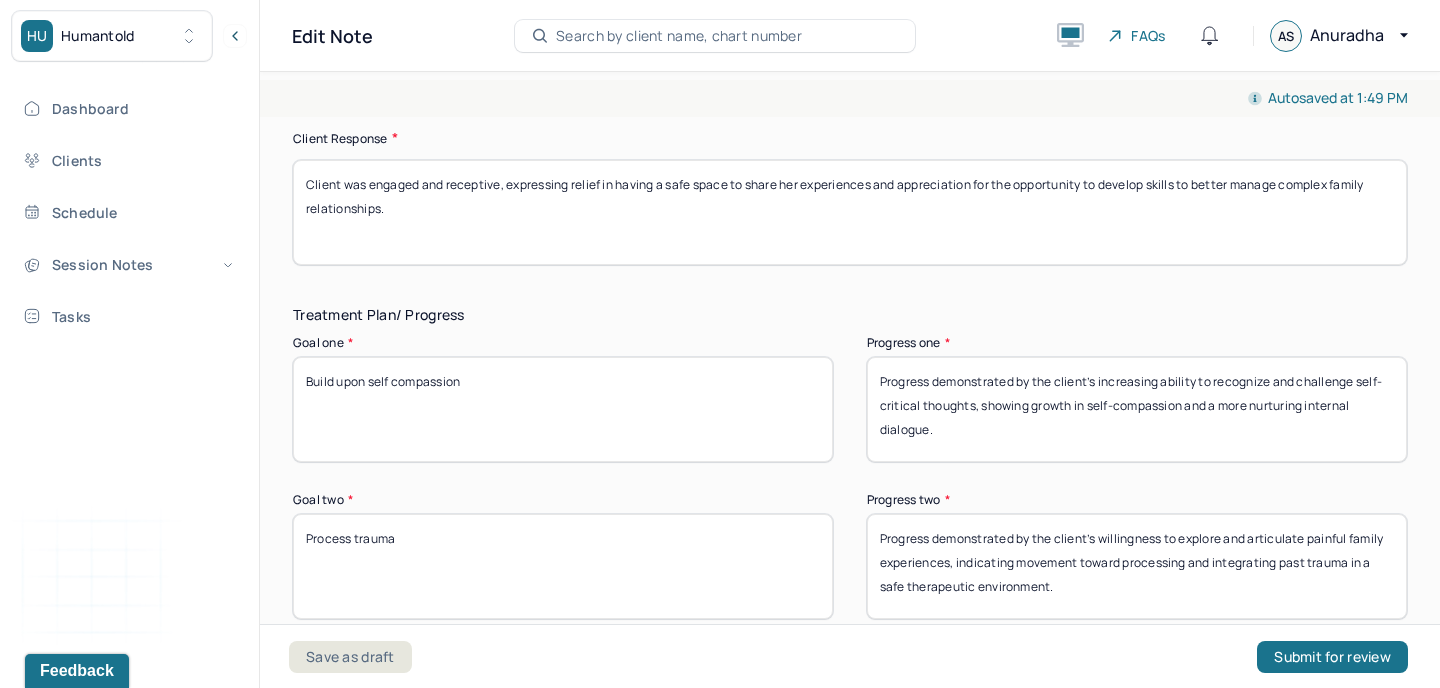 scroll, scrollTop: 3146, scrollLeft: 0, axis: vertical 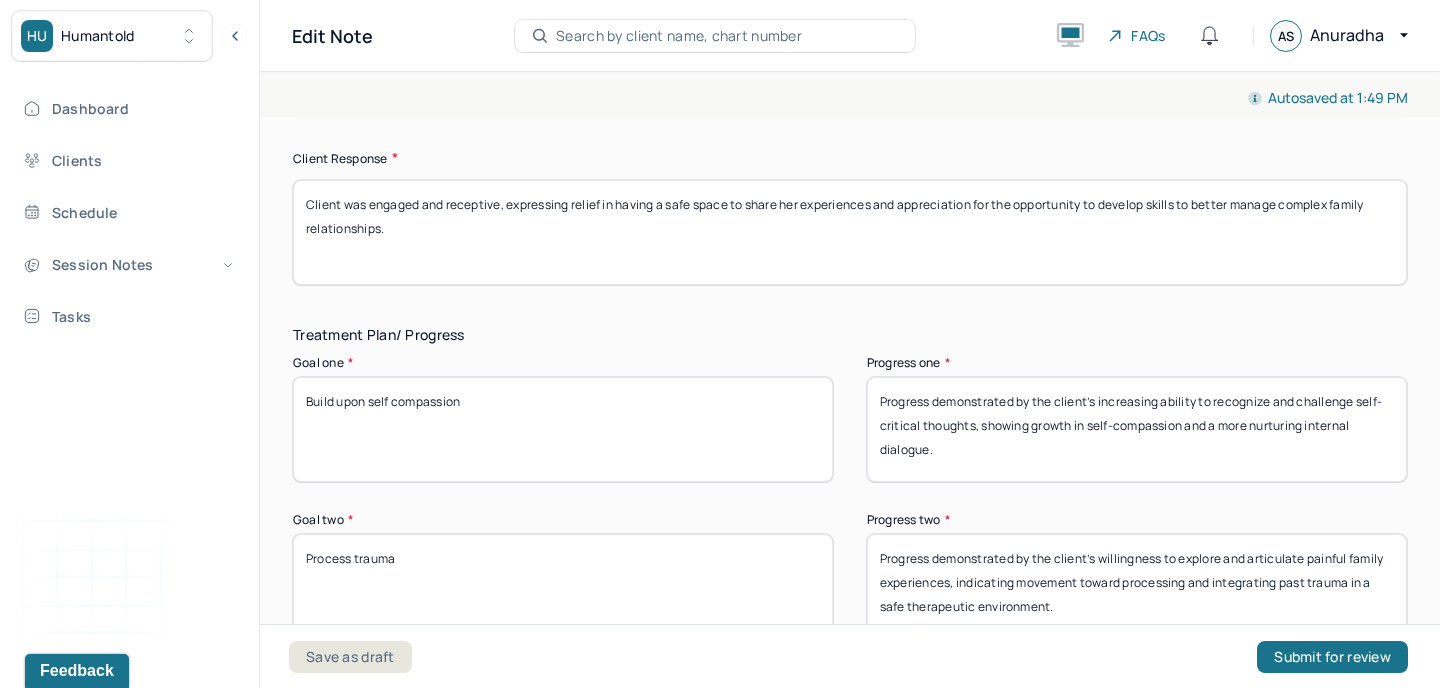click on "Progress demonstrated by the client’s increasing ability to recognize and challenge self-critical thoughts, showing growth in self-compassion and a more nurturing internal dialogue." at bounding box center (1137, 429) 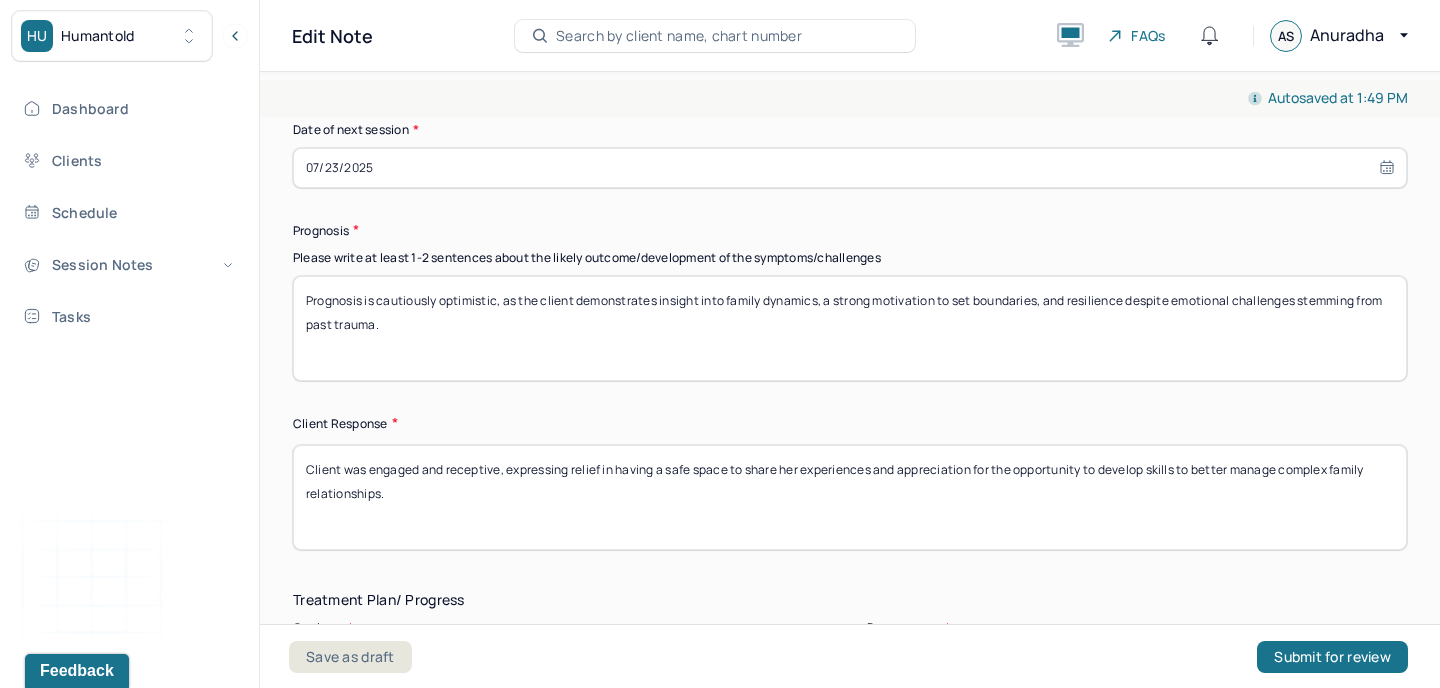 scroll, scrollTop: 2883, scrollLeft: 0, axis: vertical 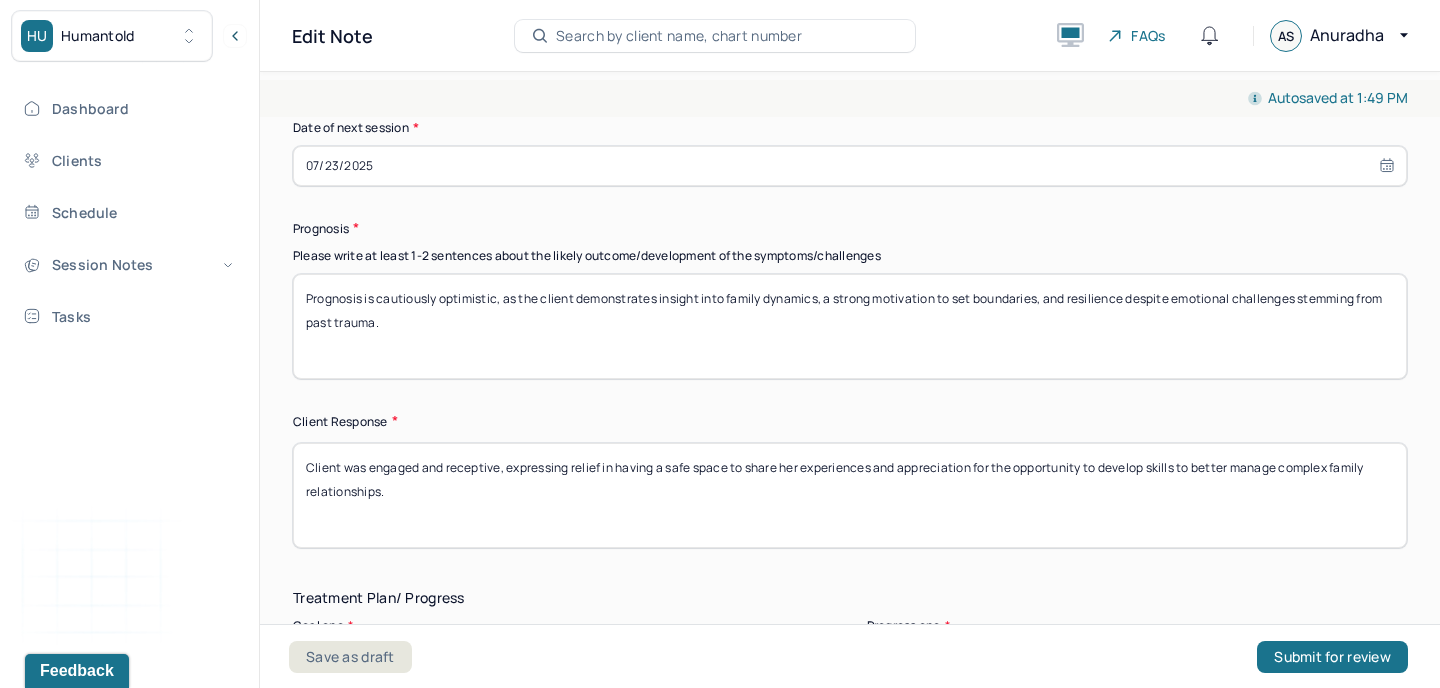 click on "Client was engaged and receptive, expressing relief in having a safe space to share her experiences and appreciation for the opportunity to develop skills to better manage complex family relationships." at bounding box center (850, 495) 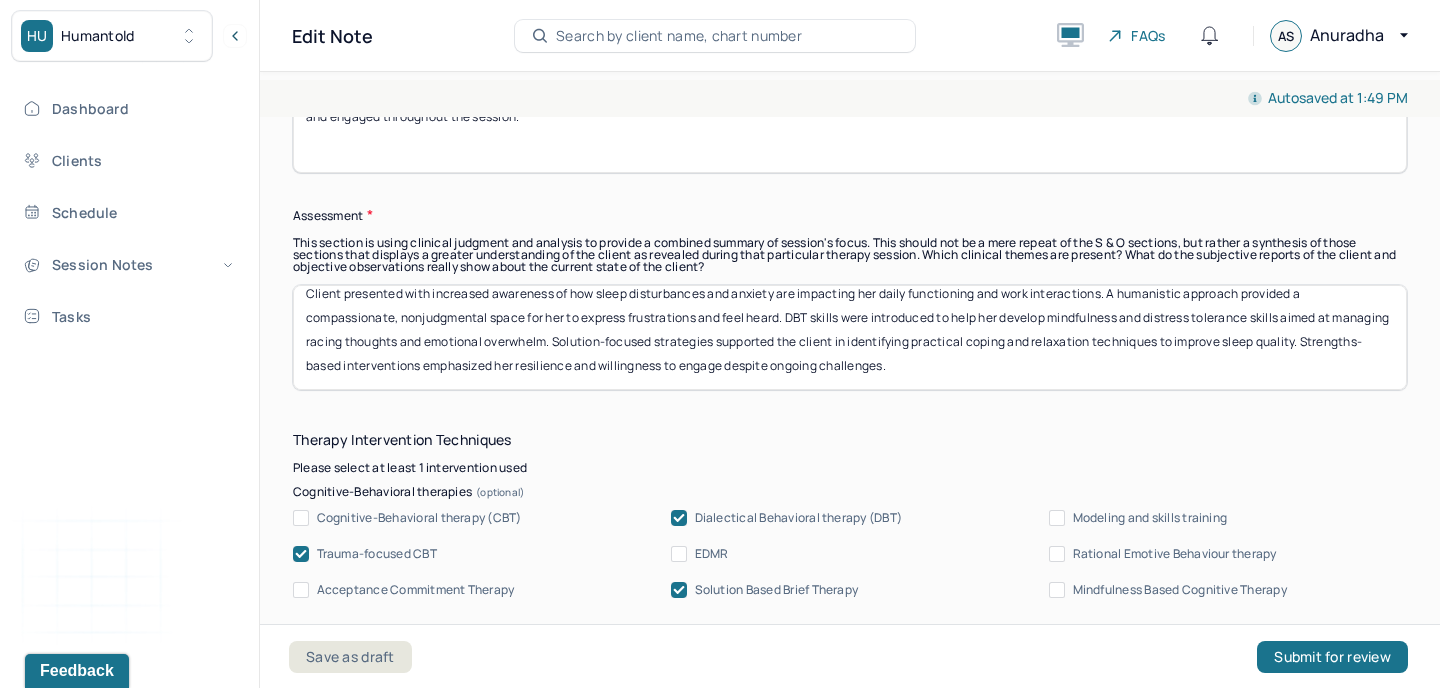 scroll, scrollTop: 1602, scrollLeft: 0, axis: vertical 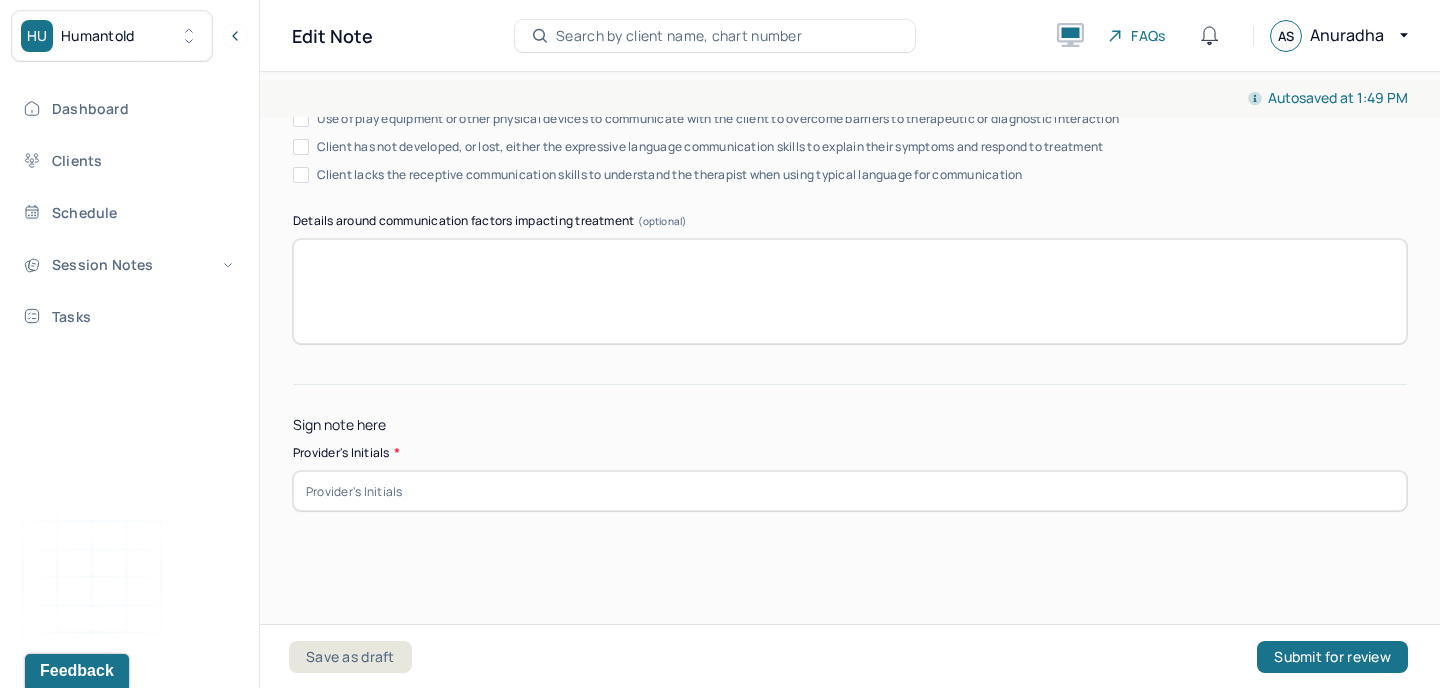 click at bounding box center [850, 491] 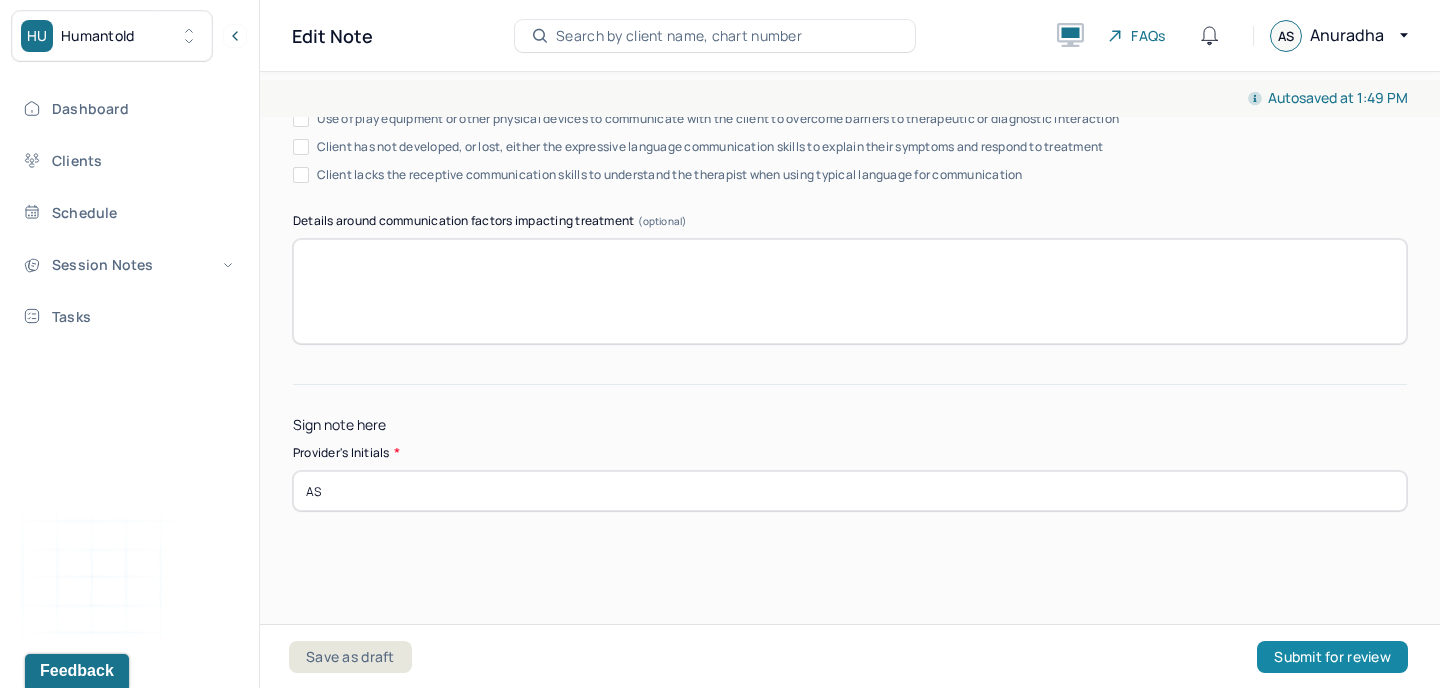 type on "AS" 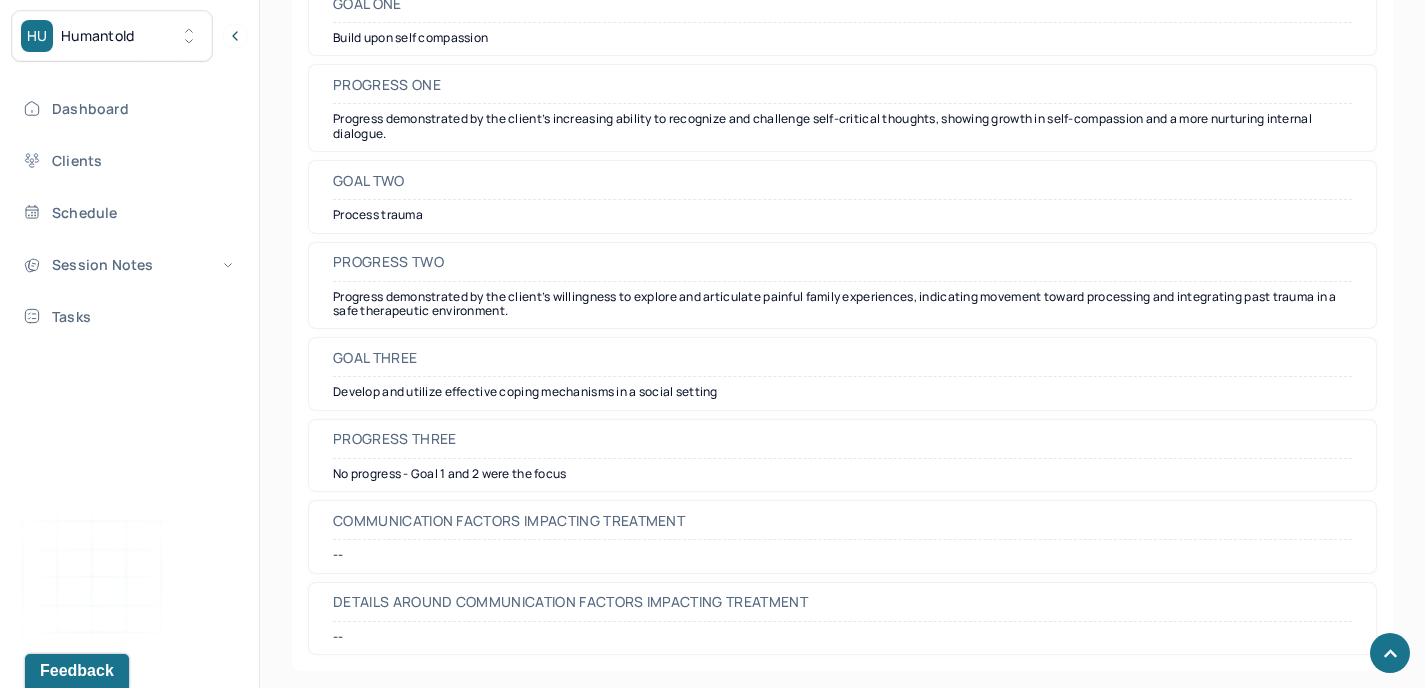 scroll, scrollTop: 3118, scrollLeft: 0, axis: vertical 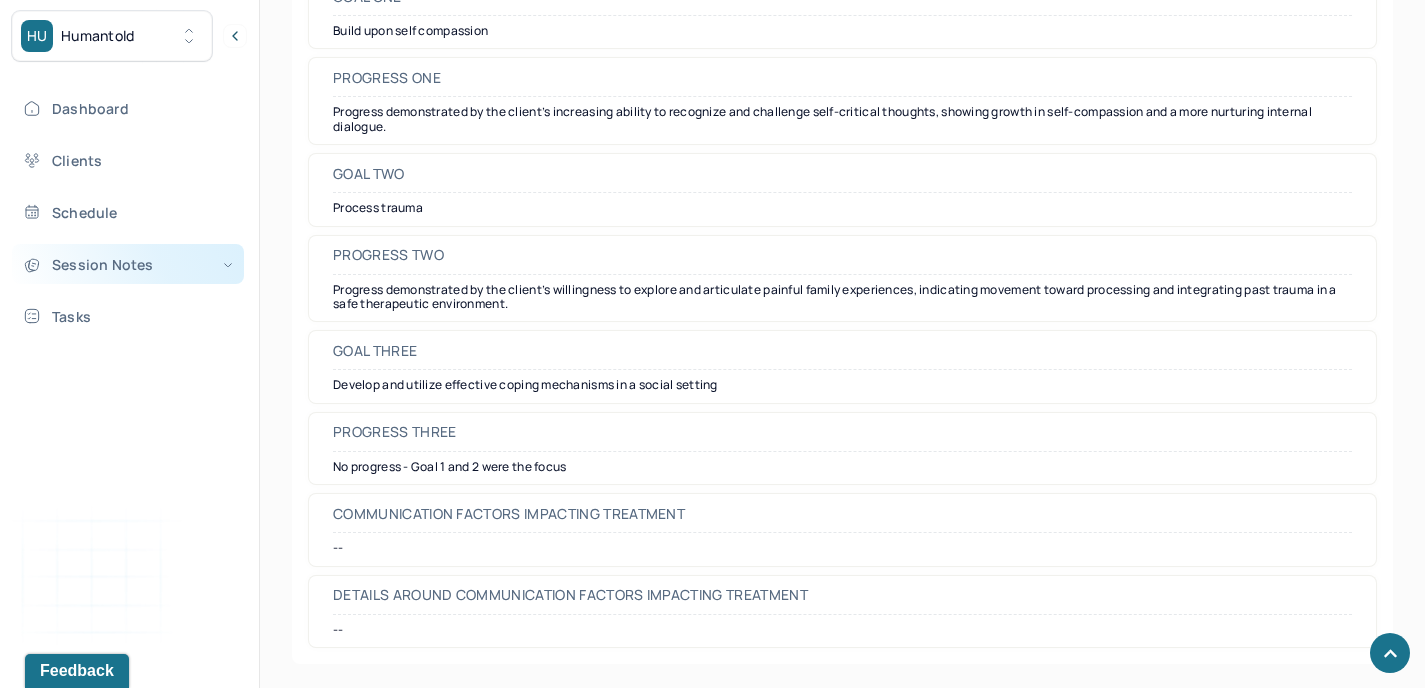 click on "Session Notes" at bounding box center [128, 264] 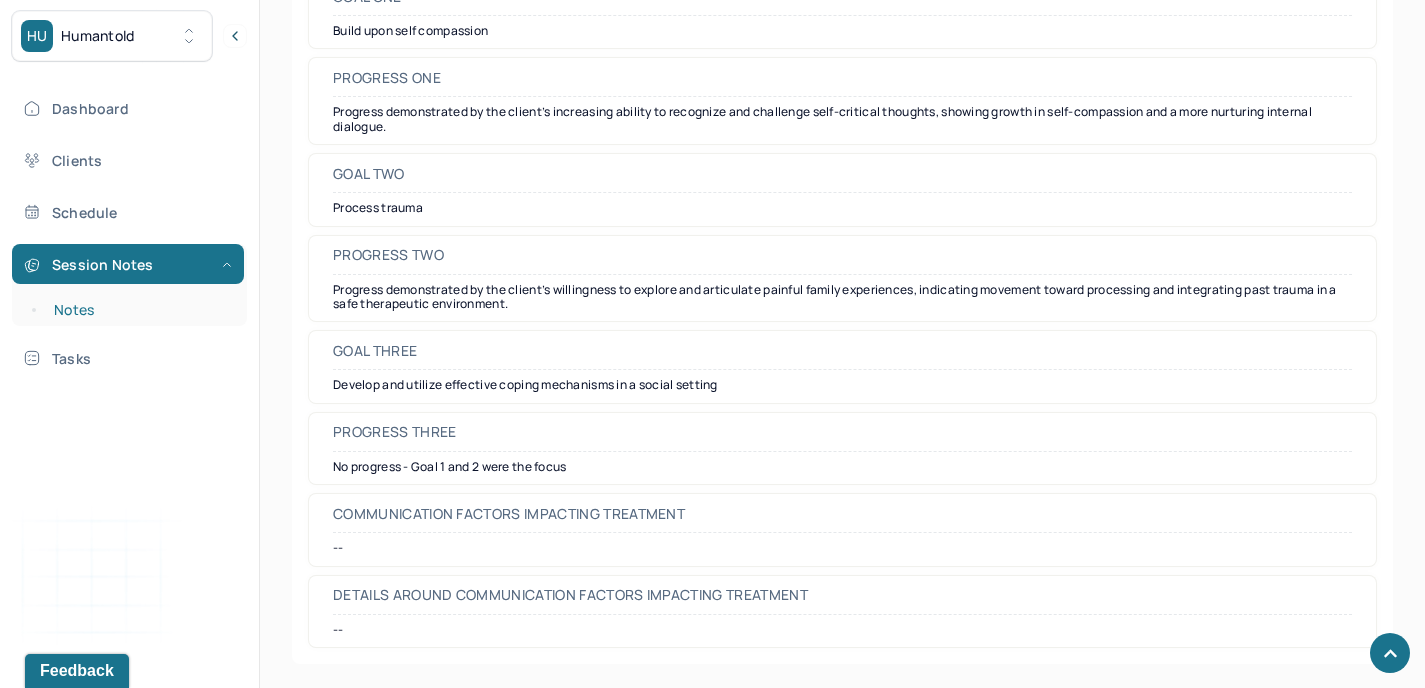 click on "Notes" at bounding box center (139, 310) 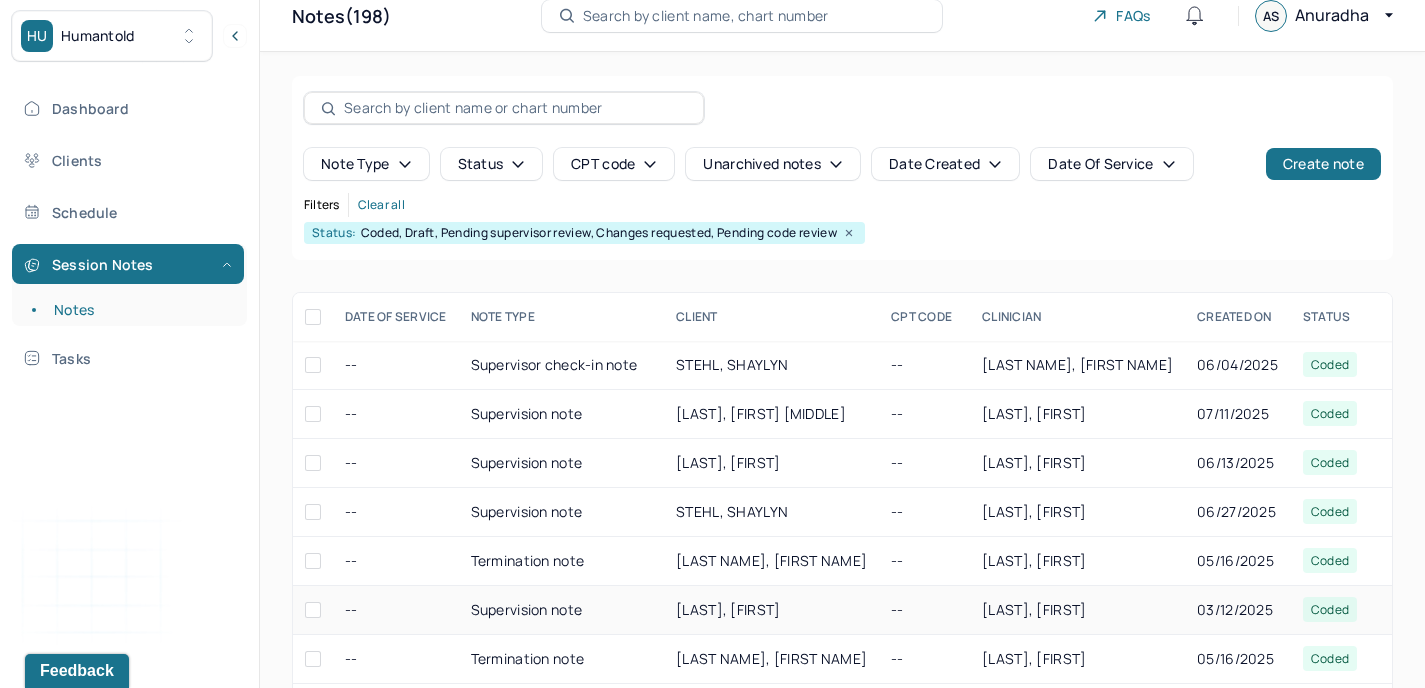 scroll, scrollTop: 199, scrollLeft: 0, axis: vertical 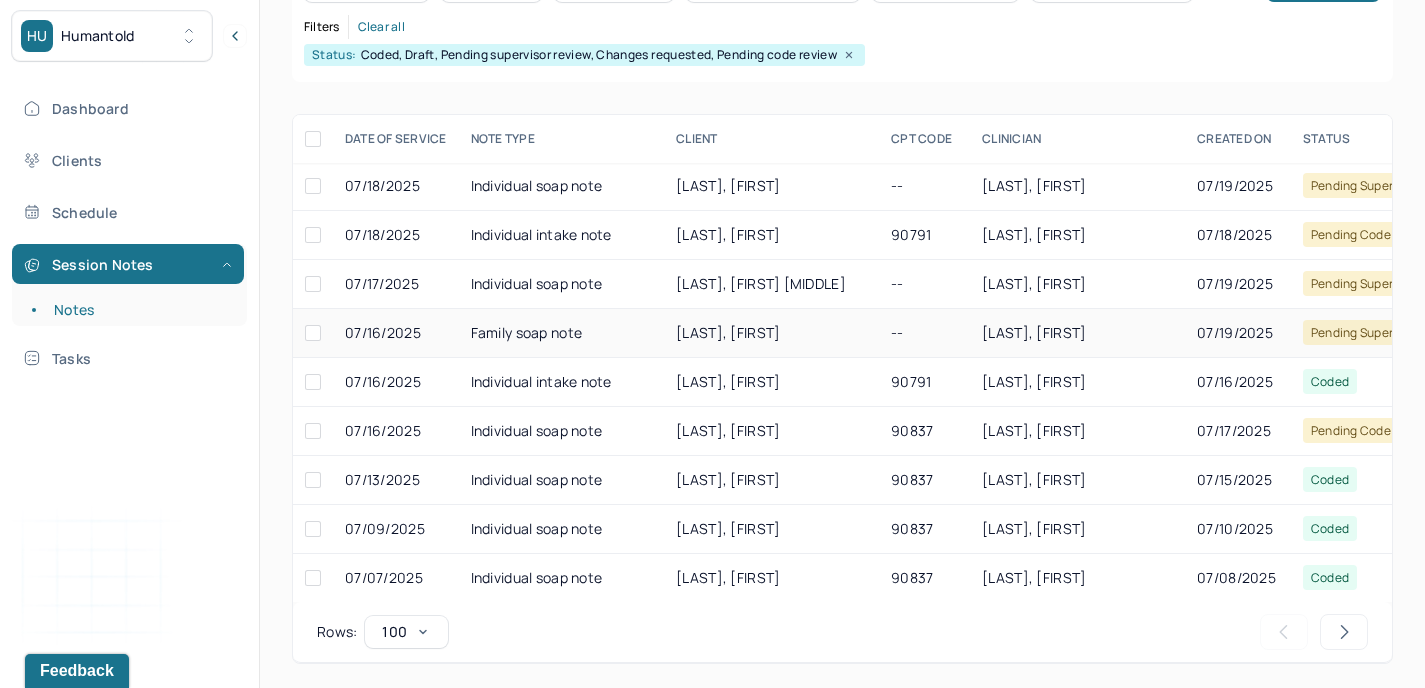 click on "Family soap note" at bounding box center [562, 333] 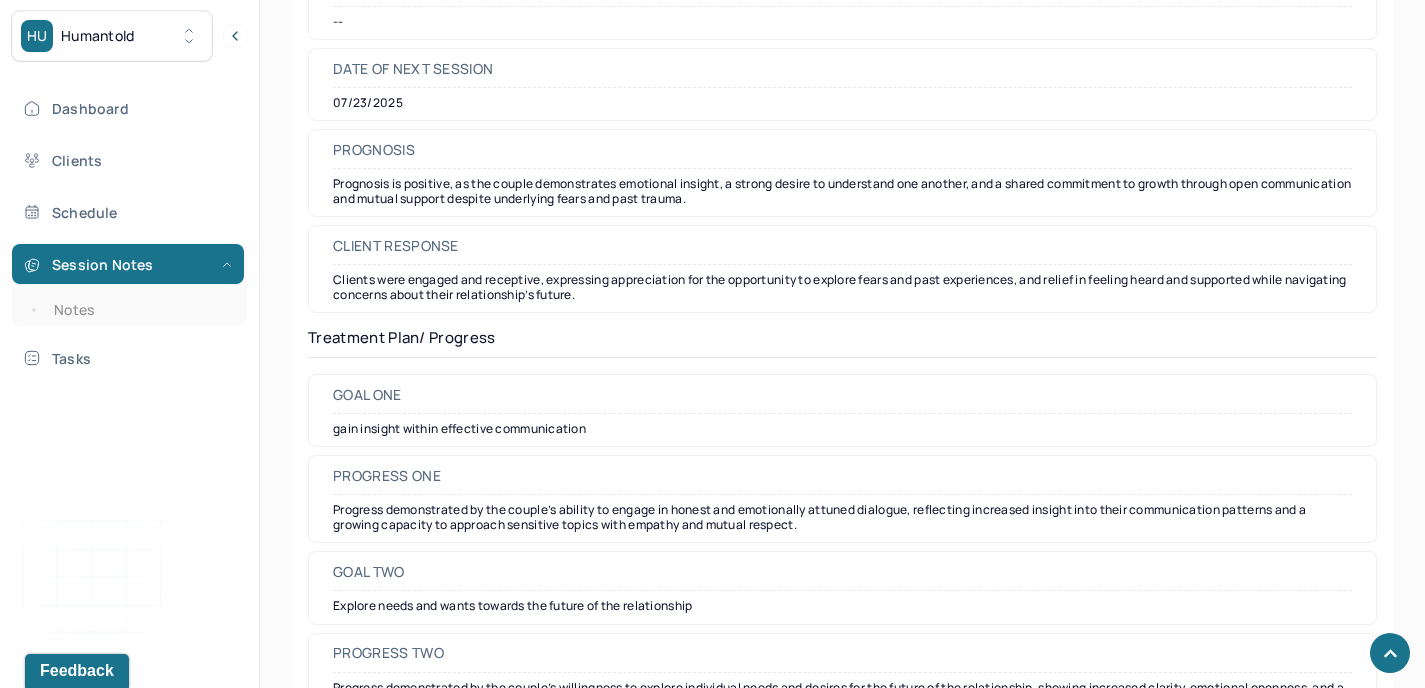 scroll, scrollTop: 2536, scrollLeft: 0, axis: vertical 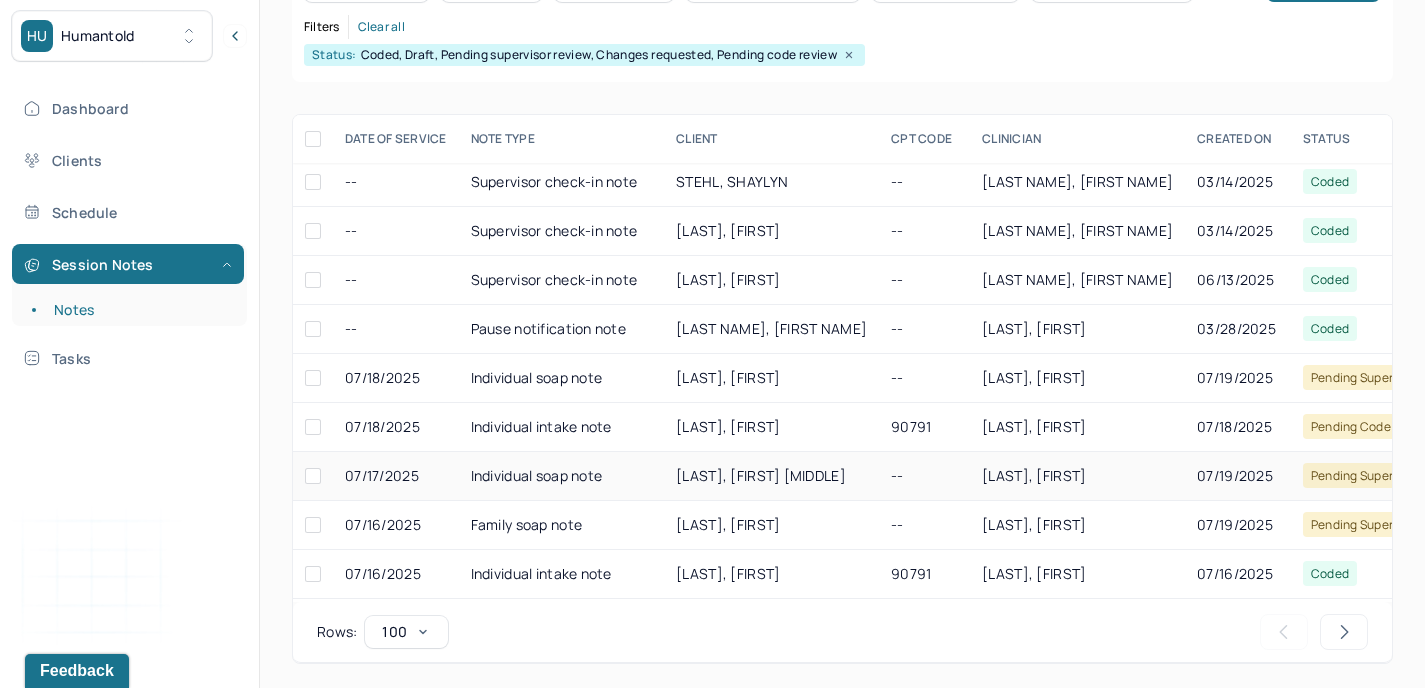 click on "Individual soap note" at bounding box center (562, 476) 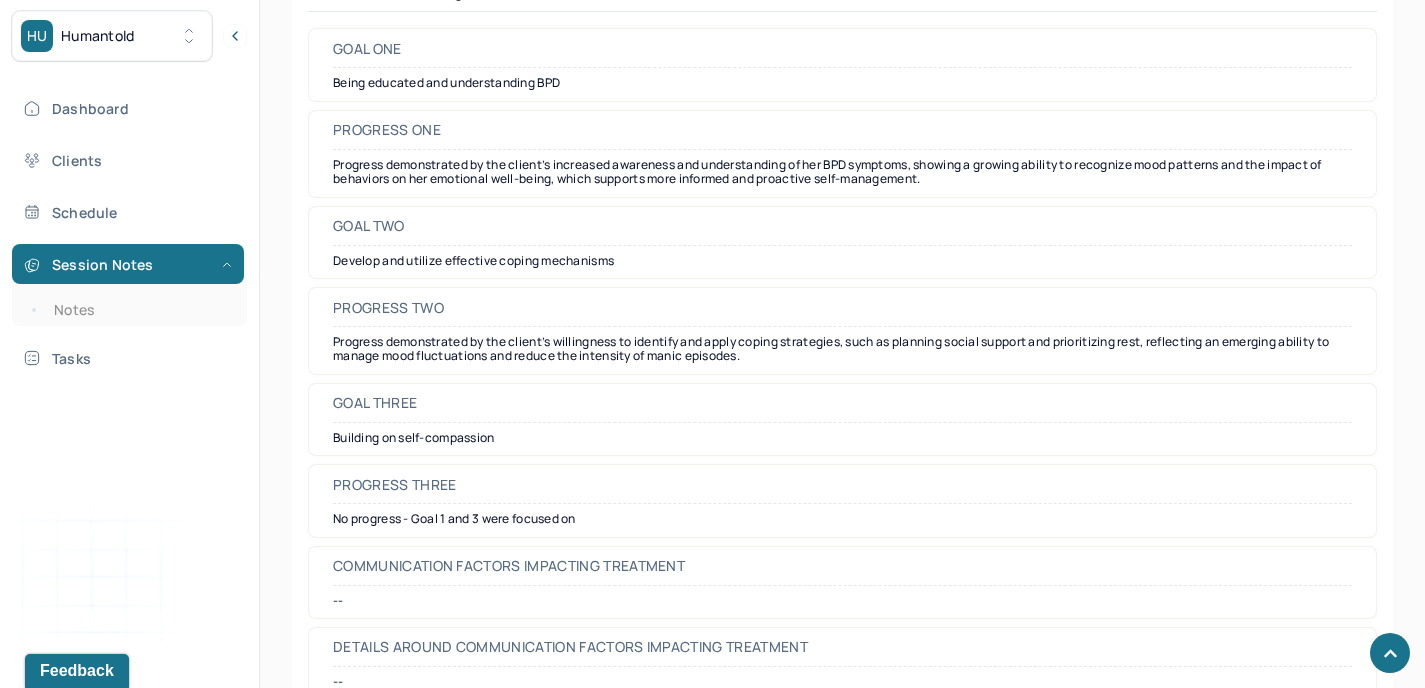 scroll, scrollTop: 3132, scrollLeft: 0, axis: vertical 